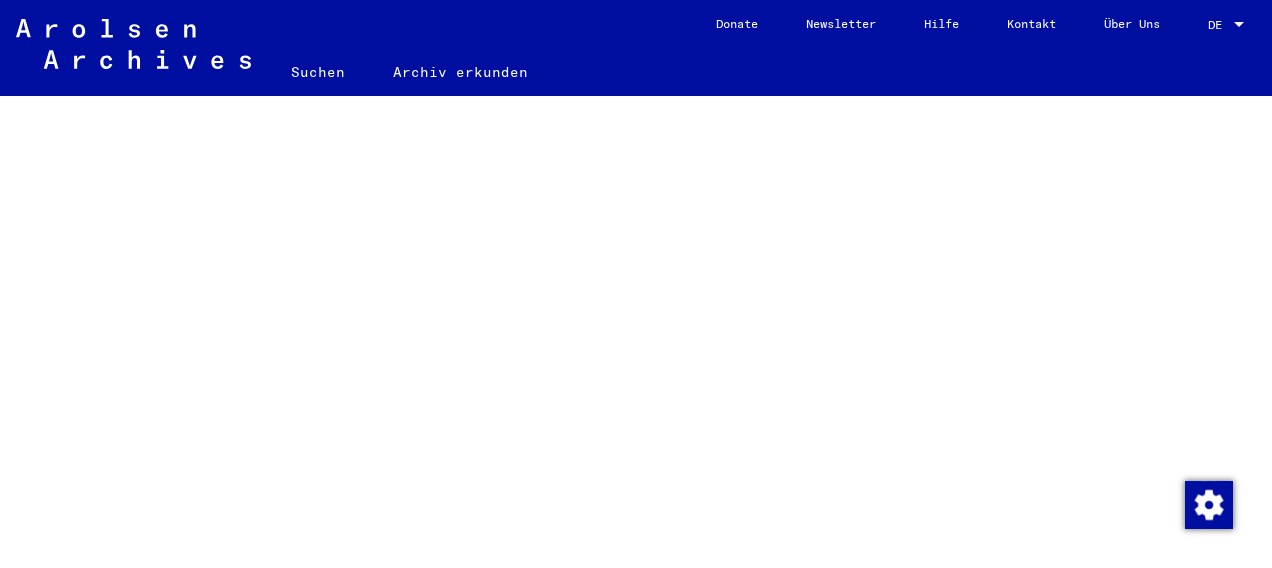 scroll, scrollTop: 0, scrollLeft: 0, axis: both 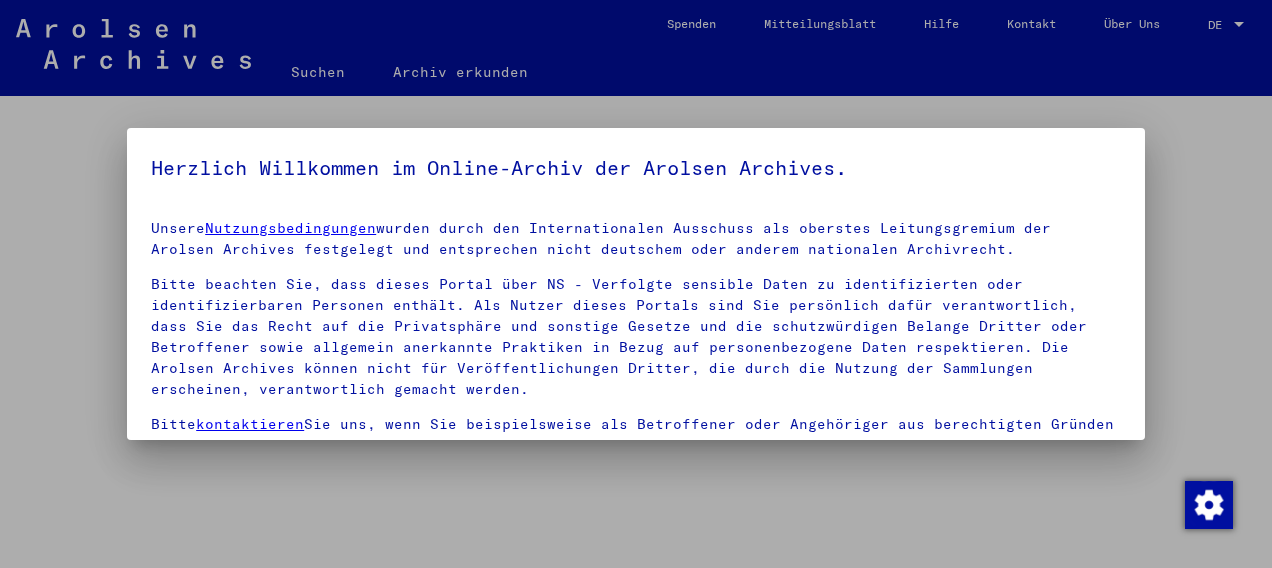 click at bounding box center (636, 284) 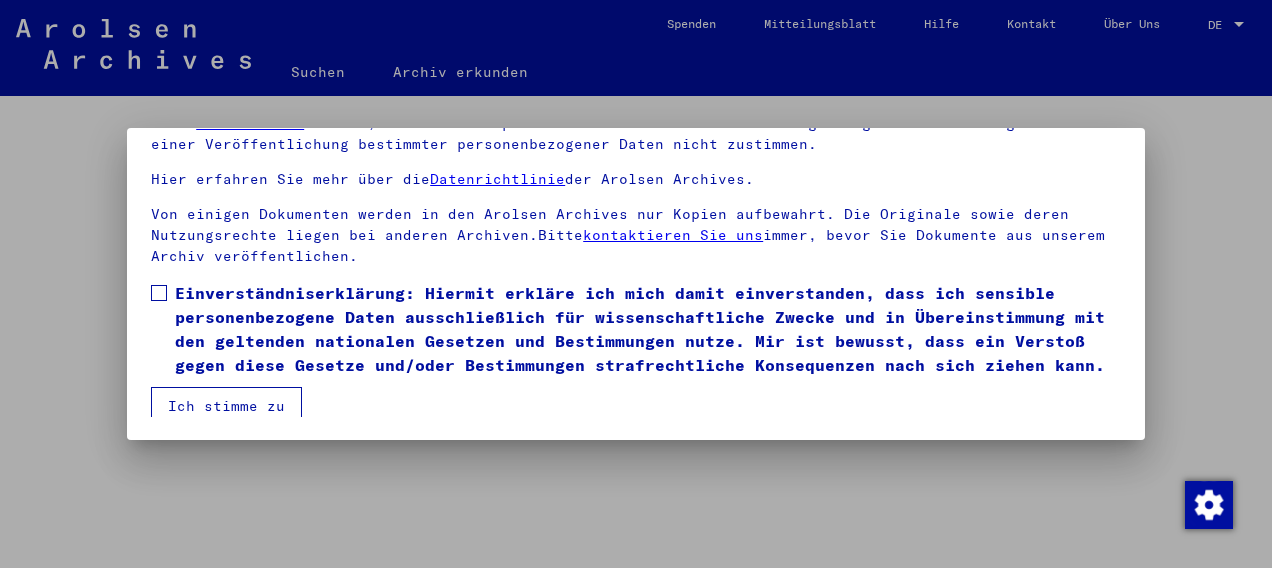 scroll, scrollTop: 176, scrollLeft: 0, axis: vertical 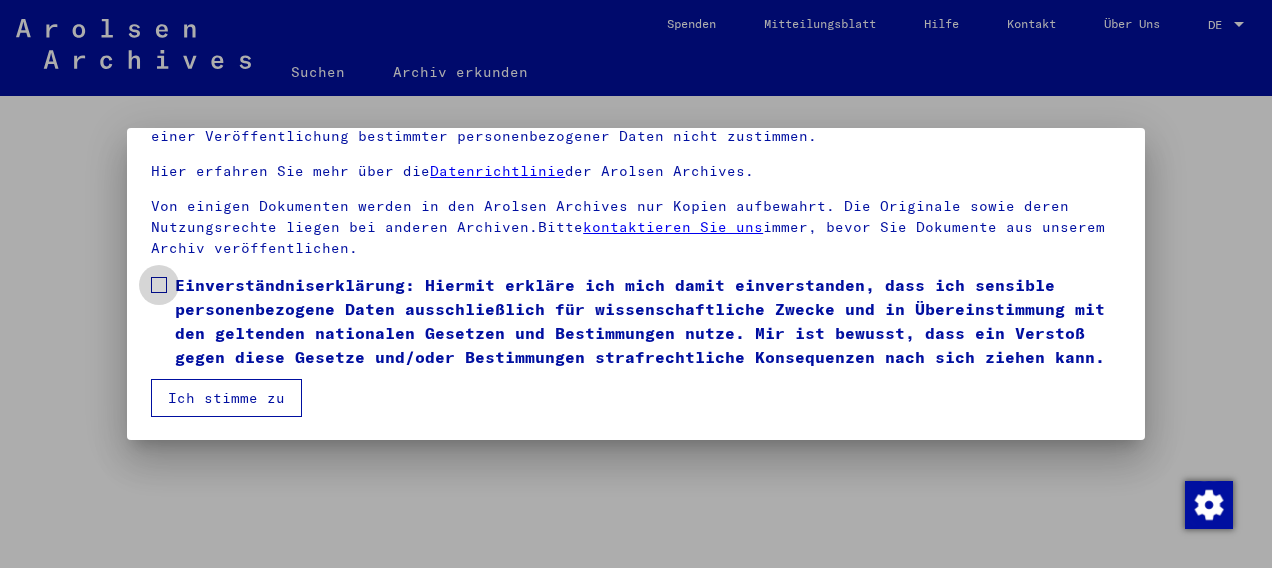 click at bounding box center [159, 285] 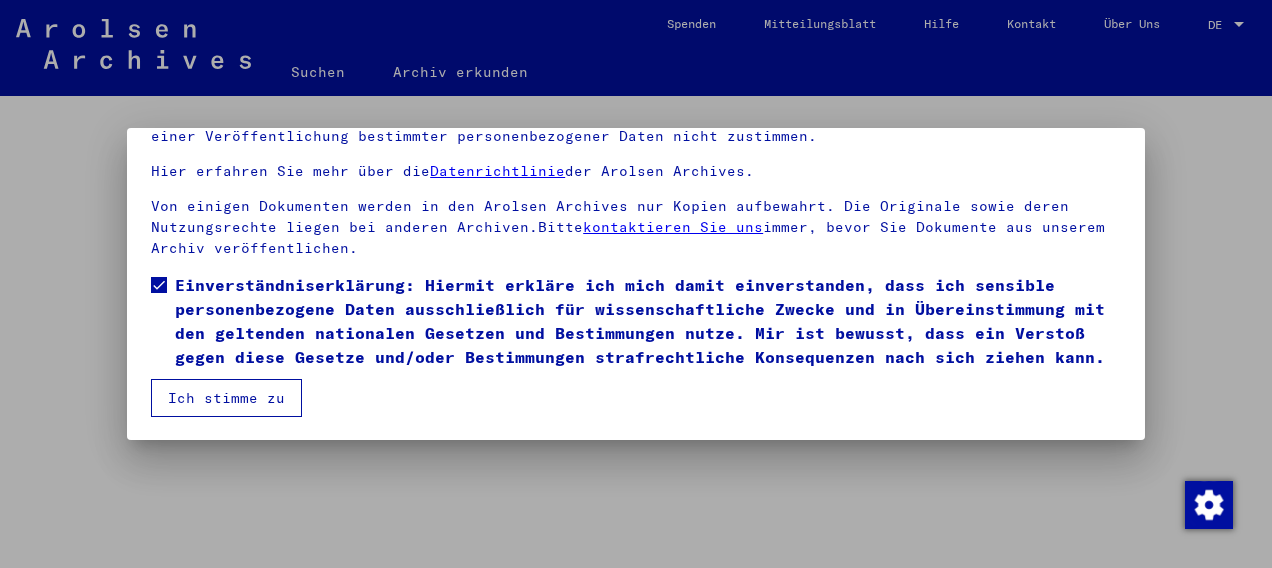 click on "Ich stimme zu" at bounding box center [226, 398] 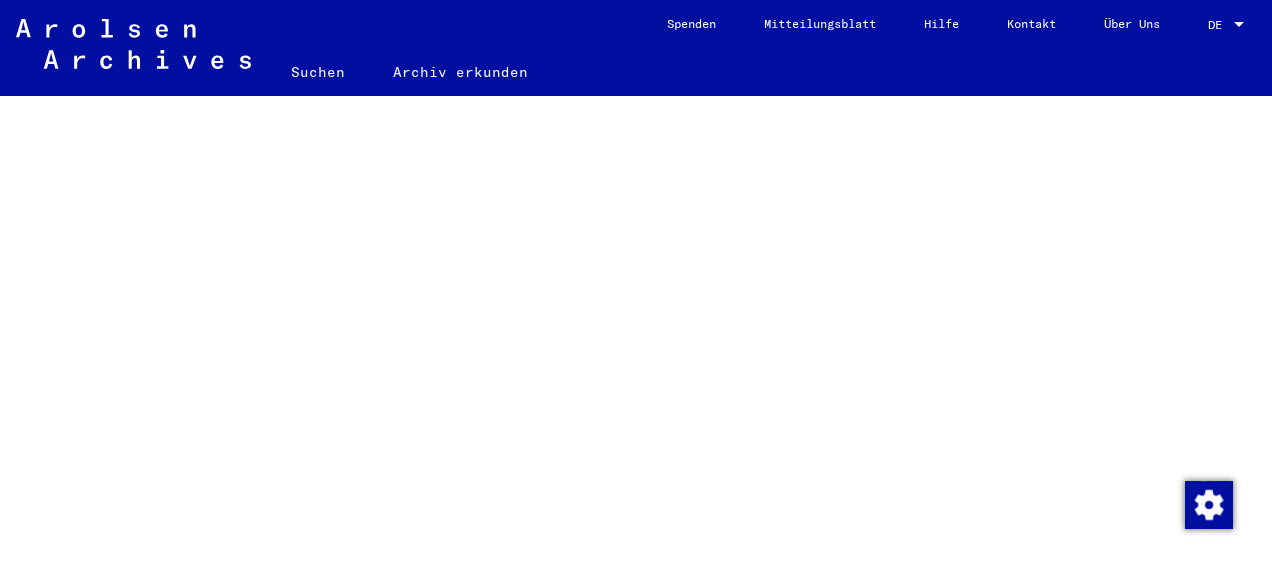 scroll, scrollTop: 126, scrollLeft: 0, axis: vertical 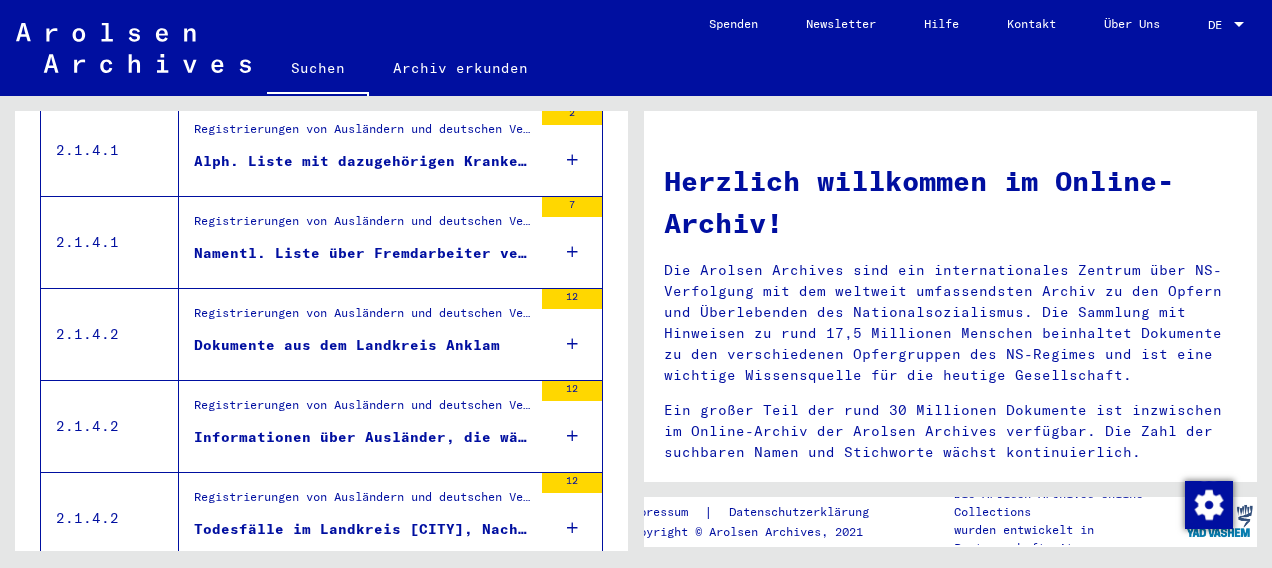 click on "Dokumente aus dem Landkreis Anklam" at bounding box center (347, 345) 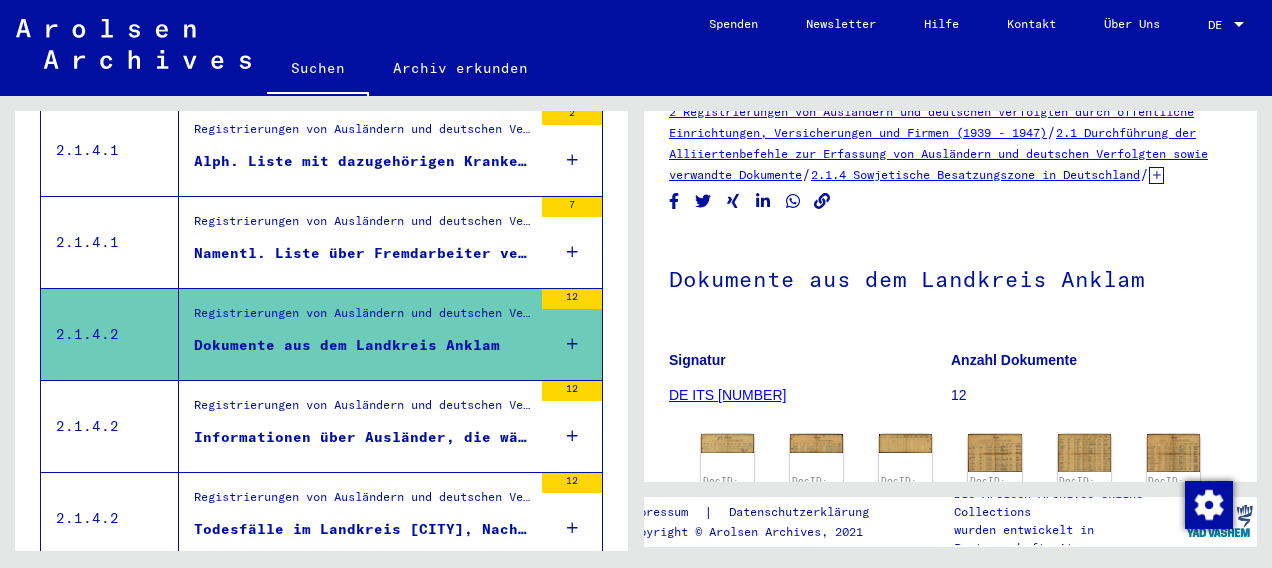 scroll, scrollTop: 0, scrollLeft: 0, axis: both 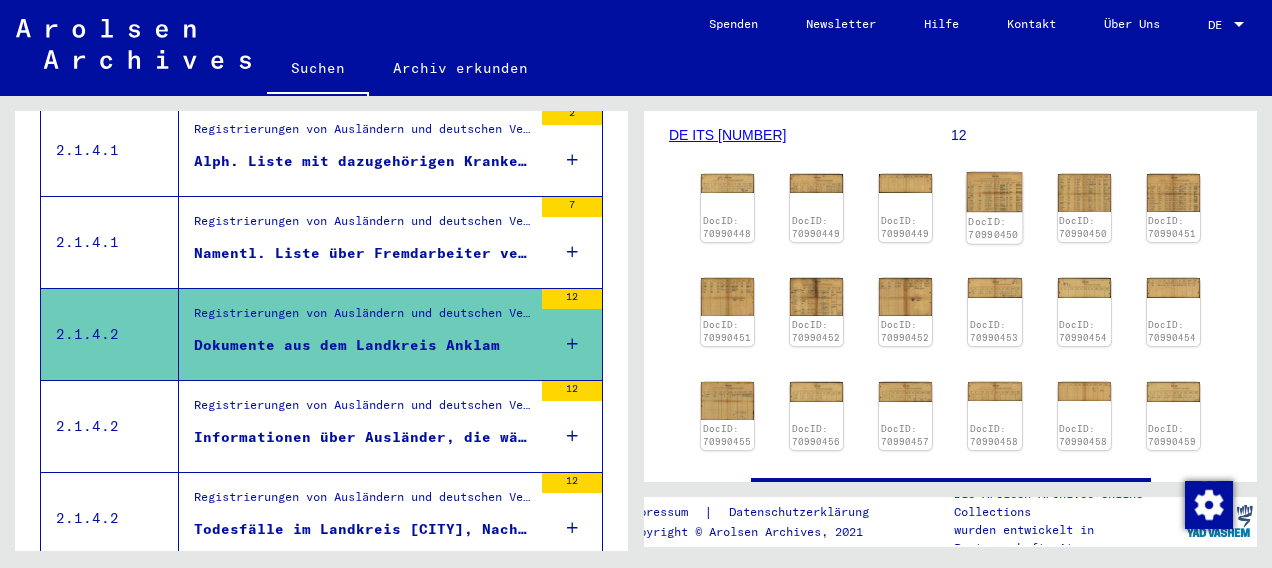 click on "DocID: 70990450" 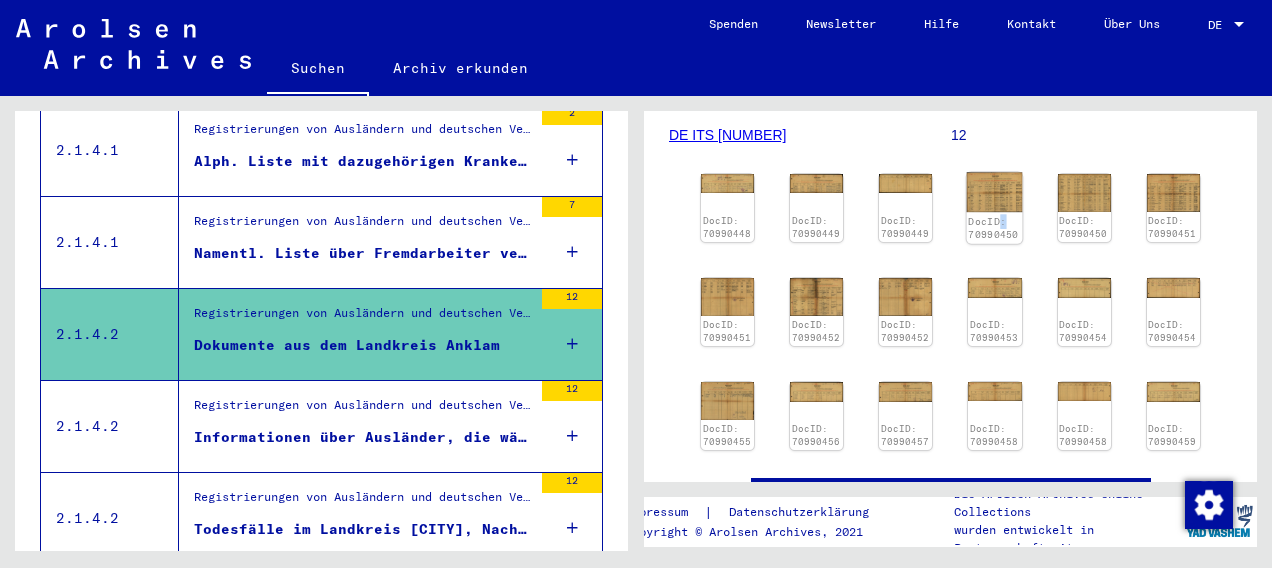 click on "DocID: 70990450" 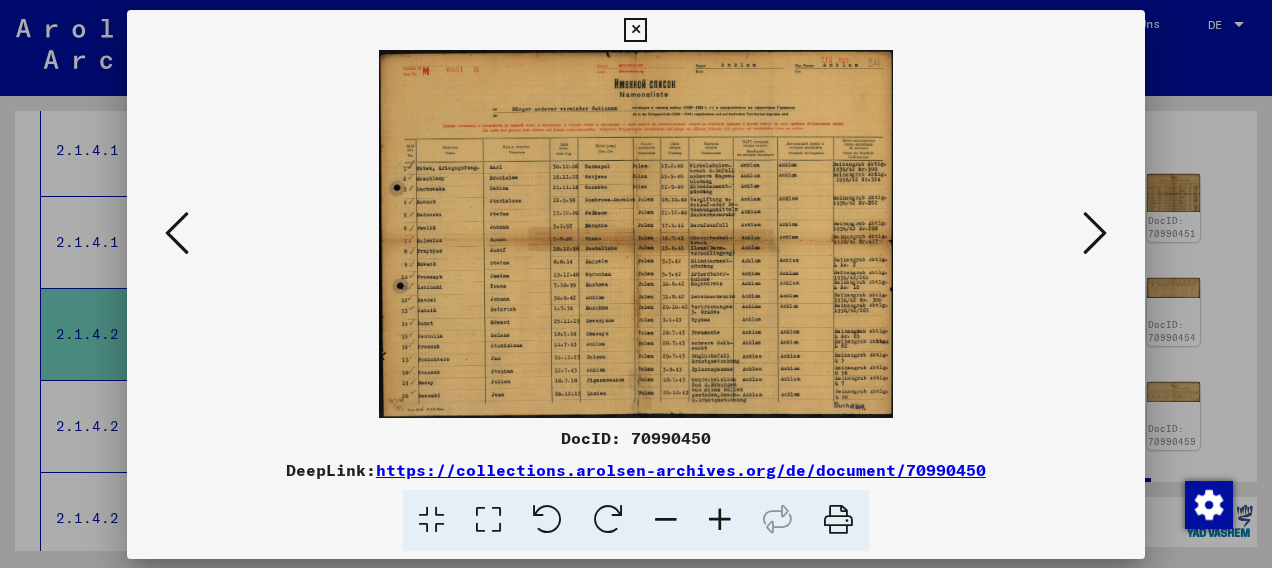 click at bounding box center [636, 234] 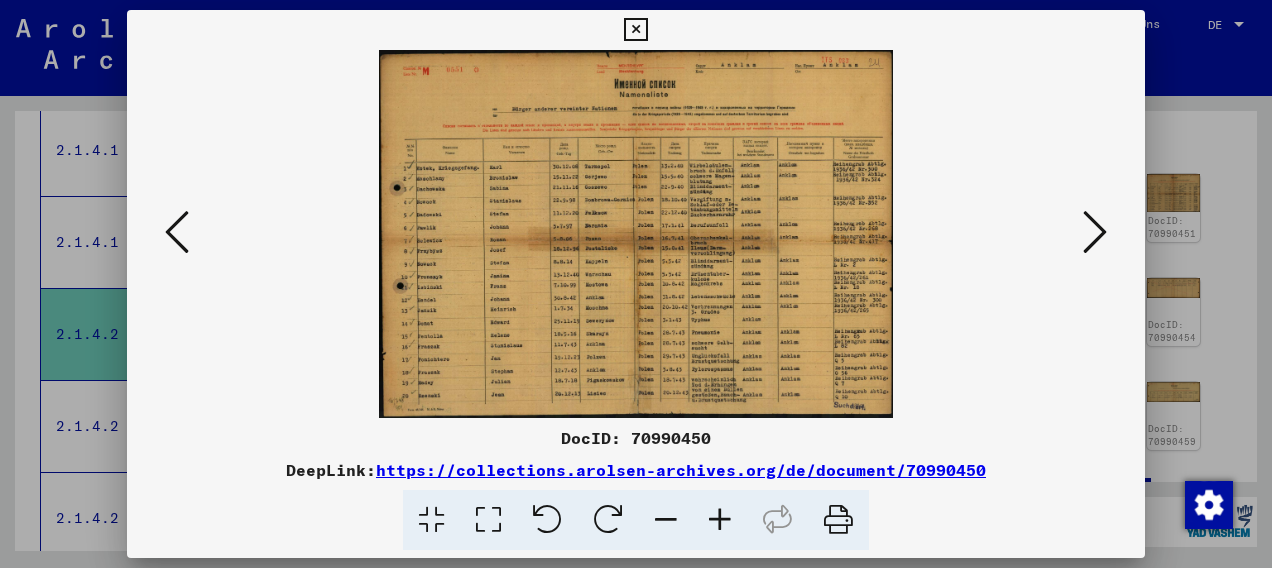click at bounding box center [720, 520] 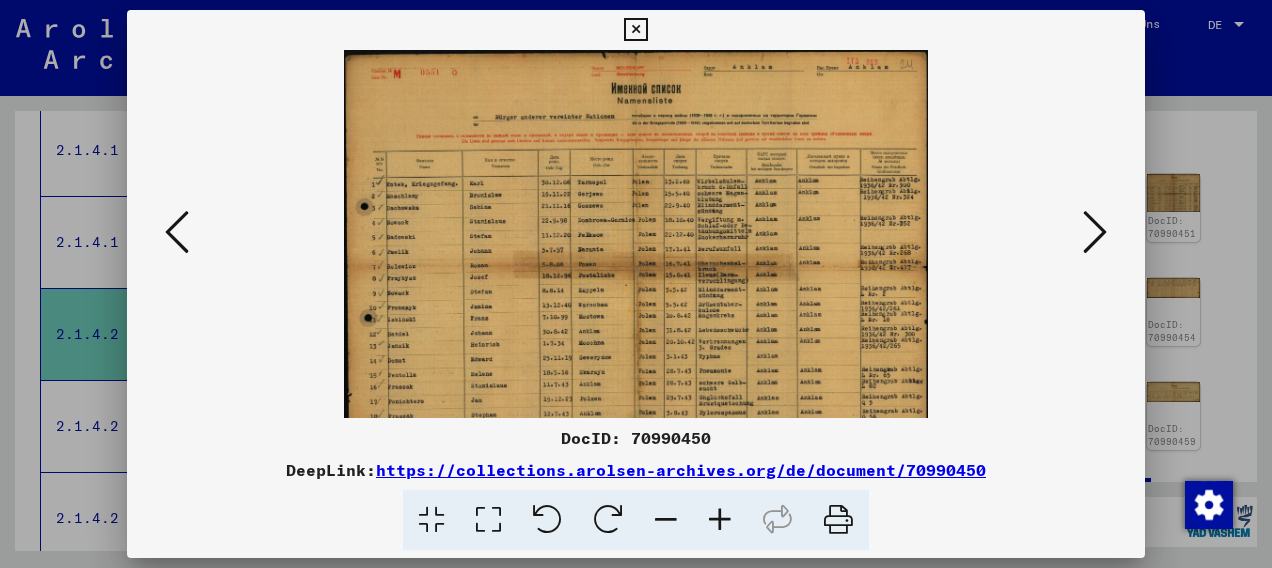 click at bounding box center (720, 520) 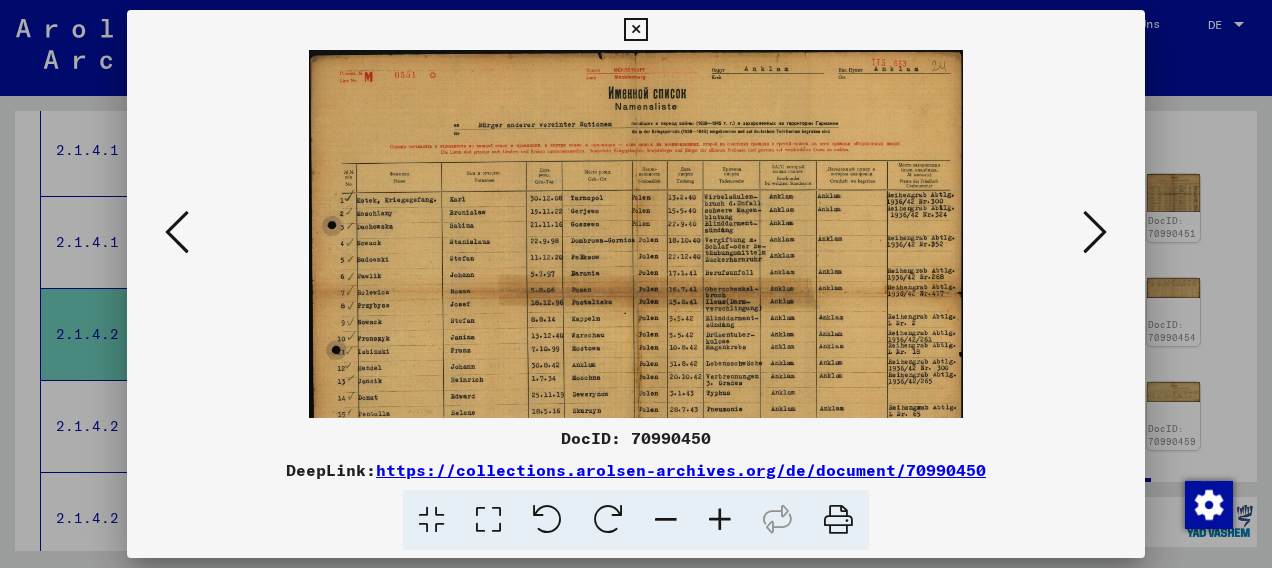 click at bounding box center [720, 520] 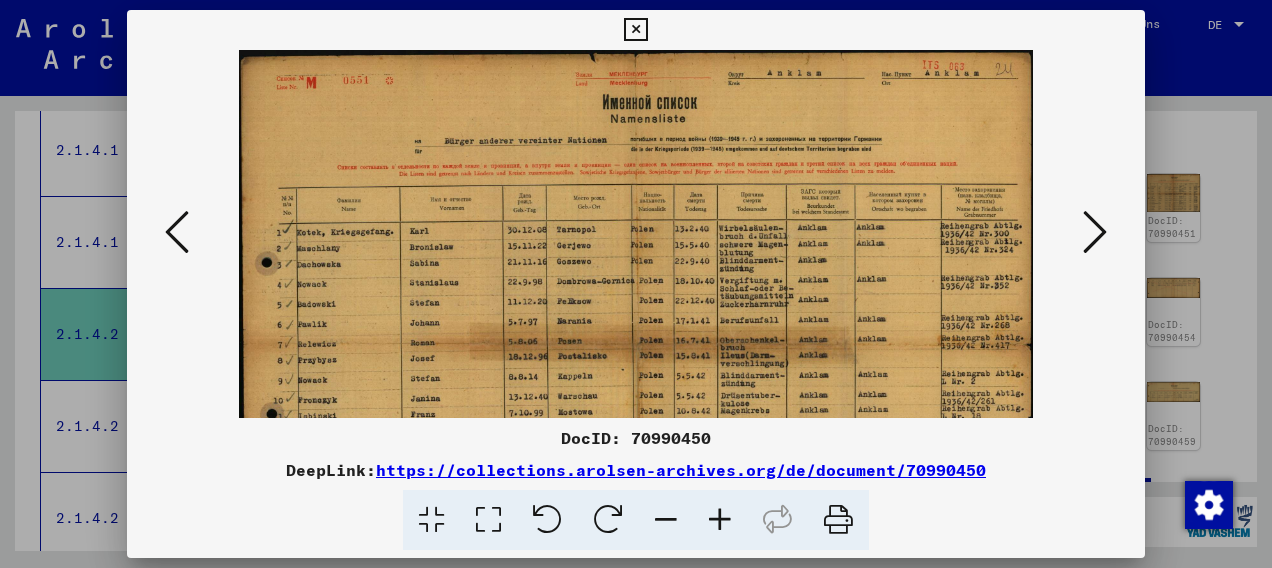 click at bounding box center [720, 520] 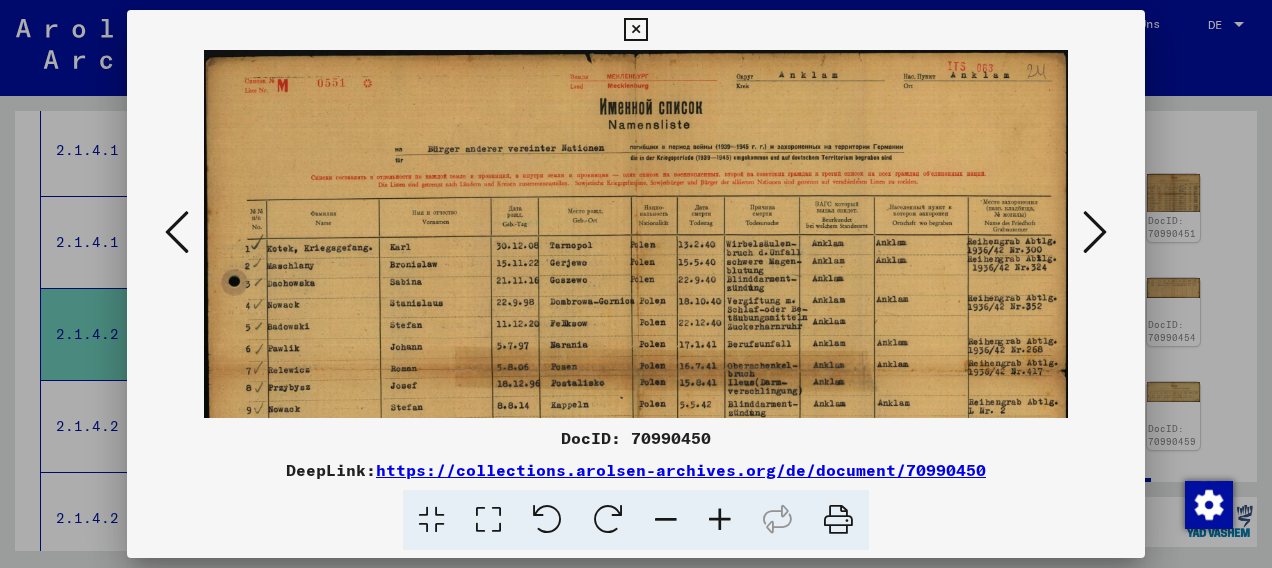 click at bounding box center [720, 520] 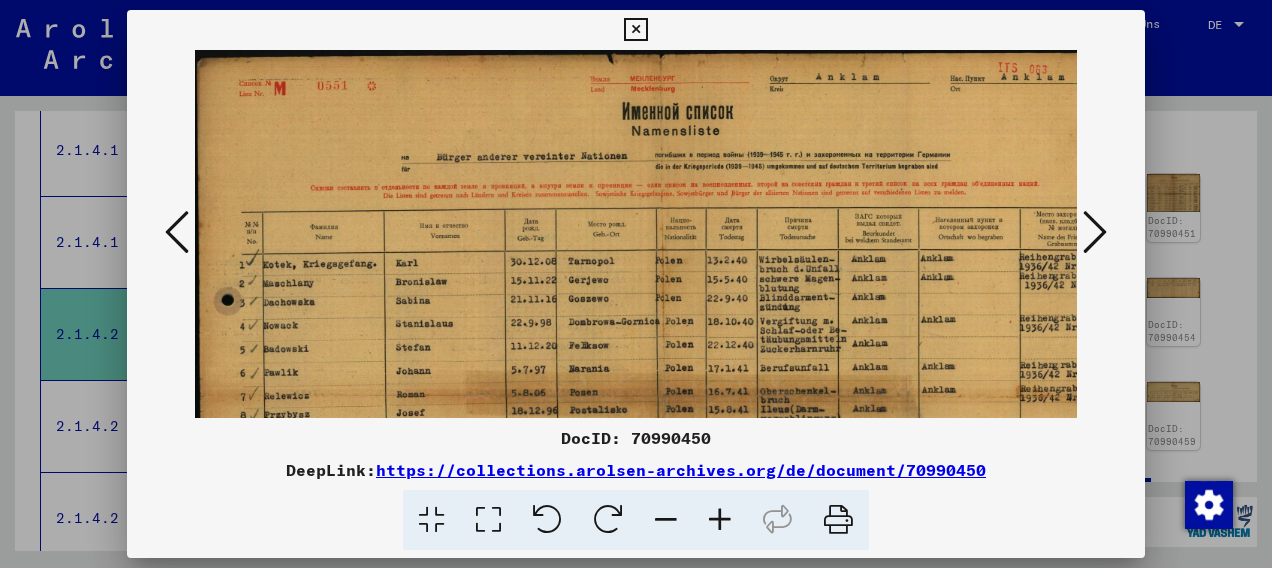 click at bounding box center (720, 520) 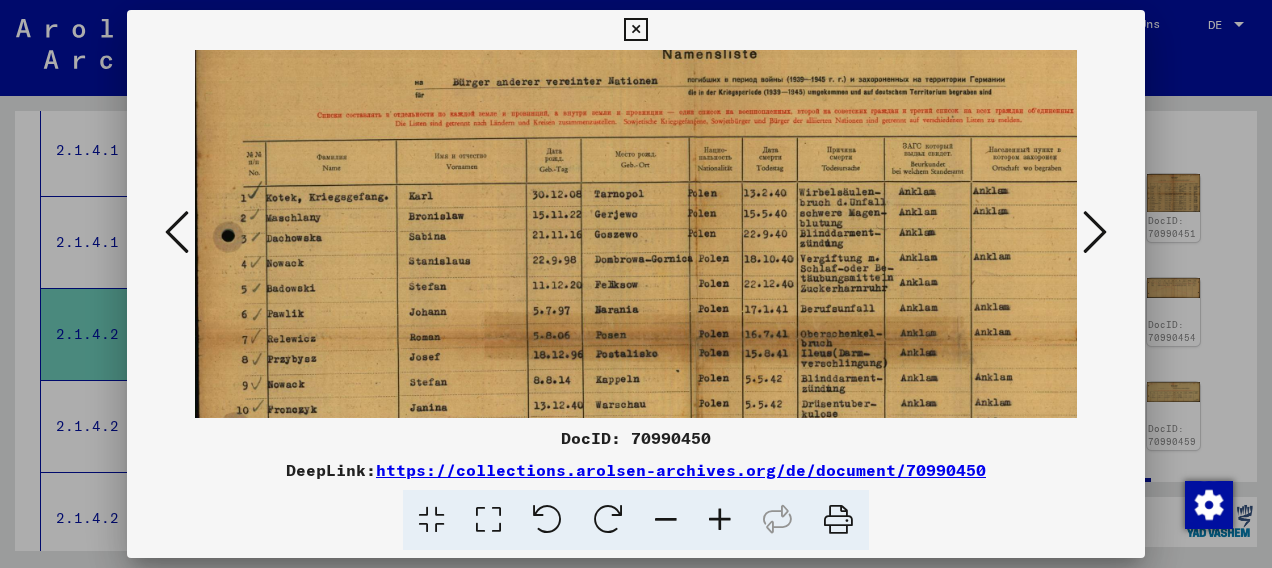 scroll, scrollTop: 88, scrollLeft: 2, axis: both 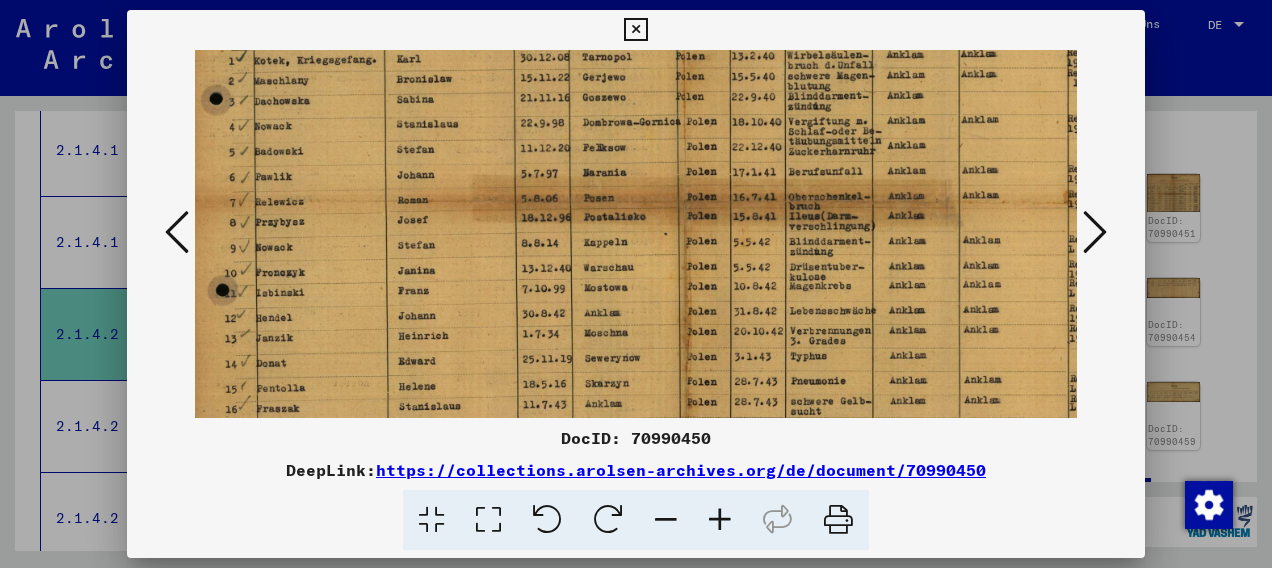 drag, startPoint x: 741, startPoint y: 360, endPoint x: 732, endPoint y: 170, distance: 190.21304 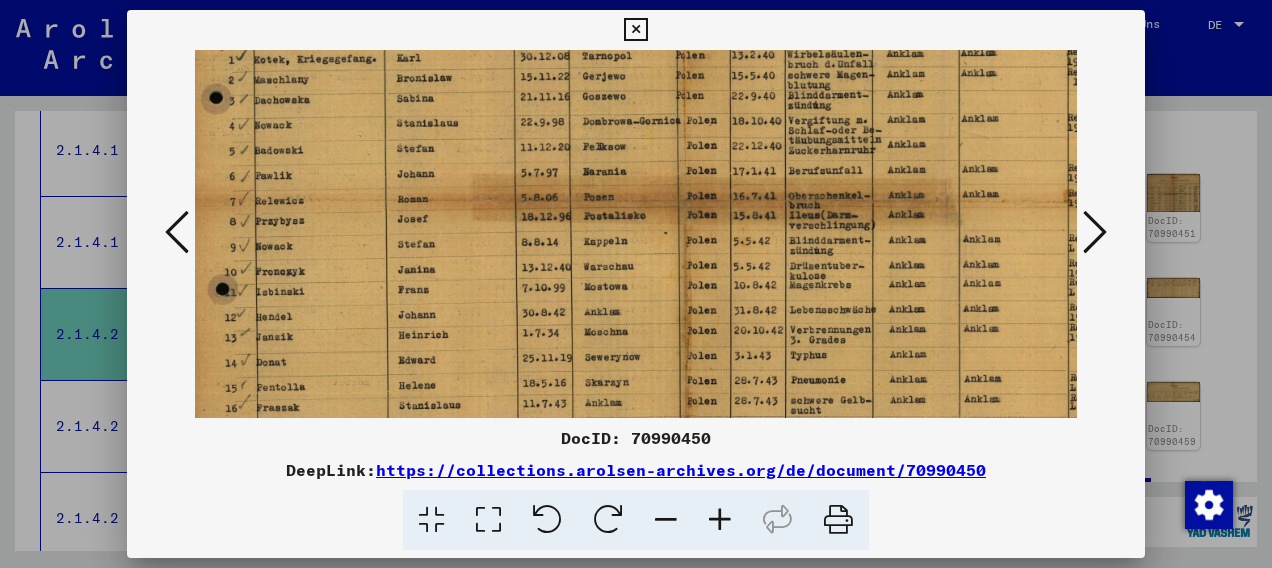 click at bounding box center [635, 30] 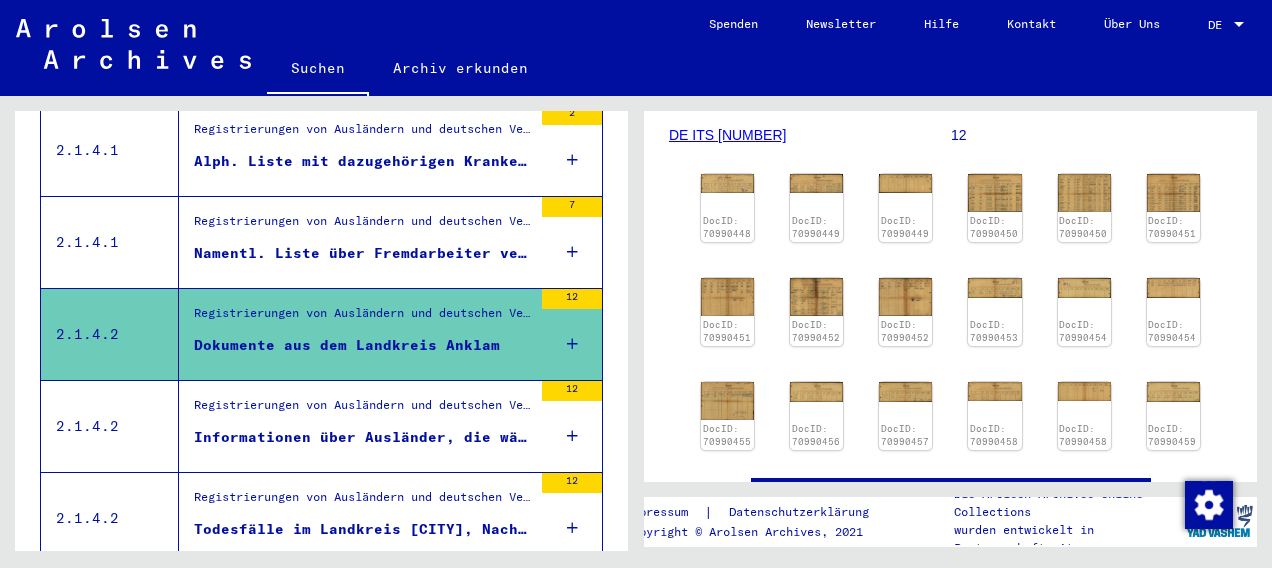 click on "Registrierungen von Ausländern und deutschen Verfolgten durch öffentliche Einrichtungen, Versicherungen und Firmen (1939 - 1947) > Durchführung der Alliiertenbefehle zur Erfassung von Ausländern und deutschen Verfolgten sowie verwandte Dokumente > Sowjetische Besatzungszone in Deutschland > Listen von Angehörigen der Vereinten Nationen, anderer Ausländer, deutscher Juden und Staatenloser, sowjetische Zone (2) > Unterlagen aus Mecklenburg-Vorpommern > Dokumente aus dem Landkreis Anklam > Informationen über Ausländer, die während des Kriegs im Kreis Anklam verstorben sind" at bounding box center [363, 502] 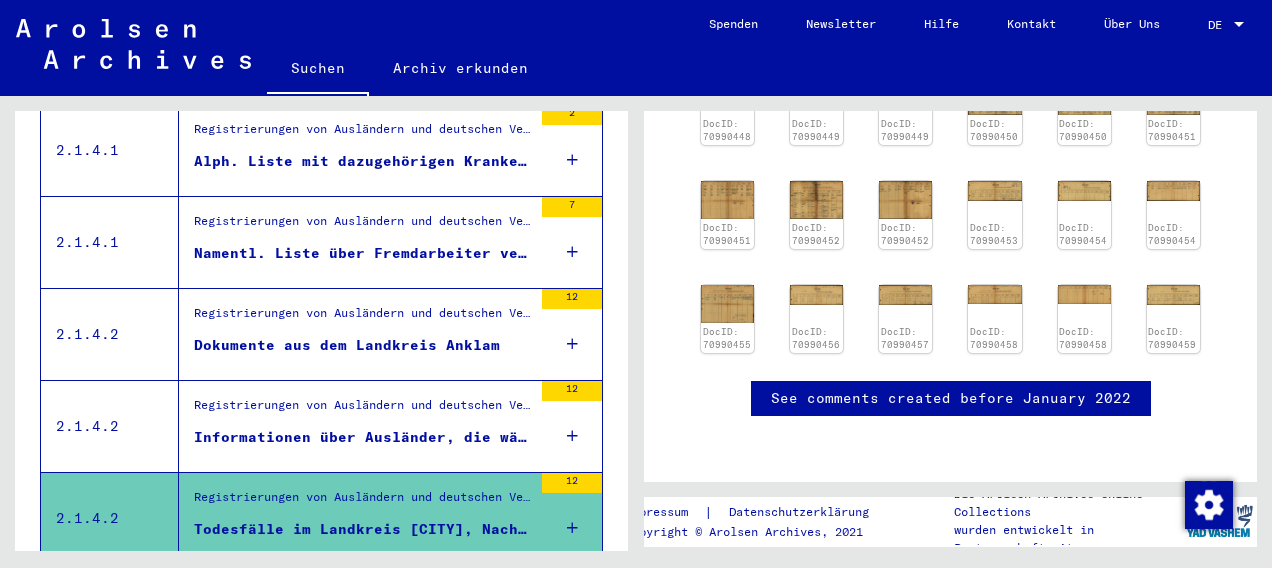 scroll, scrollTop: 469, scrollLeft: 0, axis: vertical 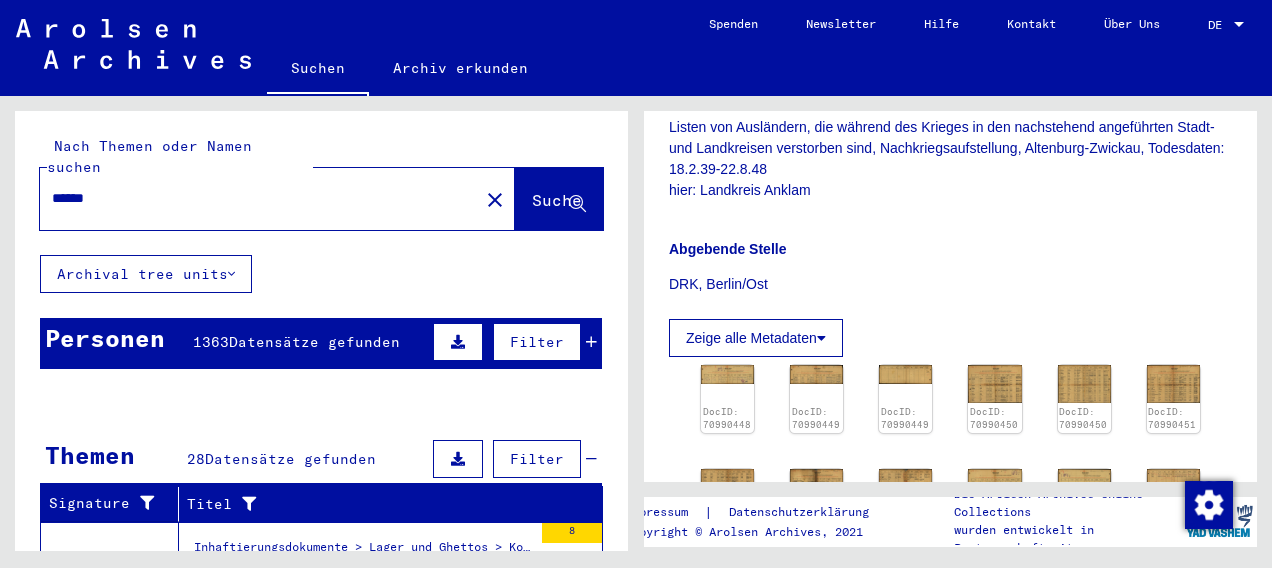 click on "******" at bounding box center (259, 198) 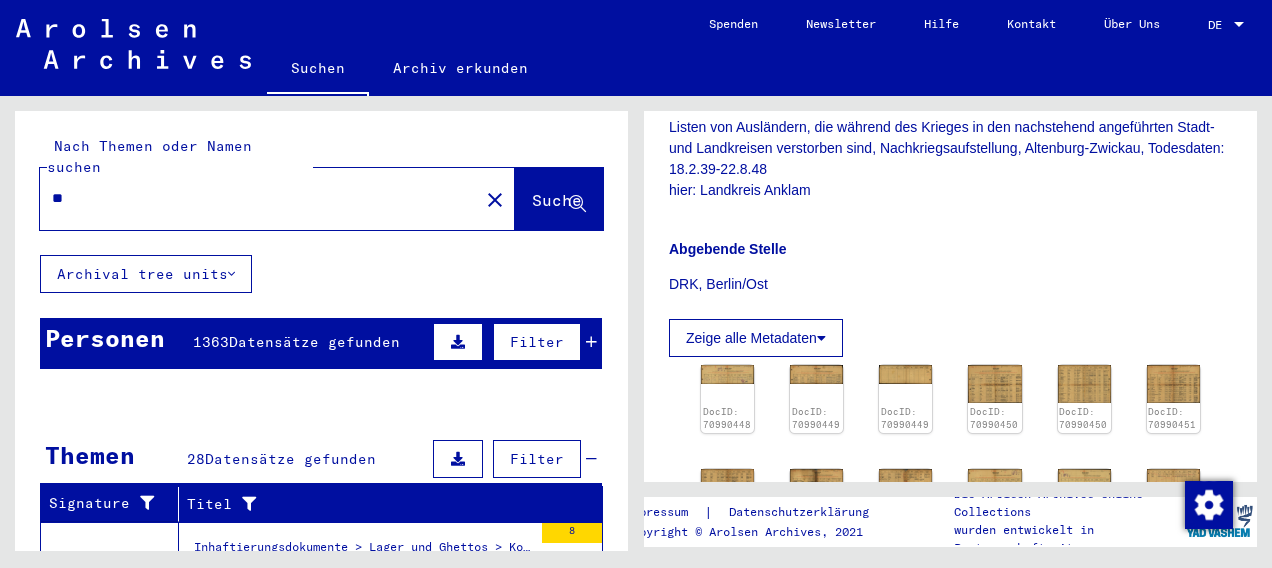 type on "*" 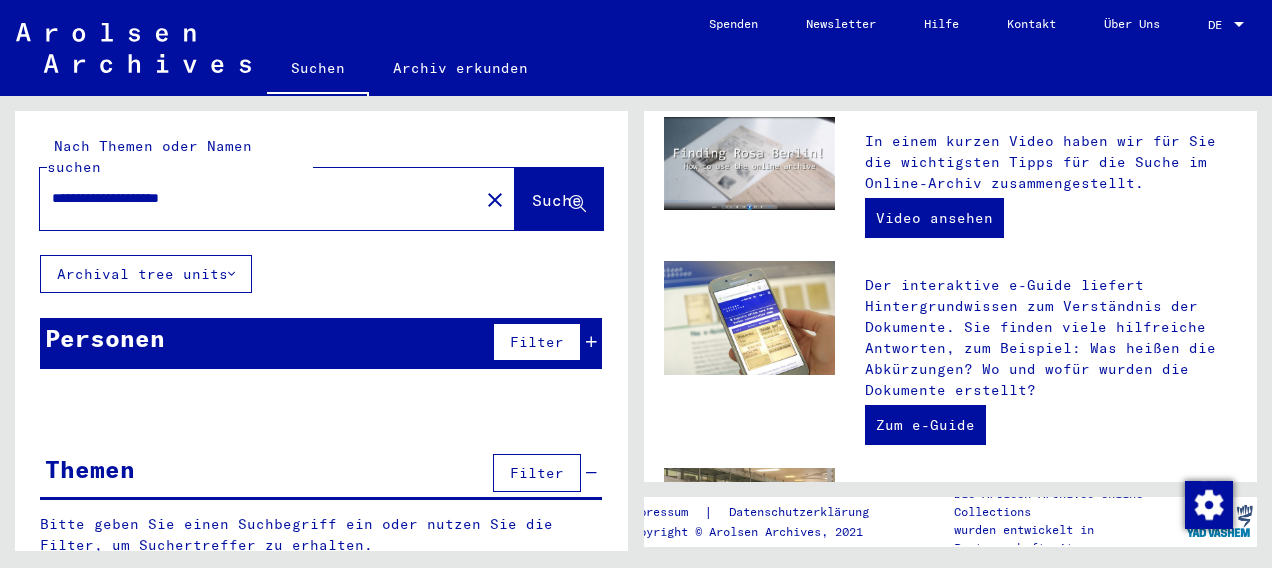 scroll, scrollTop: 0, scrollLeft: 0, axis: both 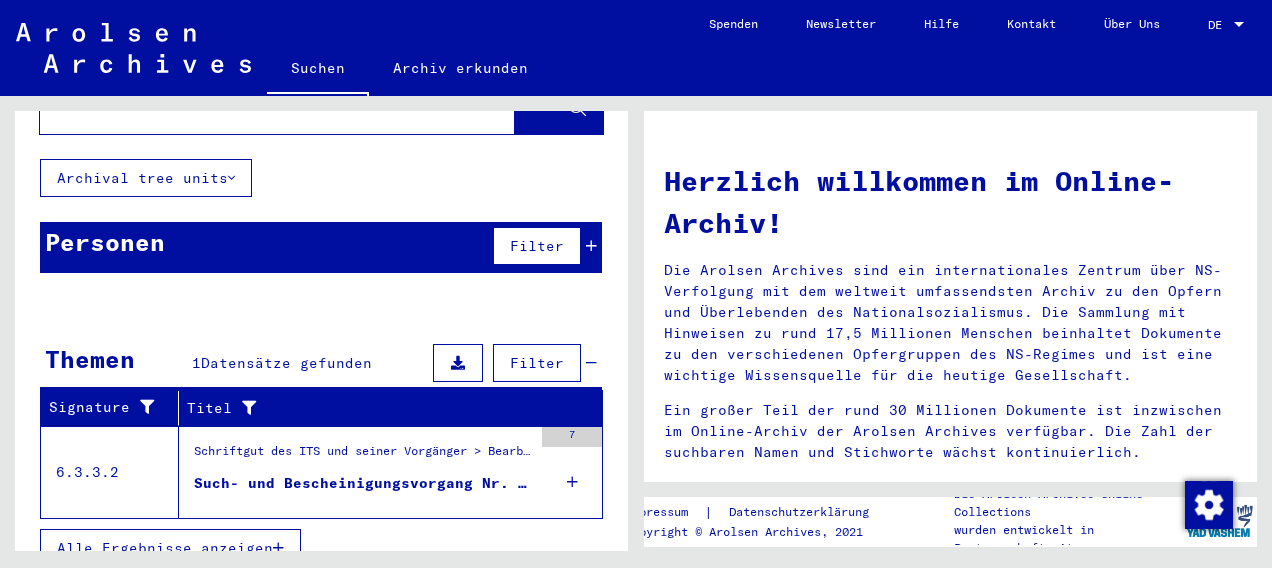 click on "Such- und Bescheinigungsvorgang Nr. 771.694 für [LAST], [FIRST] geboren [DATE]" at bounding box center (363, 483) 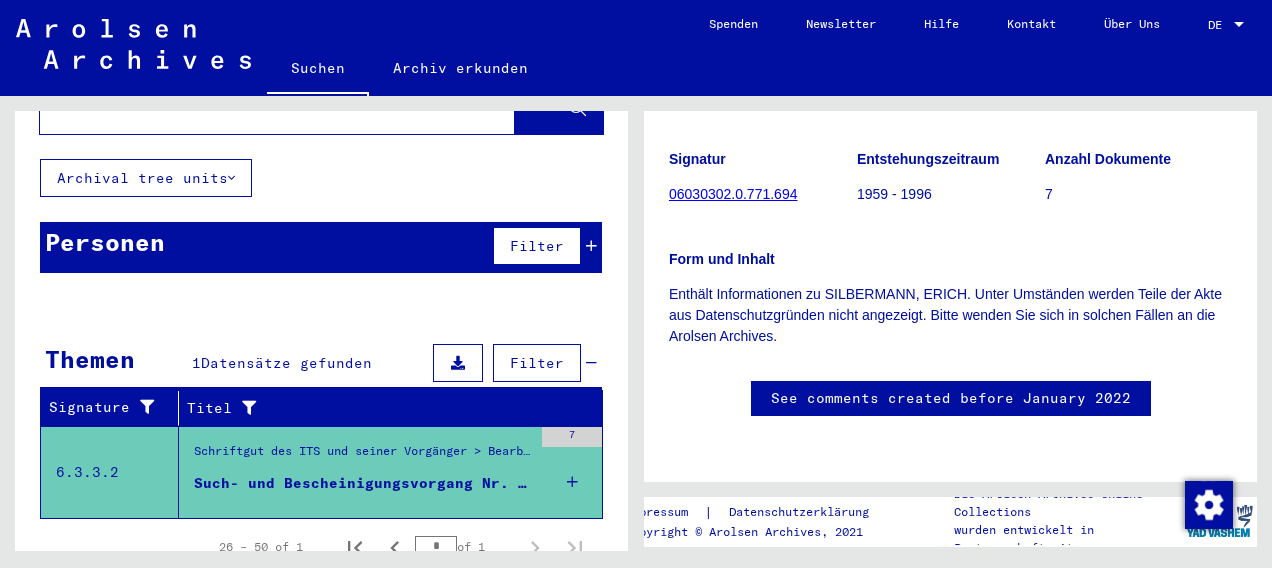 scroll, scrollTop: 185, scrollLeft: 0, axis: vertical 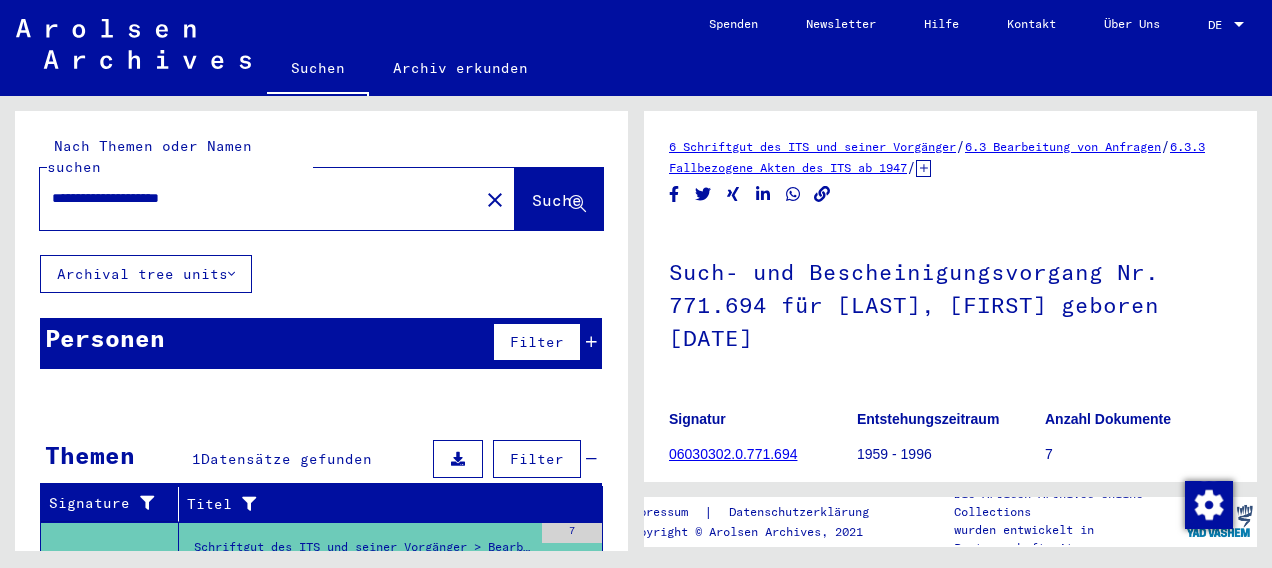click on "**********" at bounding box center (259, 198) 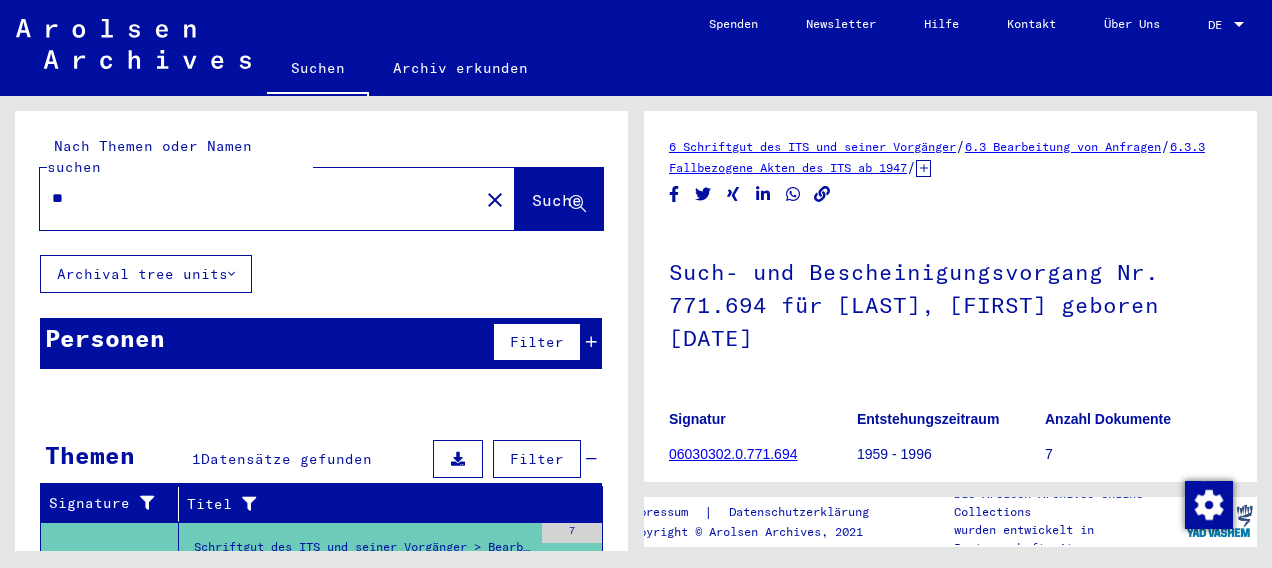 type on "*" 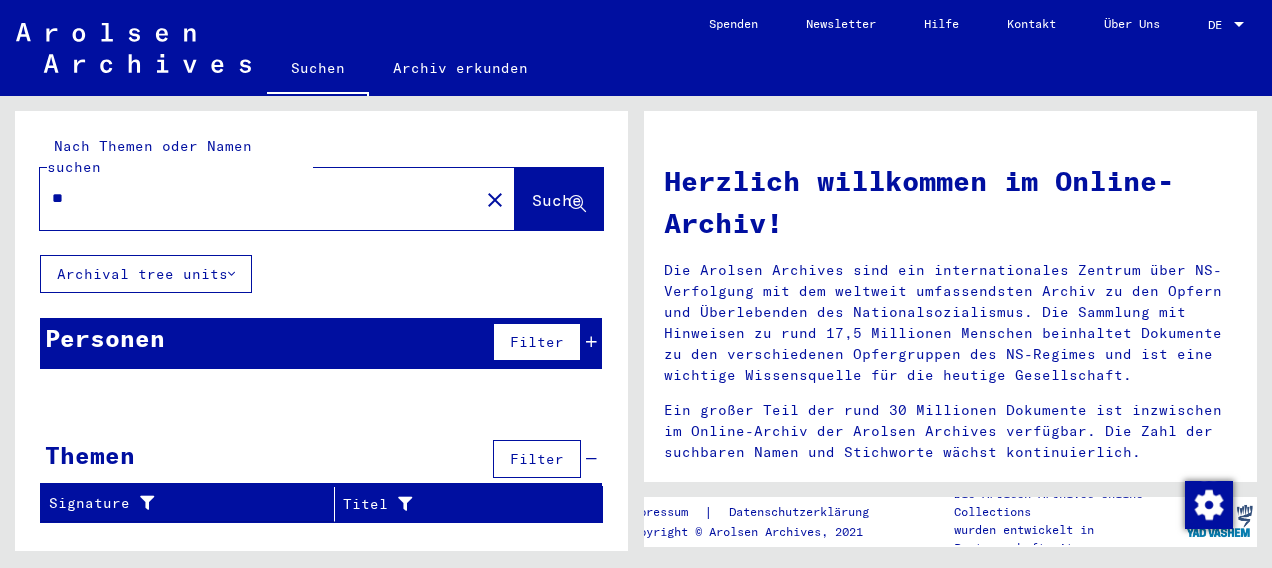 type on "*" 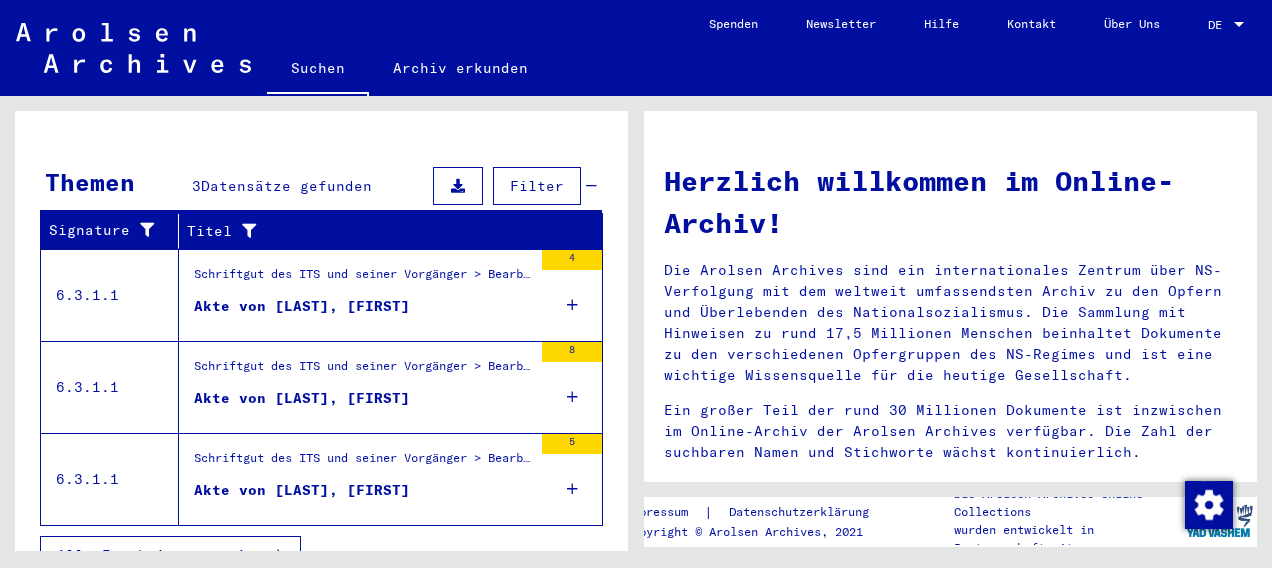 scroll, scrollTop: 277, scrollLeft: 0, axis: vertical 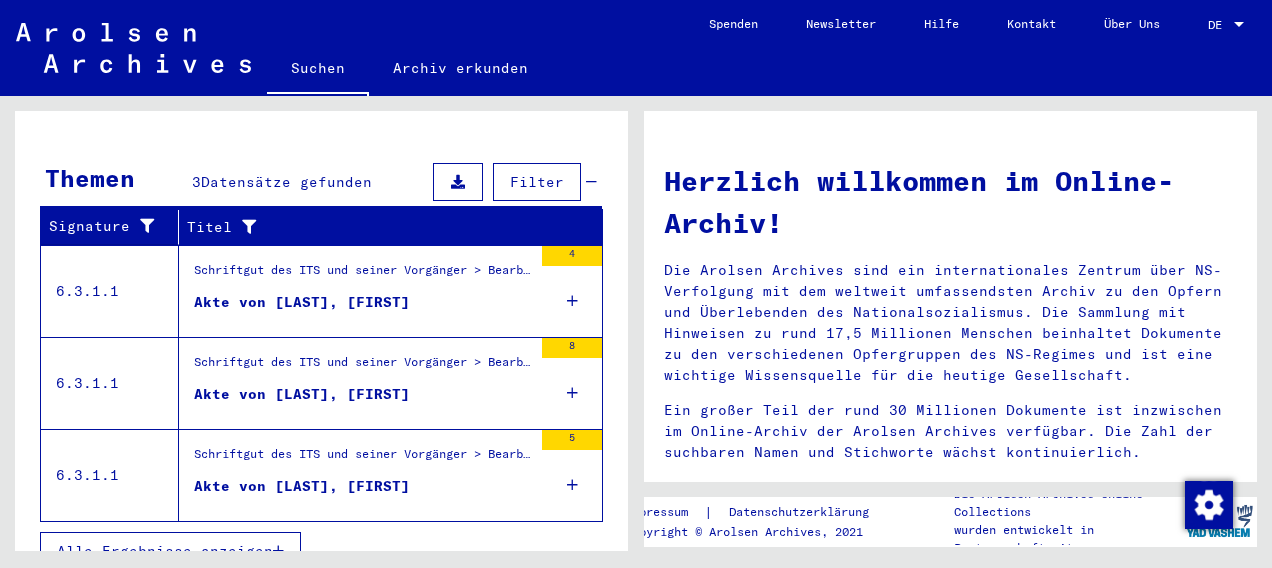 click on "Akte von [LAST], [FIRST]" at bounding box center [302, 302] 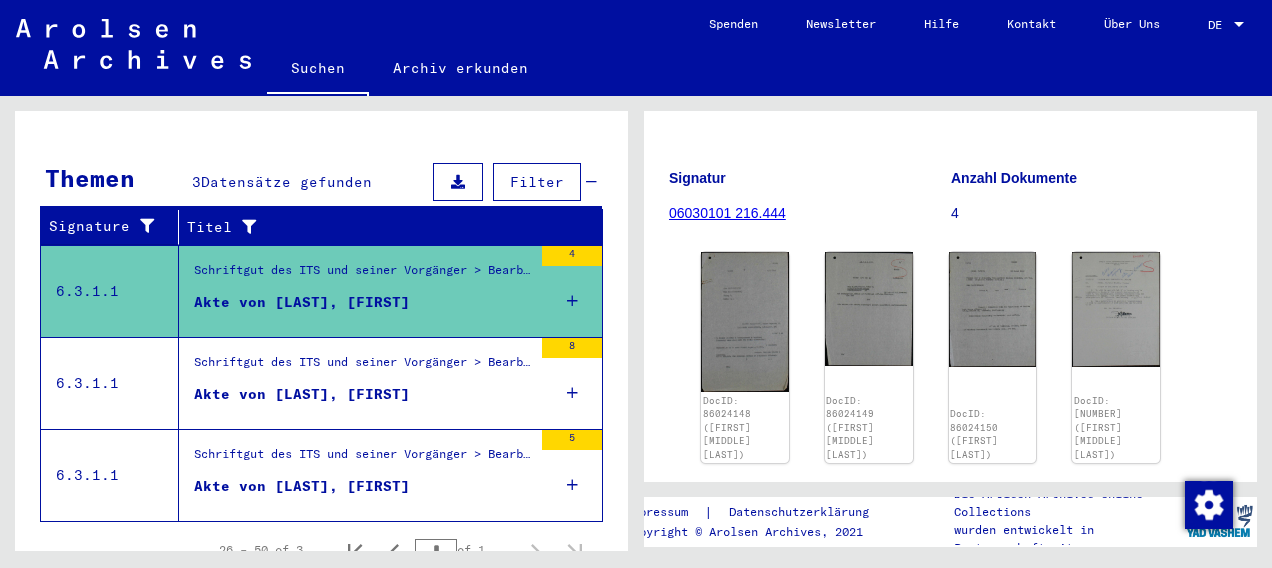 scroll, scrollTop: 178, scrollLeft: 0, axis: vertical 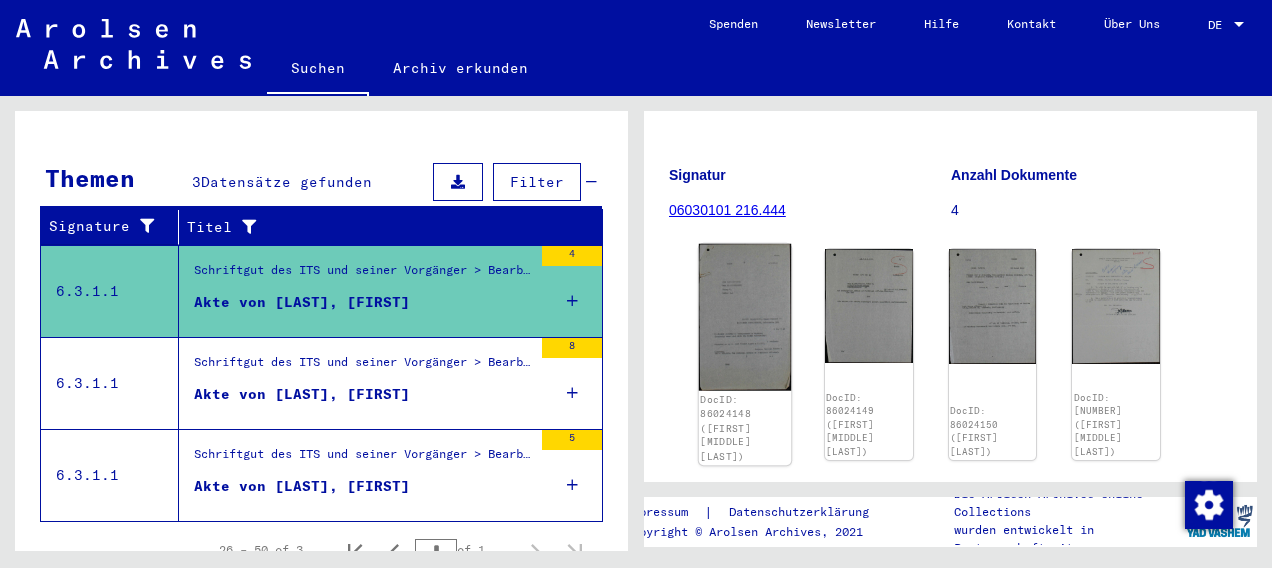 click 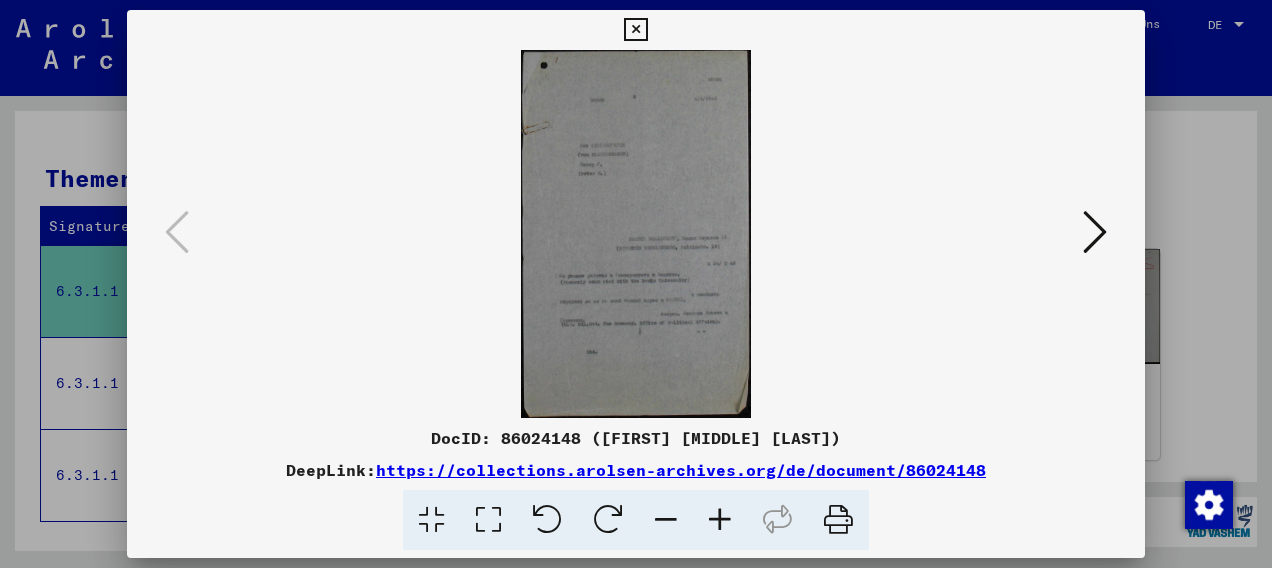 click at bounding box center [636, 234] 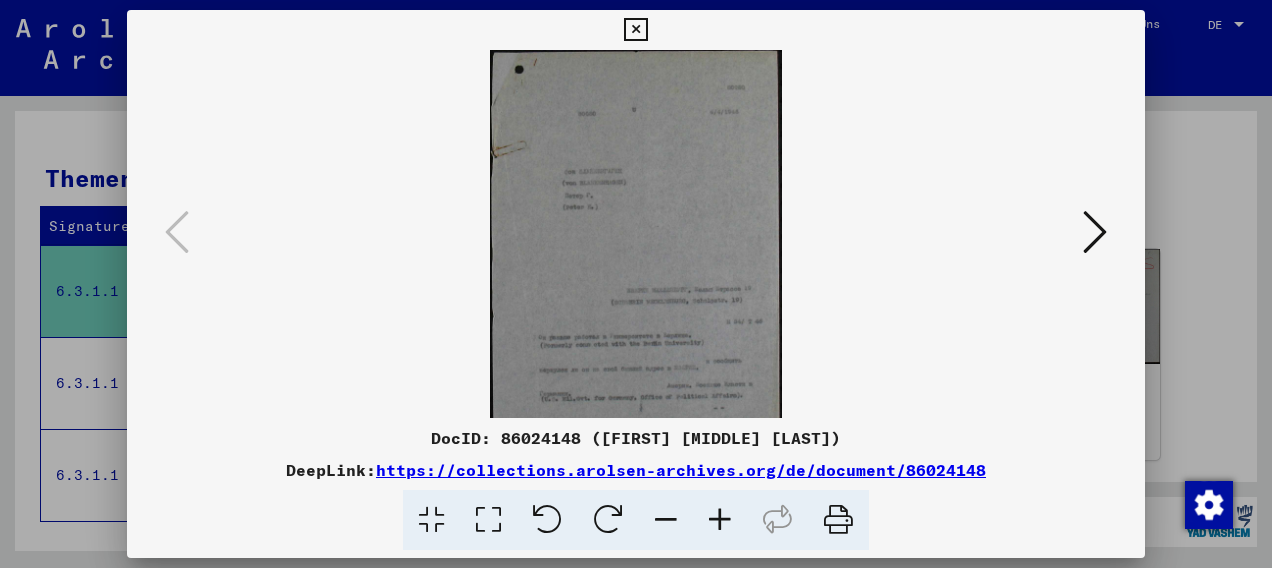 click at bounding box center (720, 520) 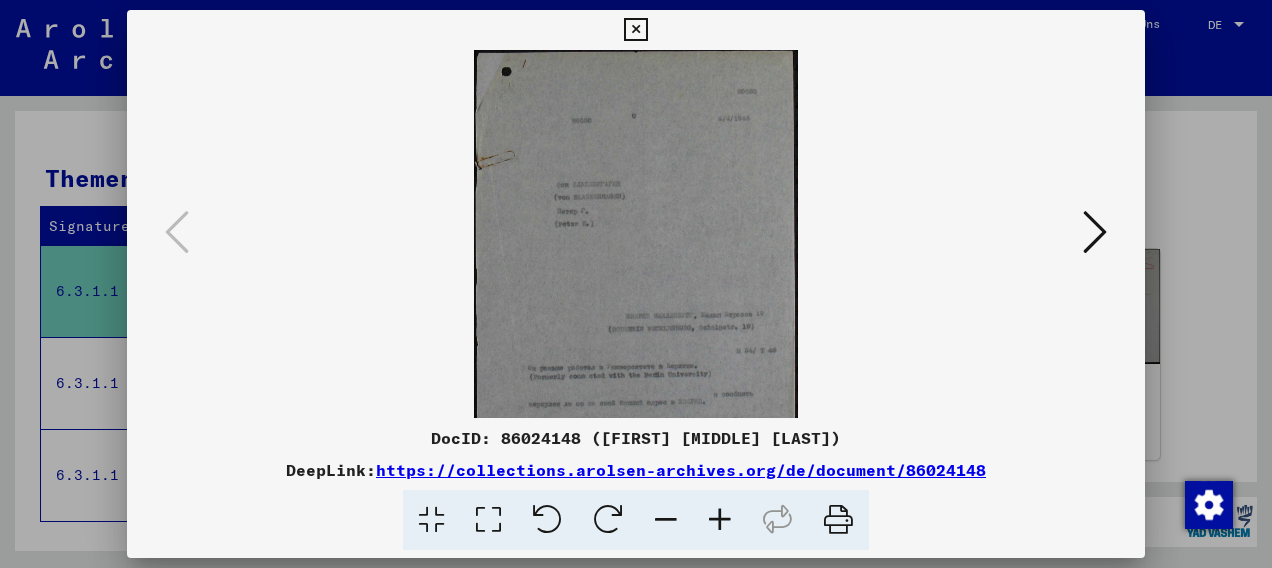 click at bounding box center [720, 520] 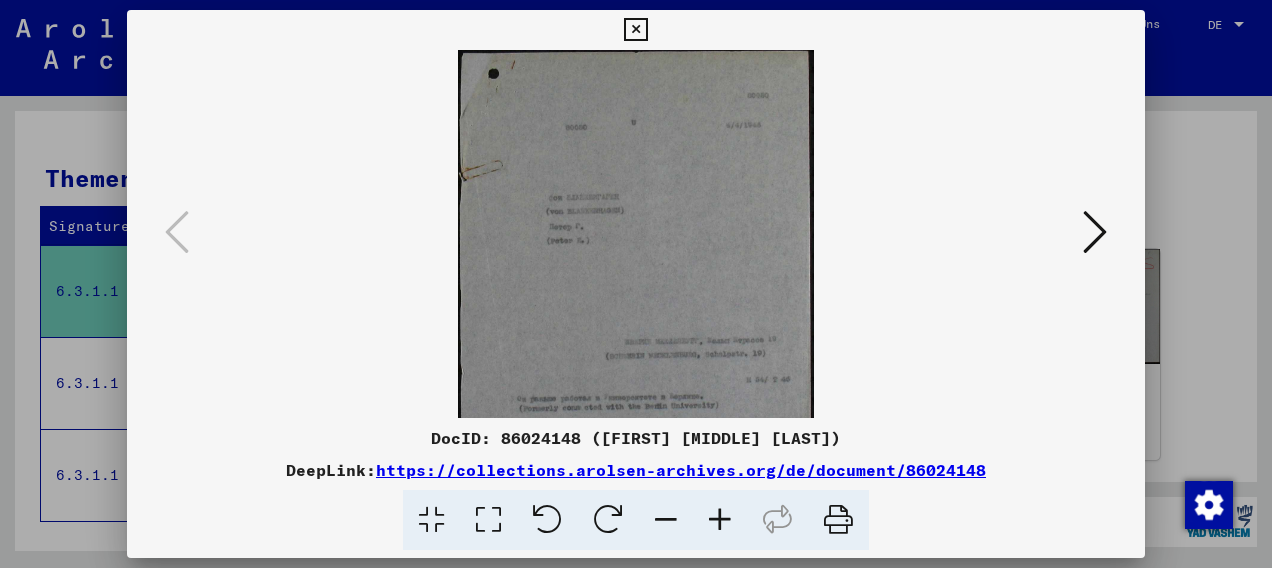 click at bounding box center [720, 520] 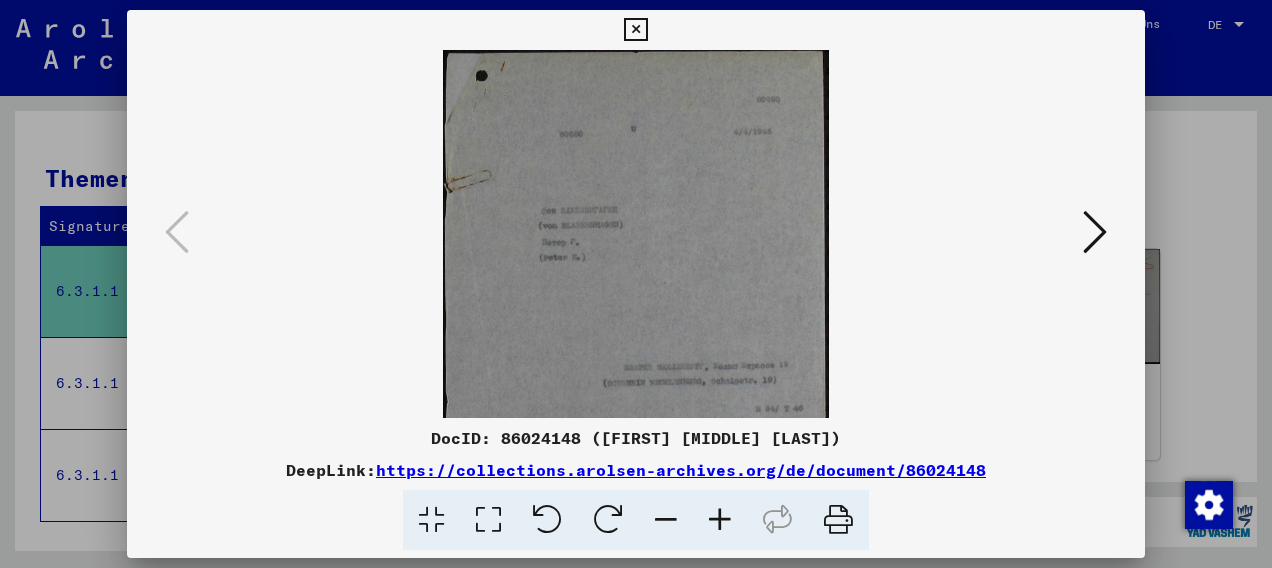 click at bounding box center (720, 520) 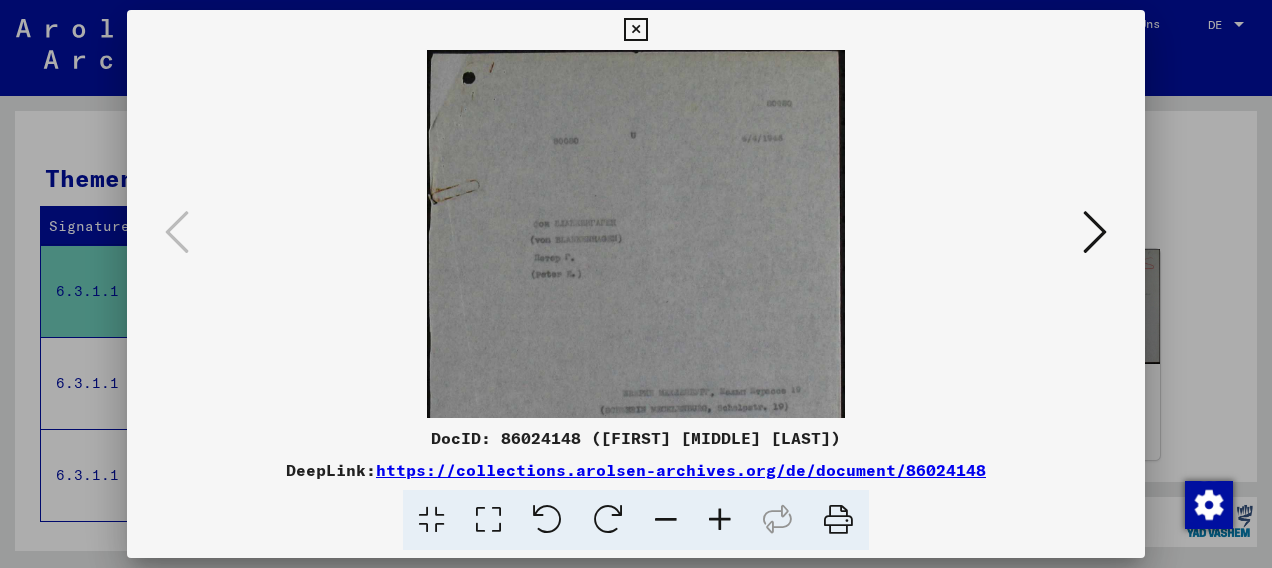 click at bounding box center (720, 520) 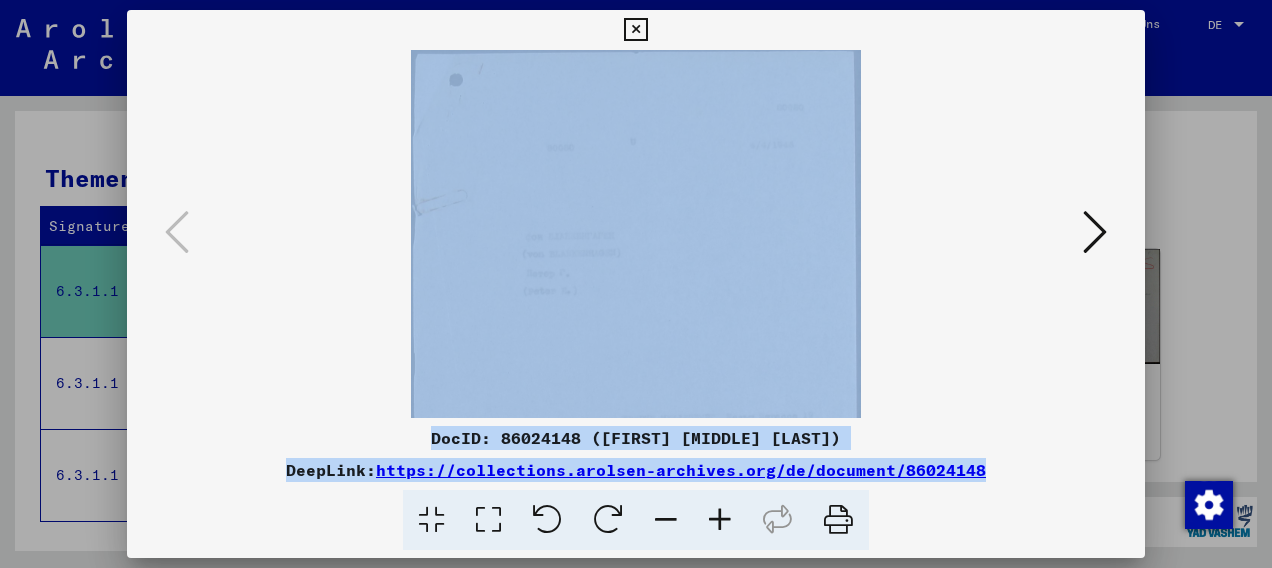 drag, startPoint x: 718, startPoint y: 521, endPoint x: 672, endPoint y: 356, distance: 171.29214 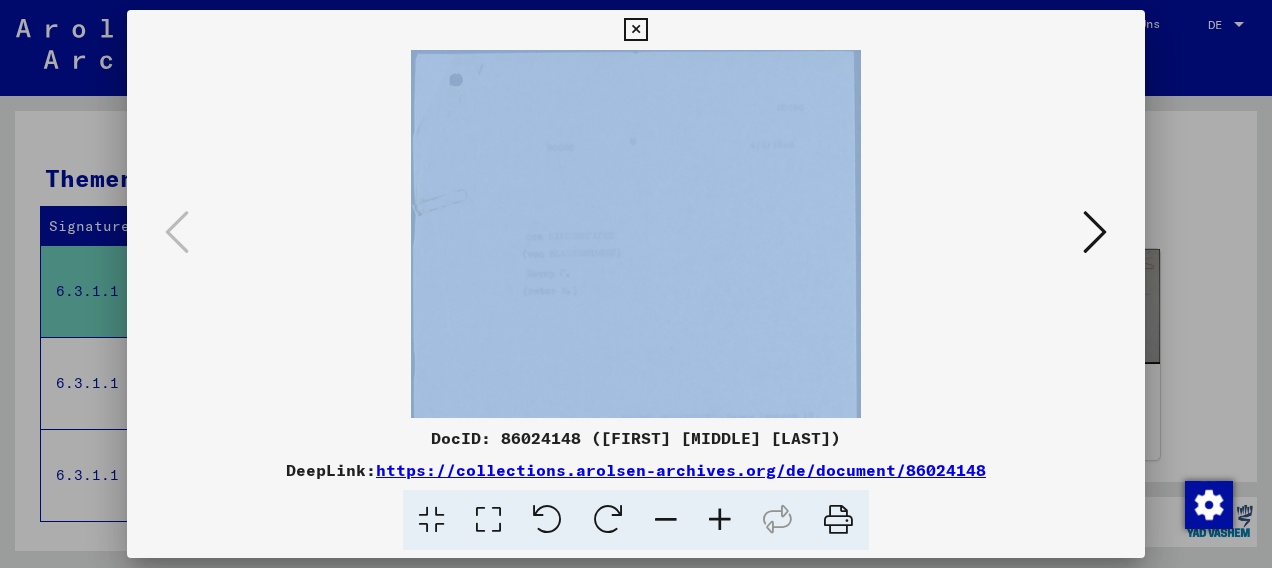 click at bounding box center [636, 234] 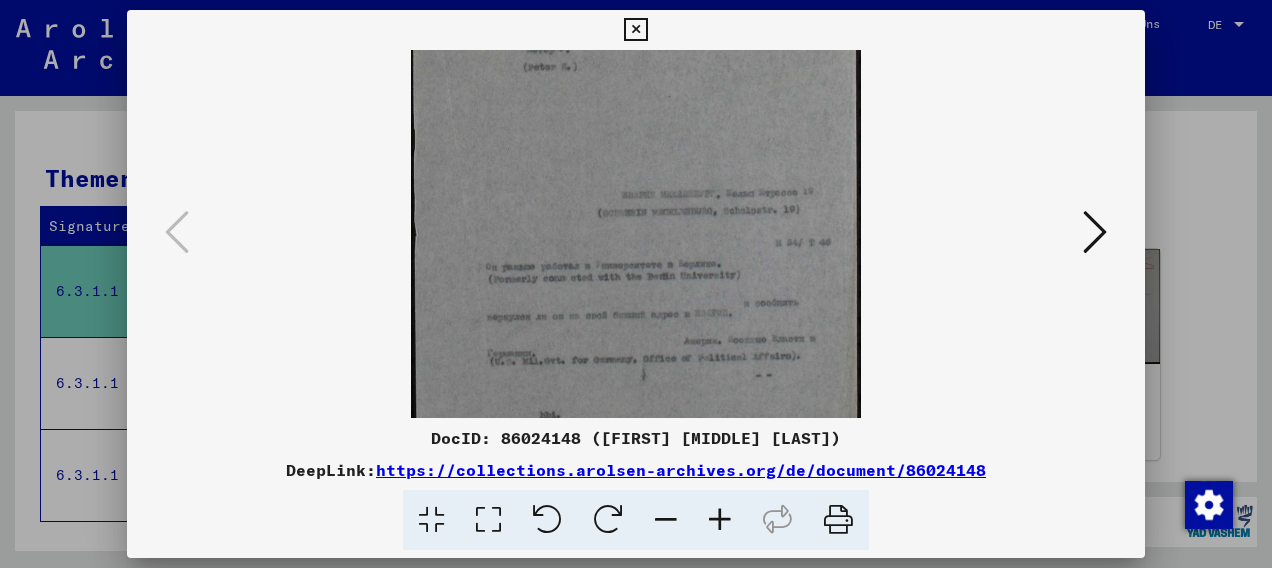 scroll, scrollTop: 230, scrollLeft: 0, axis: vertical 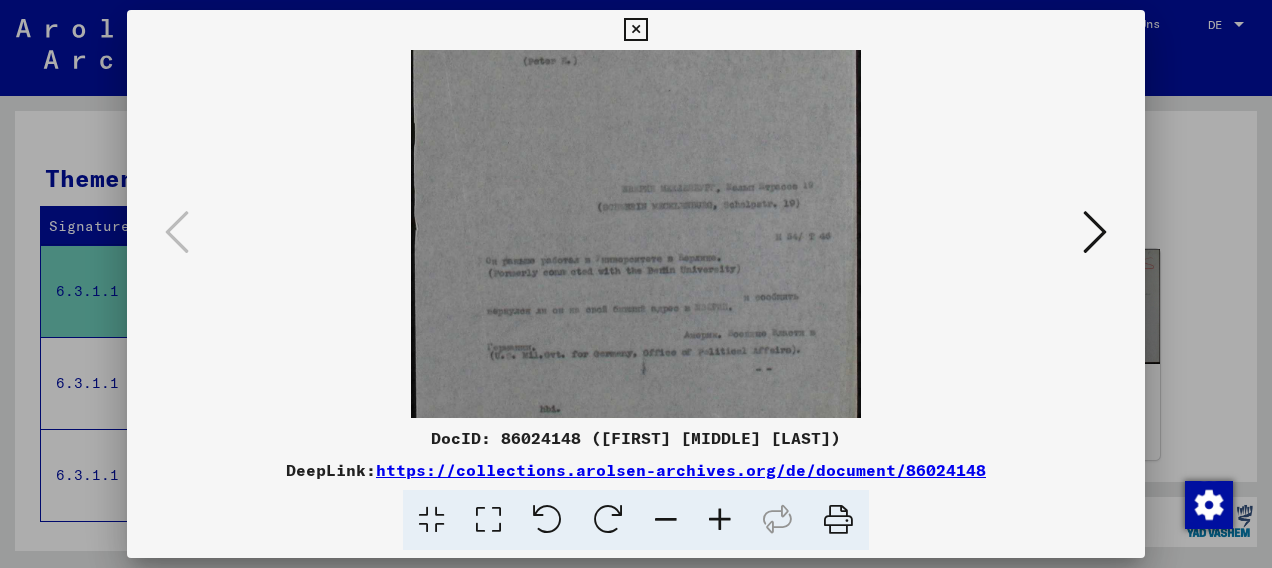 drag, startPoint x: 773, startPoint y: 352, endPoint x: 792, endPoint y: 127, distance: 225.8008 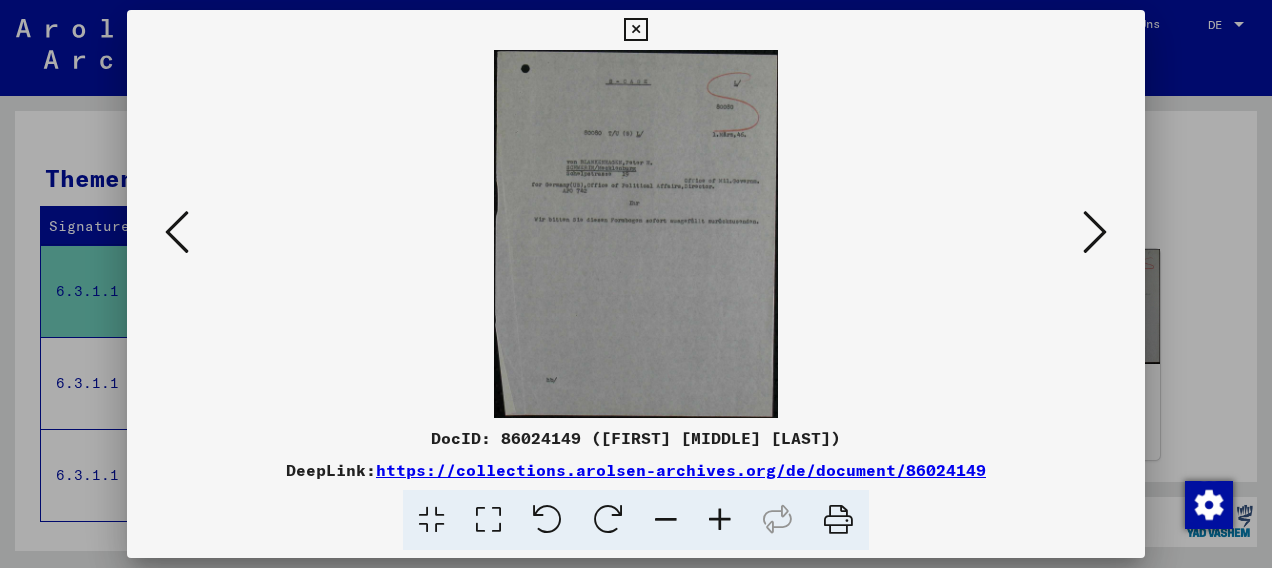scroll, scrollTop: 0, scrollLeft: 0, axis: both 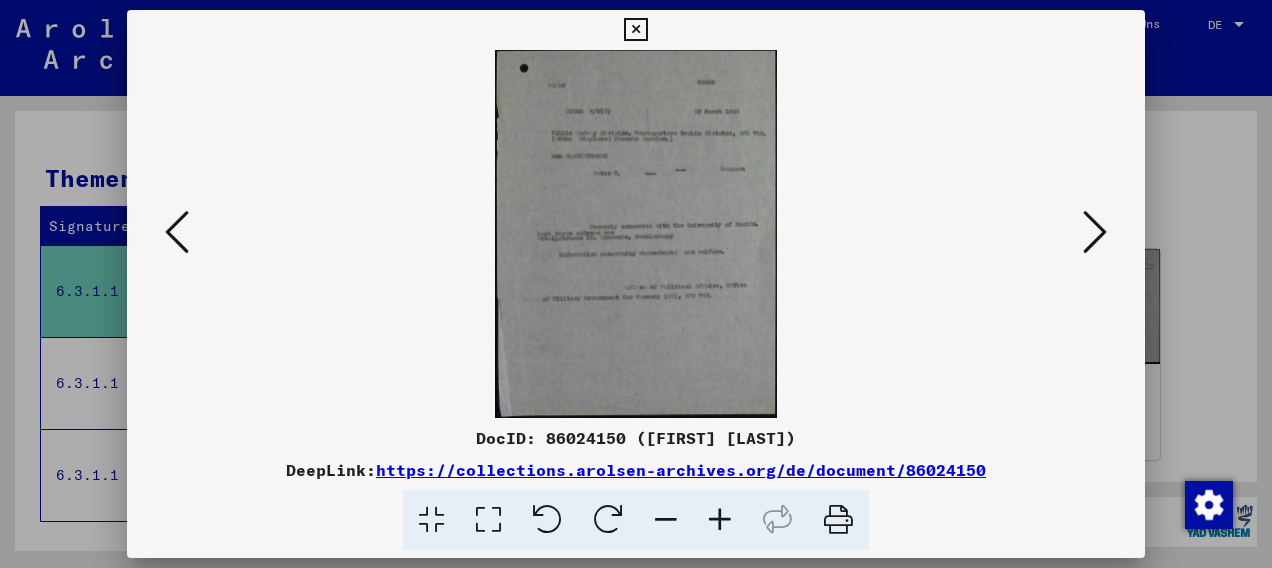 click at bounding box center (1095, 232) 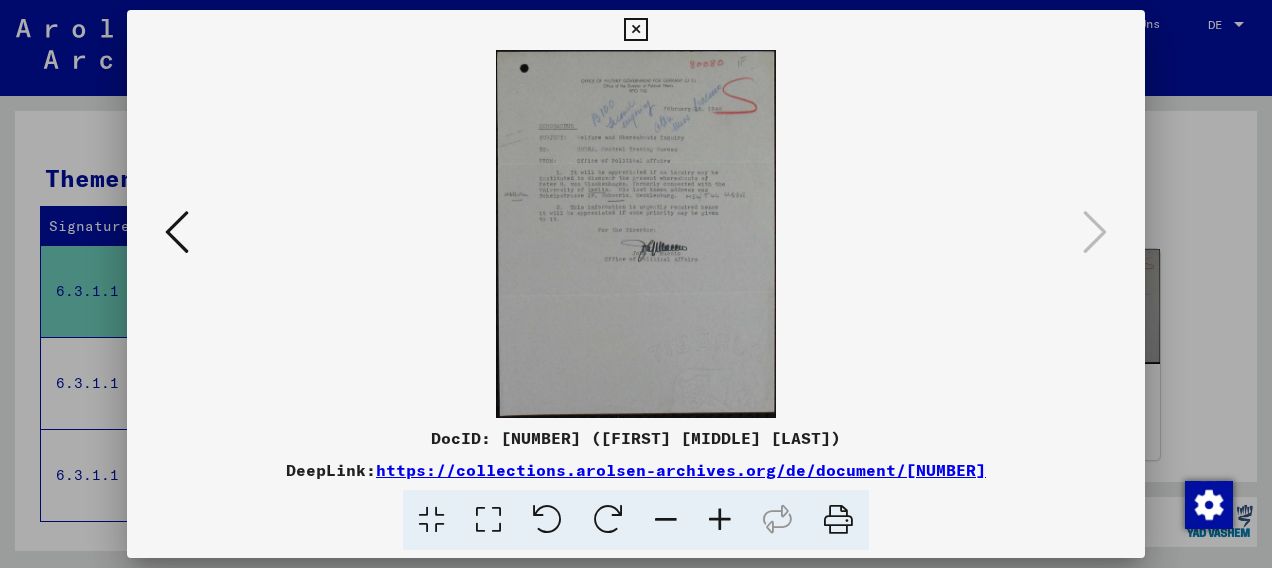 click at bounding box center (720, 520) 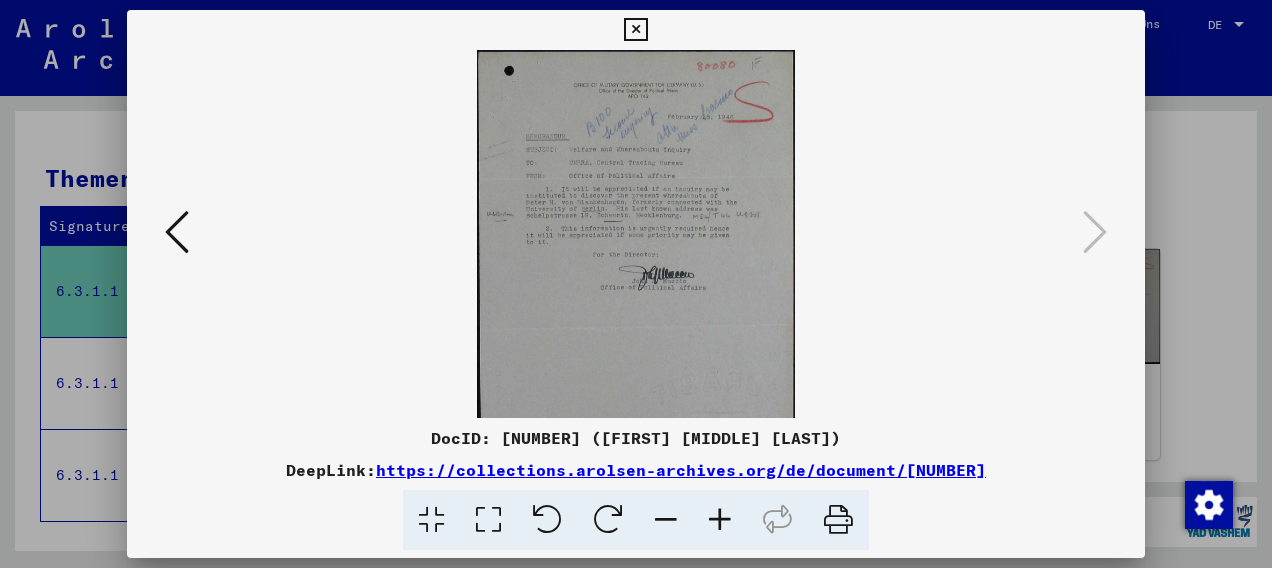 click at bounding box center (720, 520) 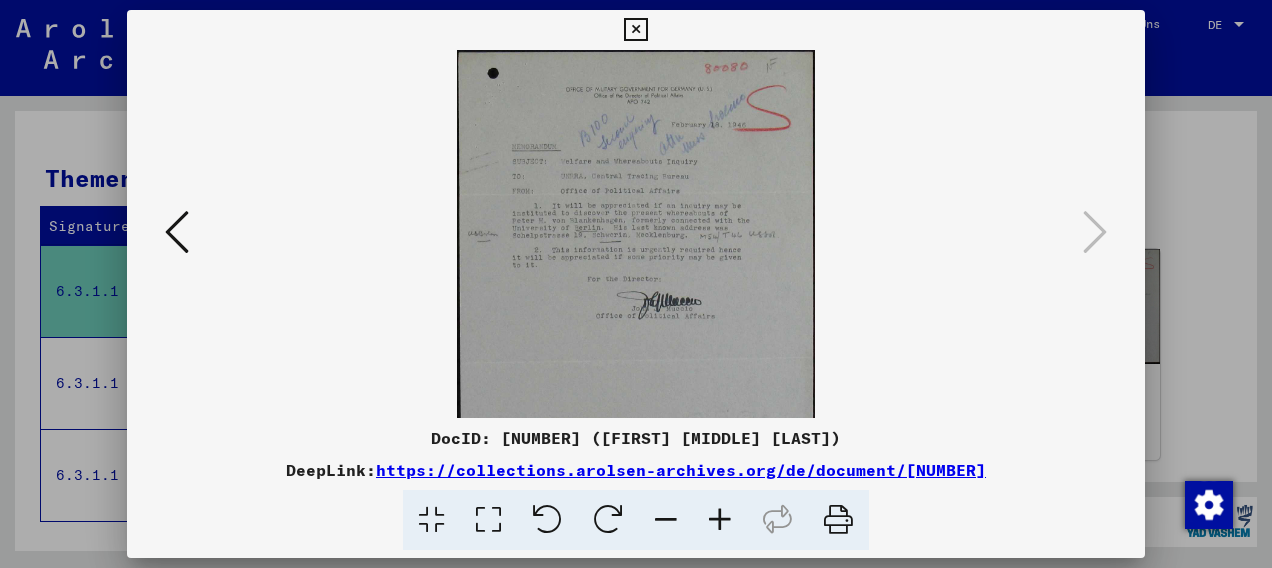 click at bounding box center (720, 520) 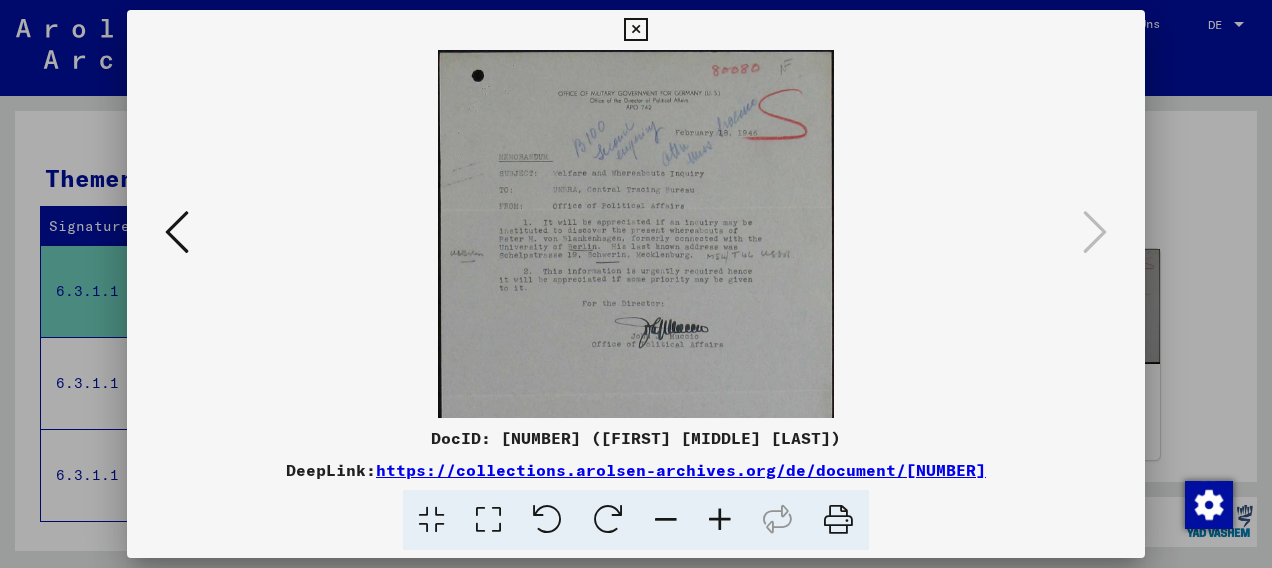 click at bounding box center [720, 520] 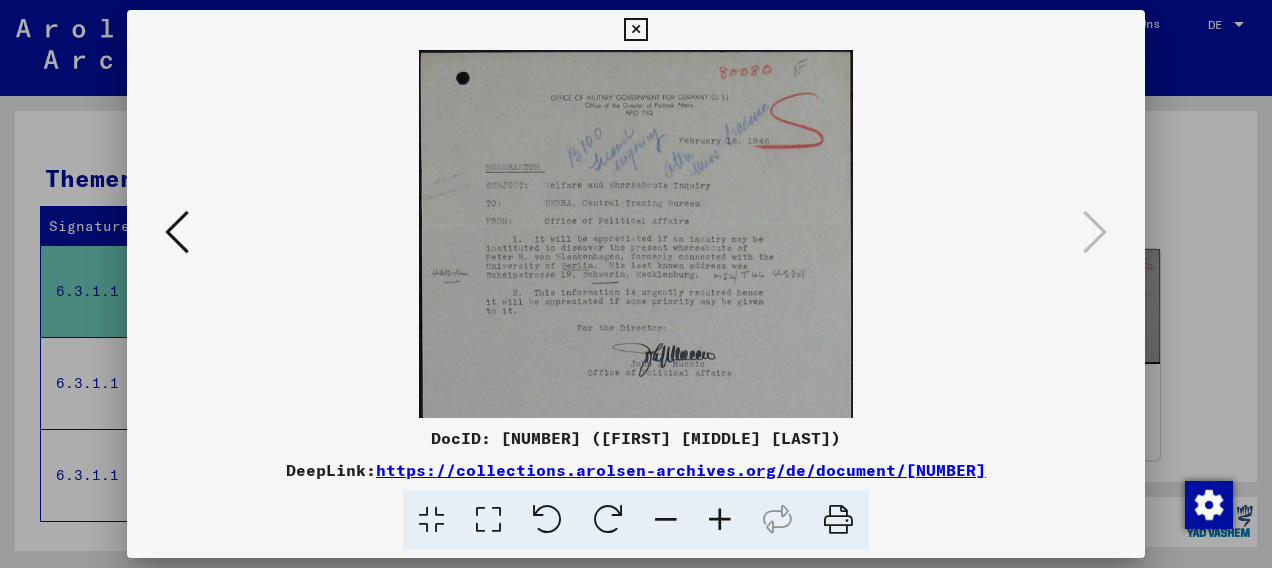 click at bounding box center [720, 520] 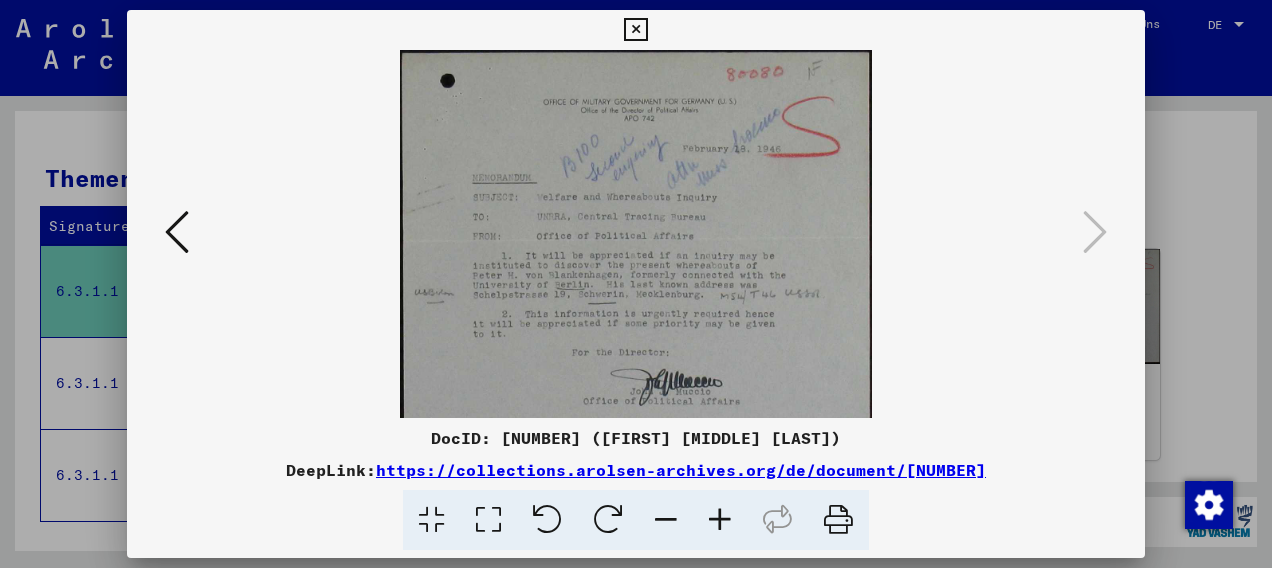 click at bounding box center [720, 520] 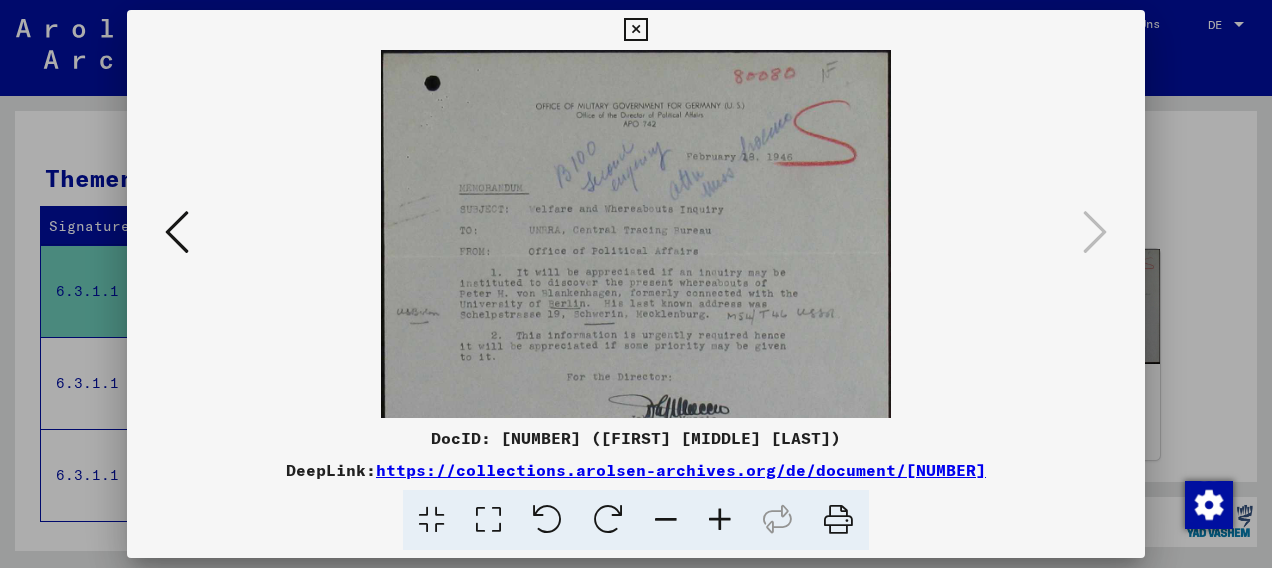 click at bounding box center [720, 520] 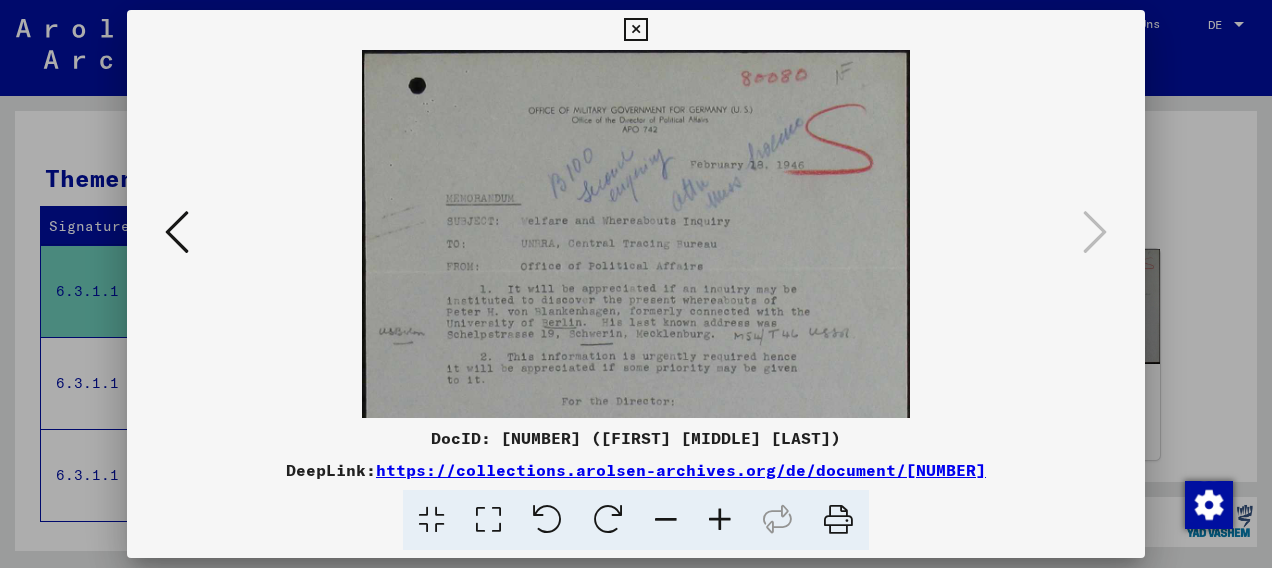 click at bounding box center (635, 30) 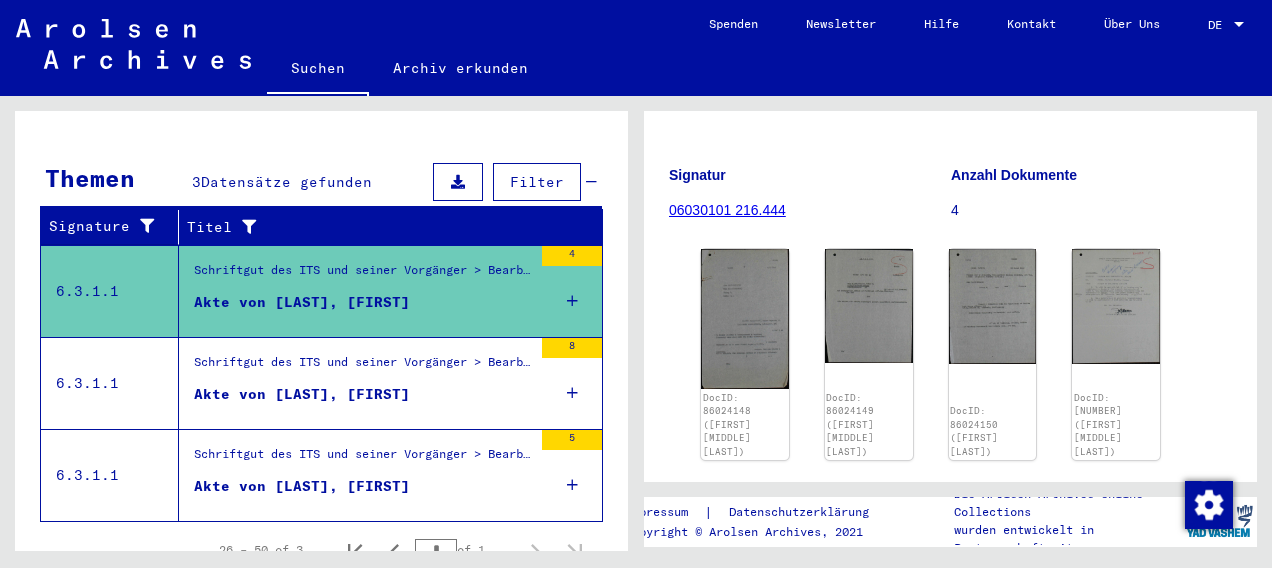 click on "Akte von [LAST], [FIRST]" at bounding box center [302, 394] 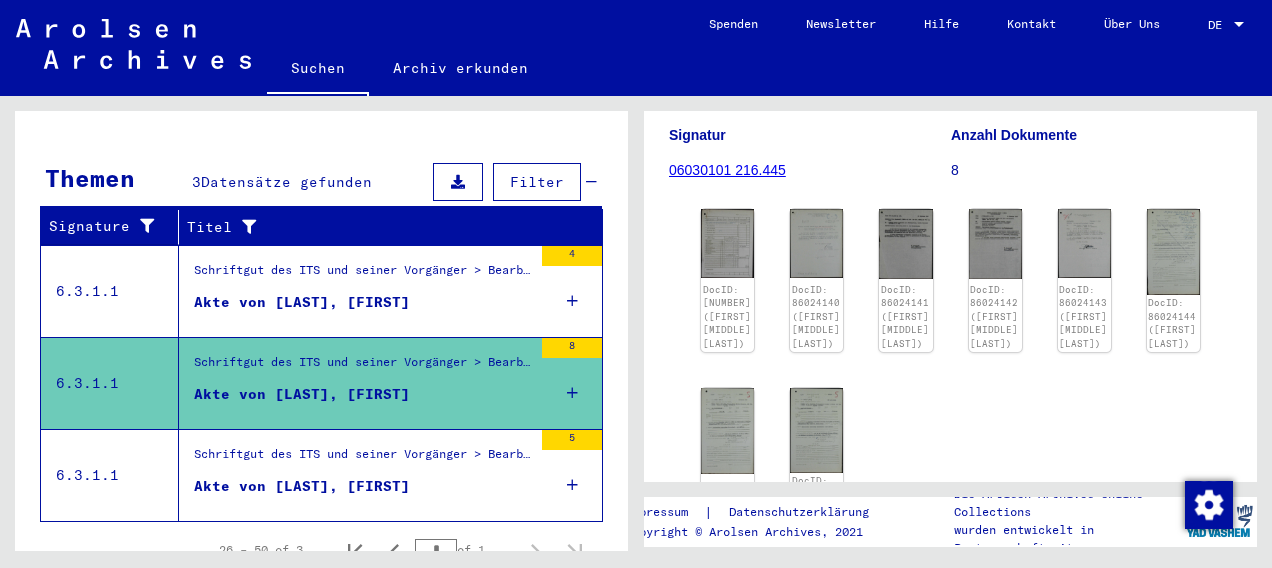 scroll, scrollTop: 234, scrollLeft: 0, axis: vertical 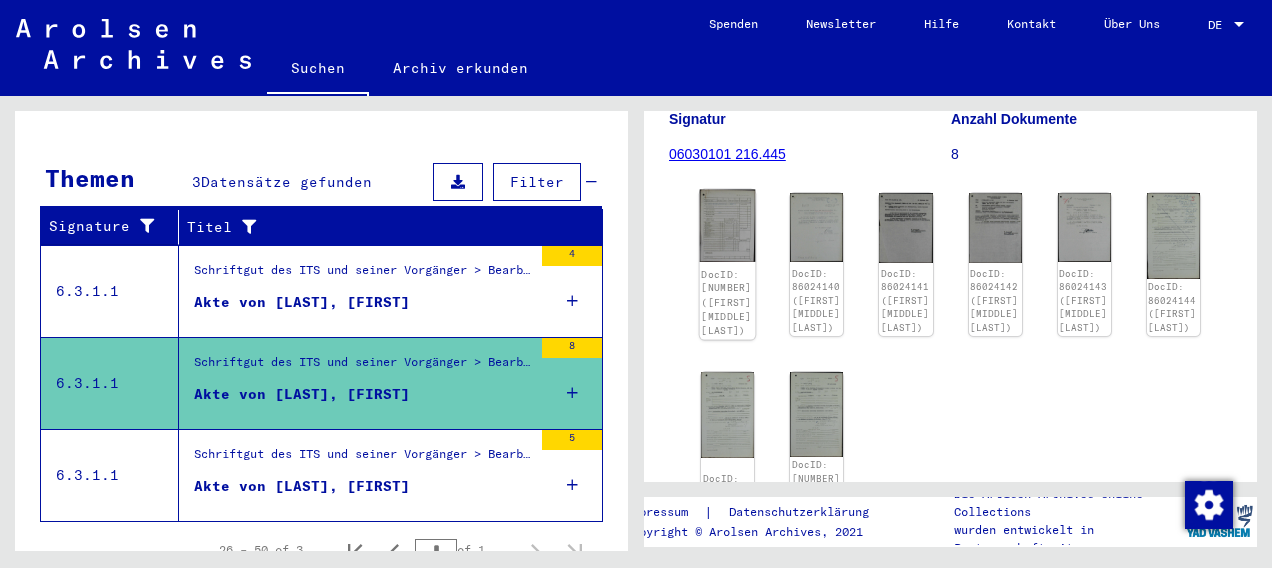 click 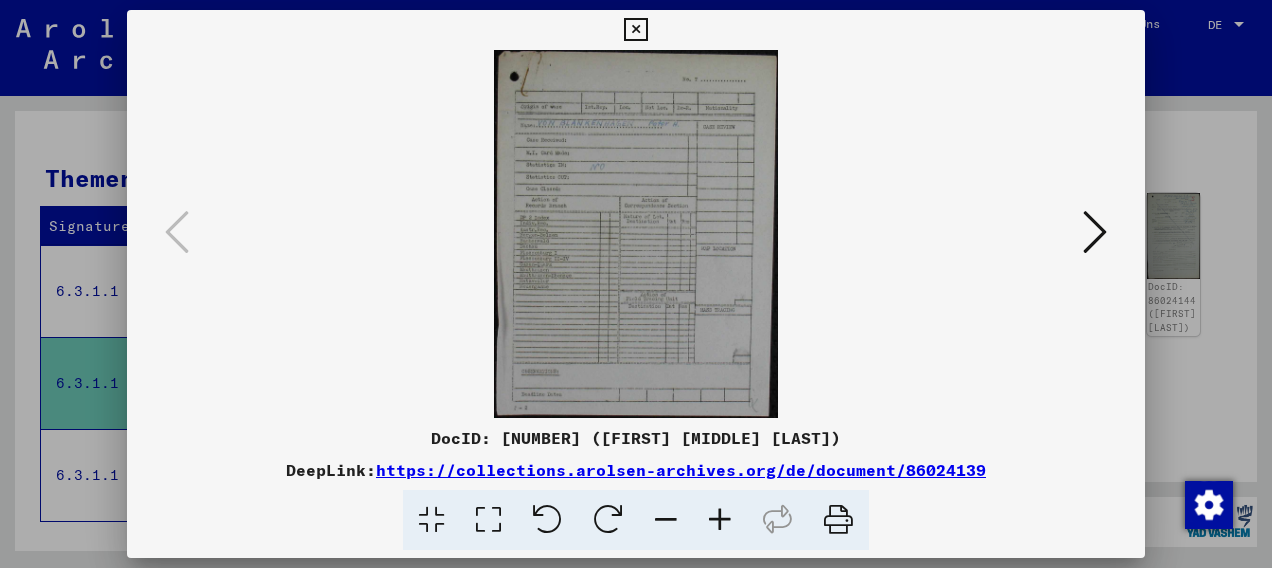 click at bounding box center [1095, 232] 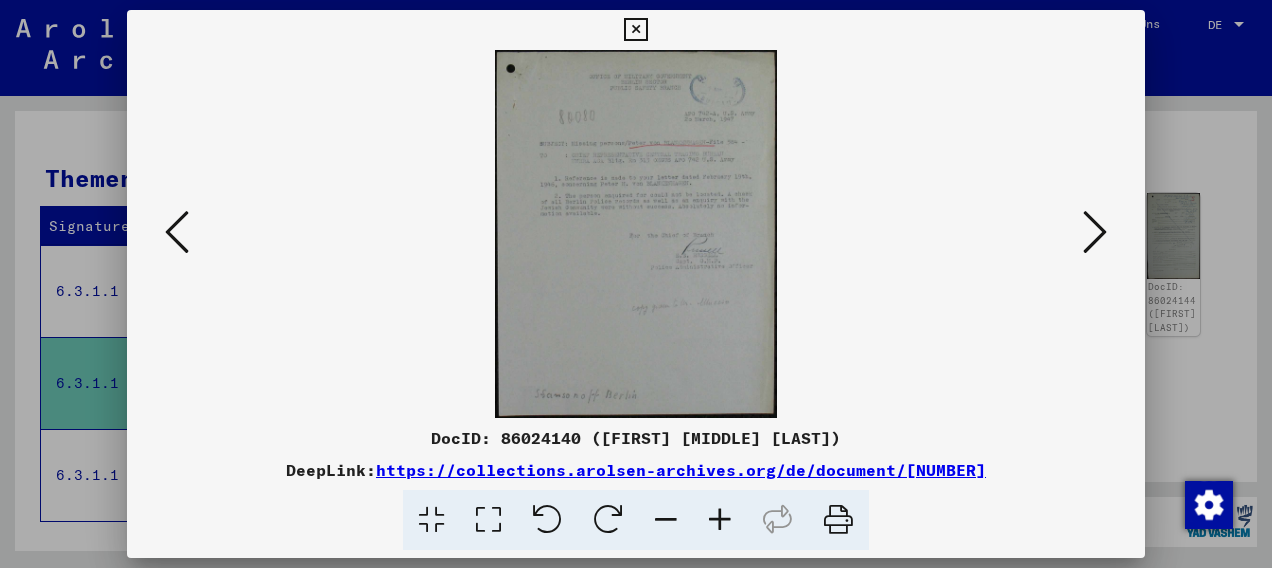 click at bounding box center [720, 520] 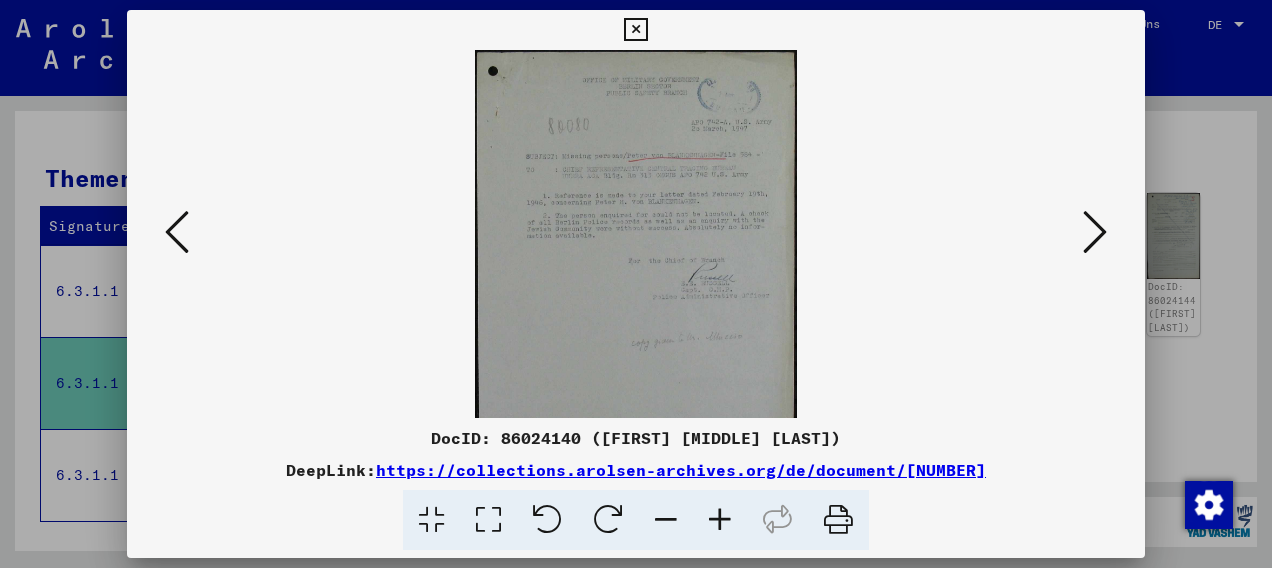 click at bounding box center [720, 520] 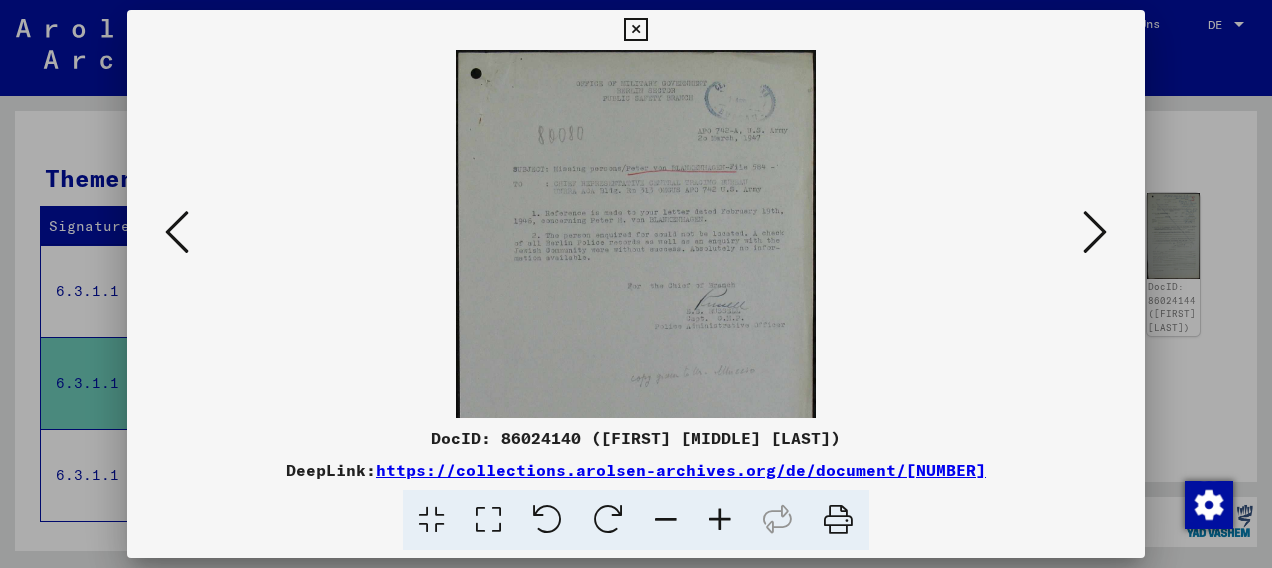 click at bounding box center [720, 520] 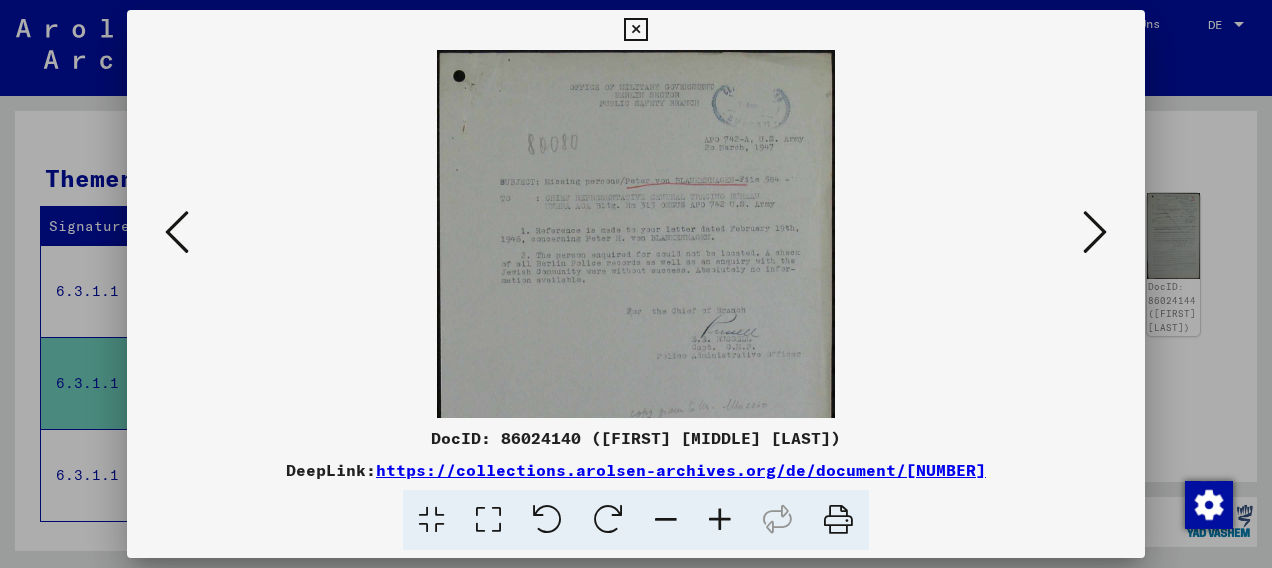 click at bounding box center (720, 520) 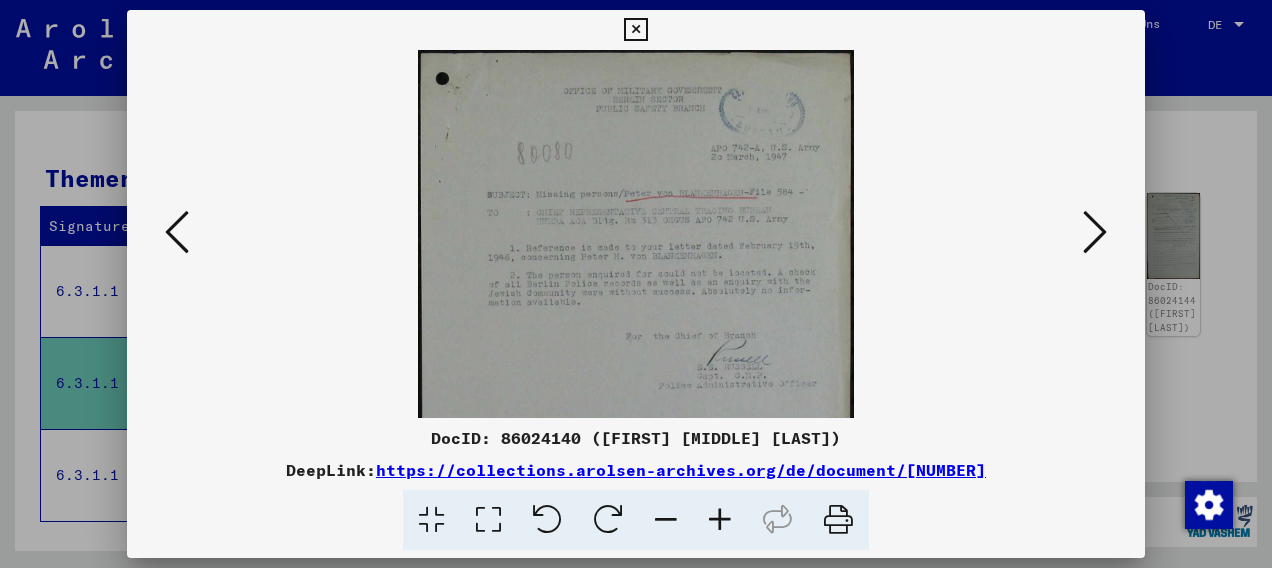 click at bounding box center [720, 520] 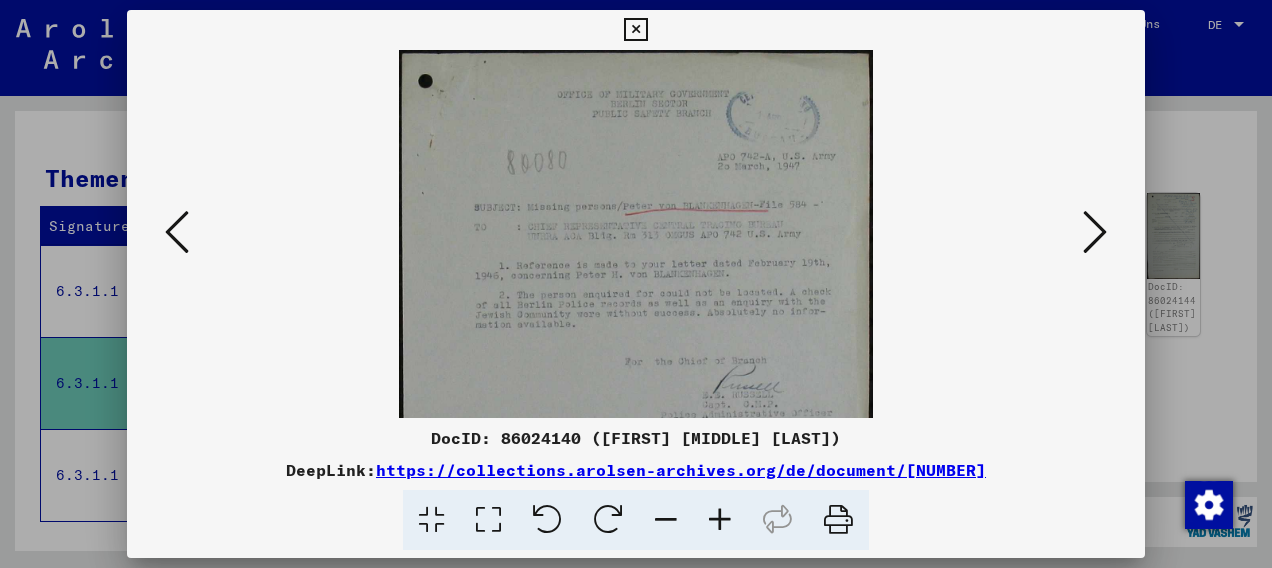 click at bounding box center (1095, 232) 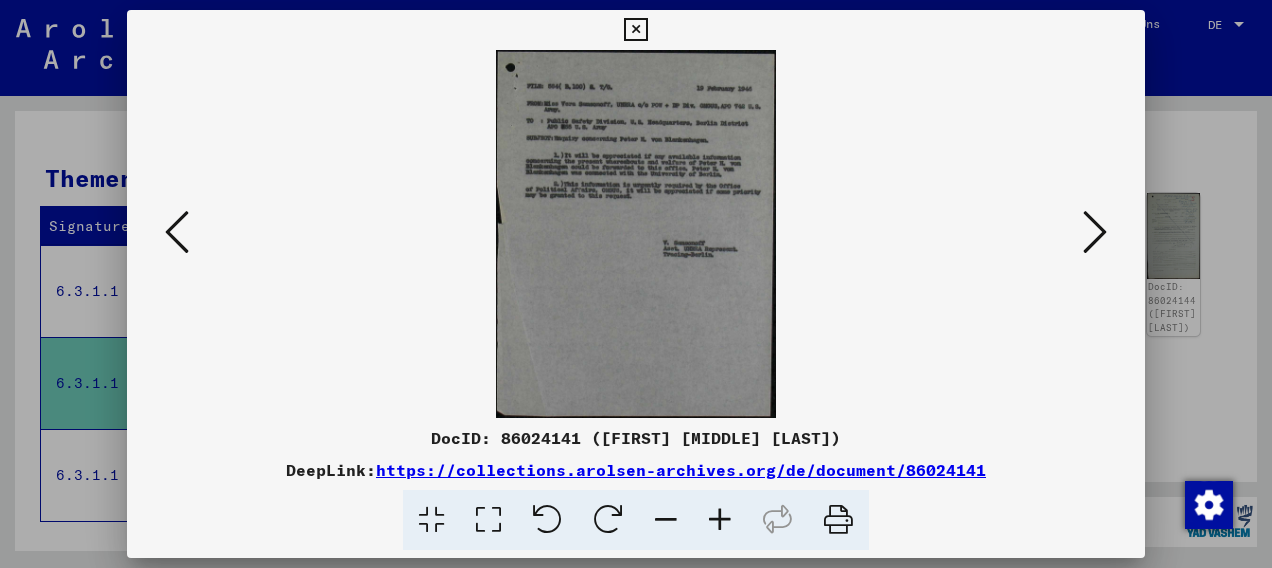 click at bounding box center (1095, 232) 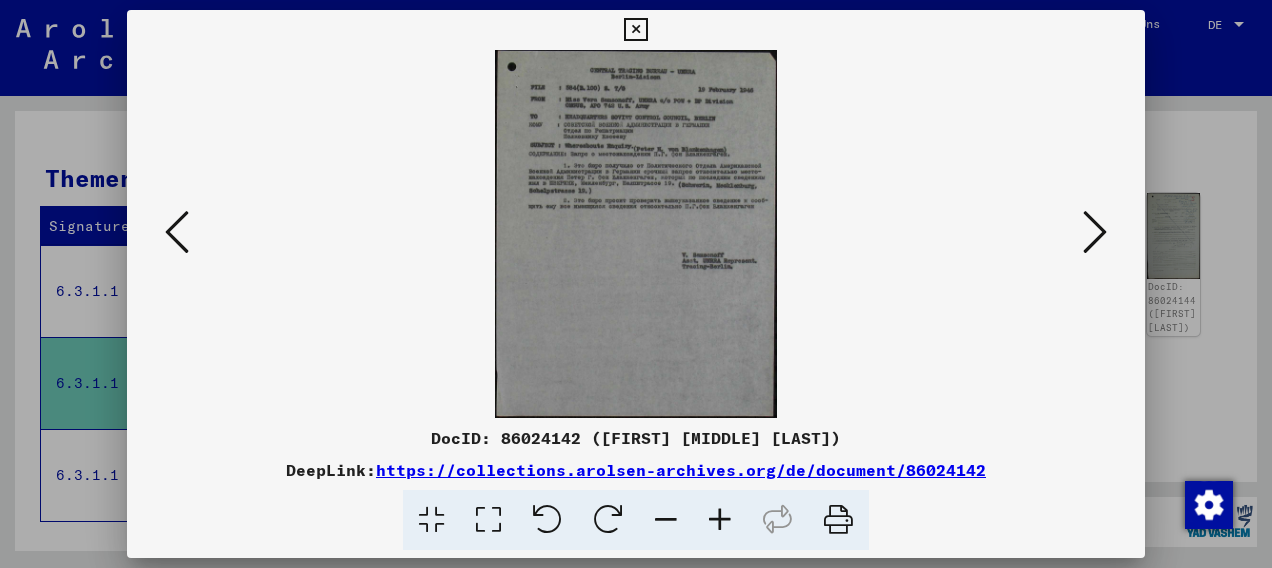 click at bounding box center (1095, 232) 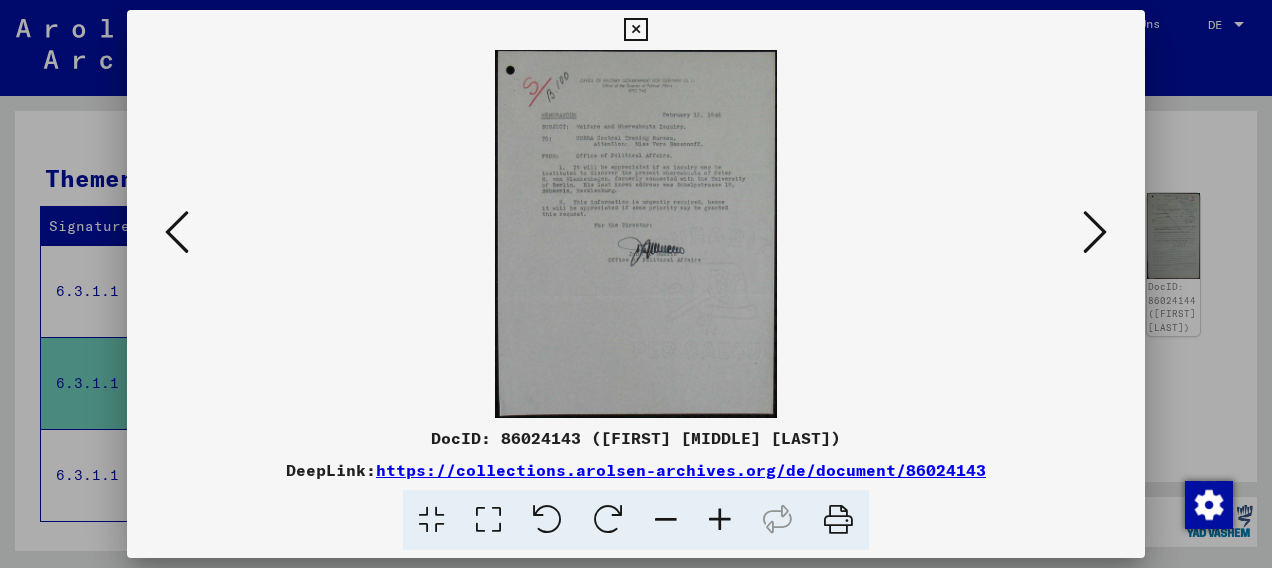 click at bounding box center [1095, 232] 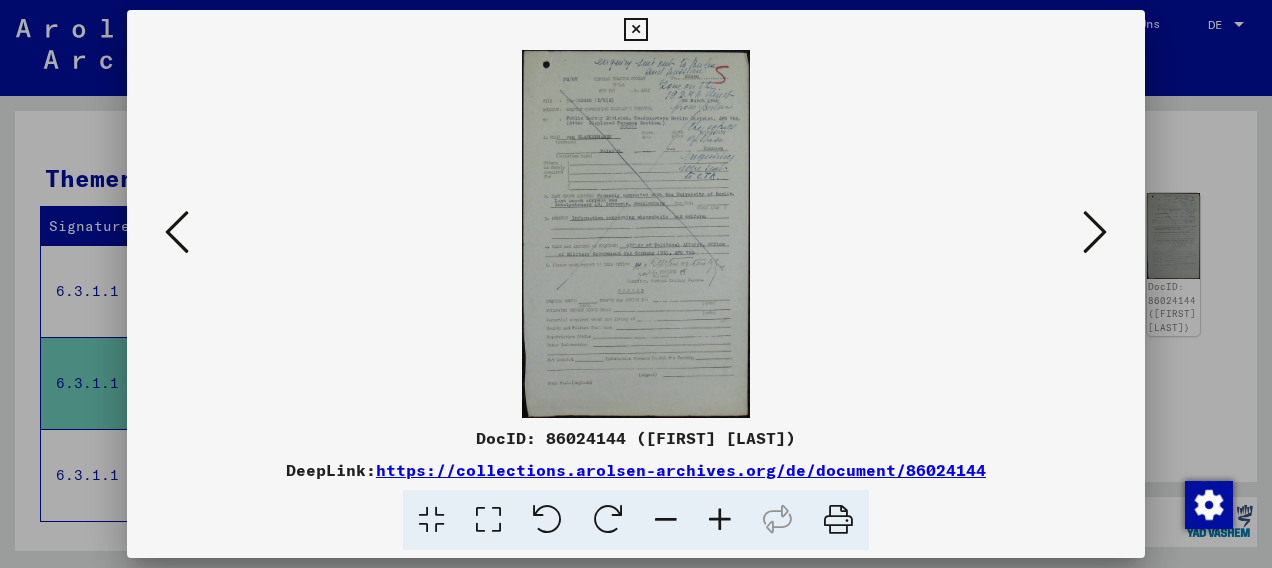 click at bounding box center [1095, 232] 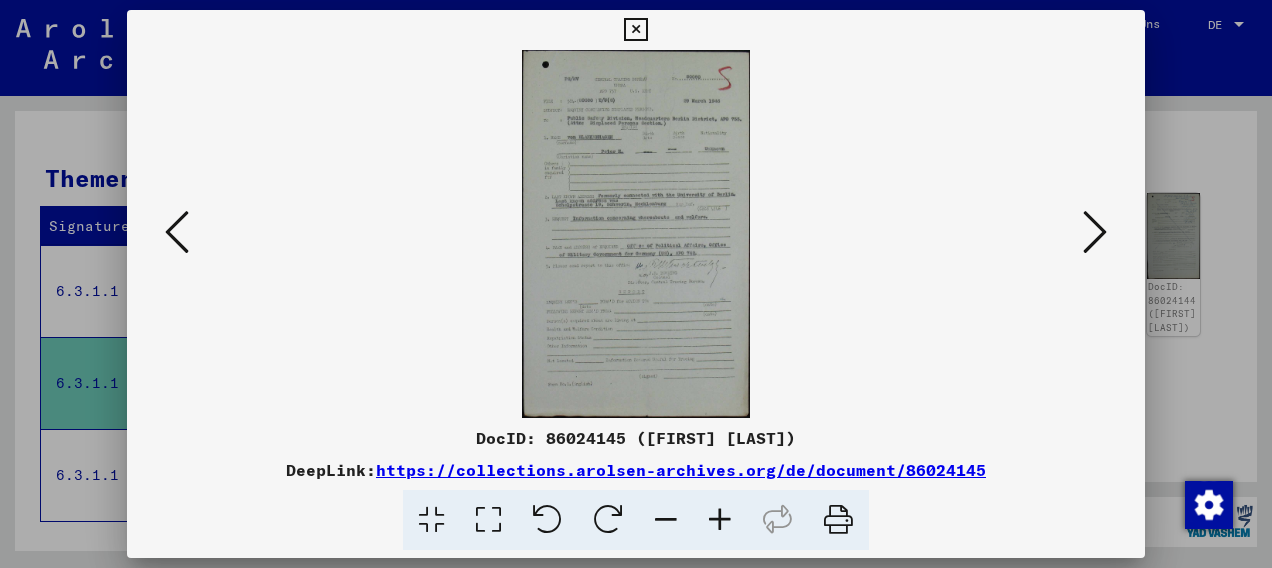 click at bounding box center (720, 520) 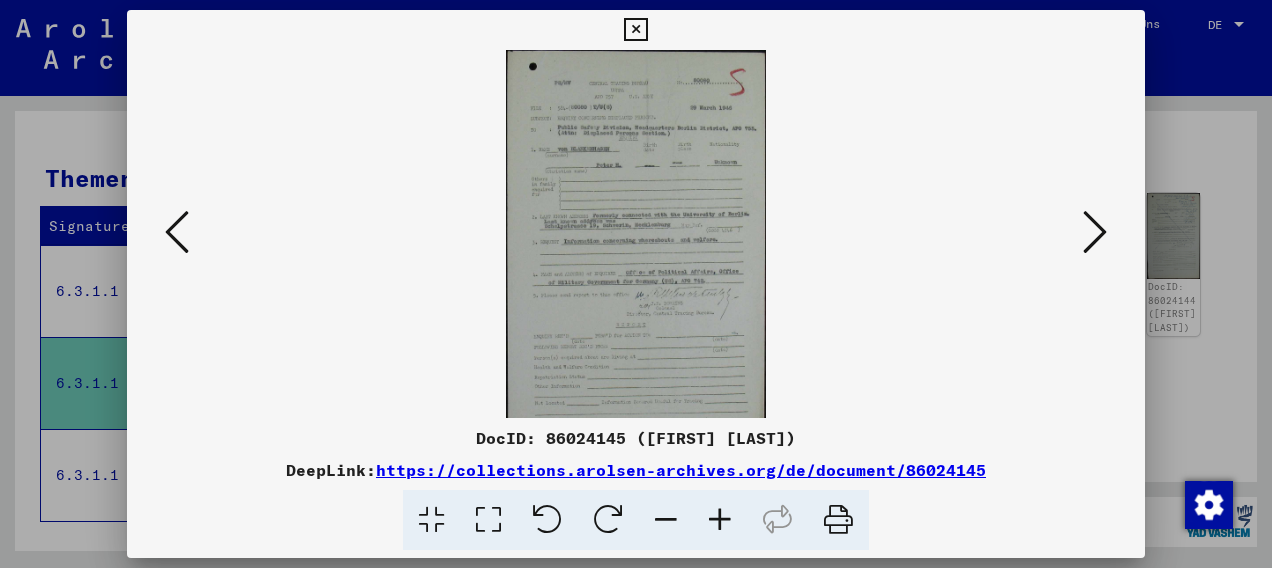 click at bounding box center [720, 520] 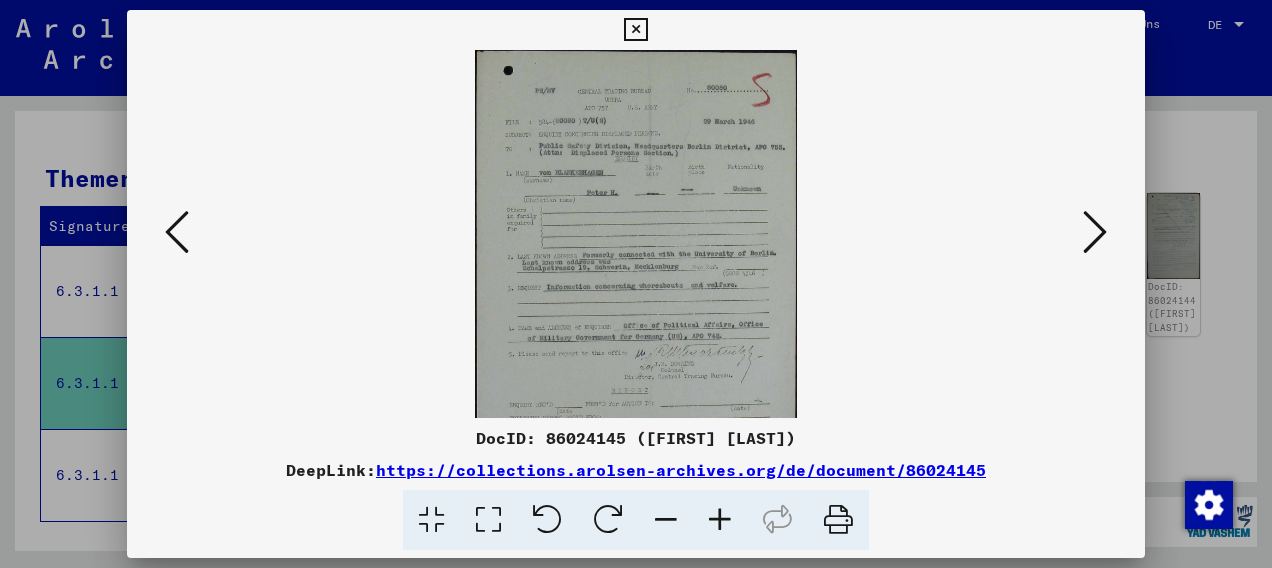 click at bounding box center [720, 520] 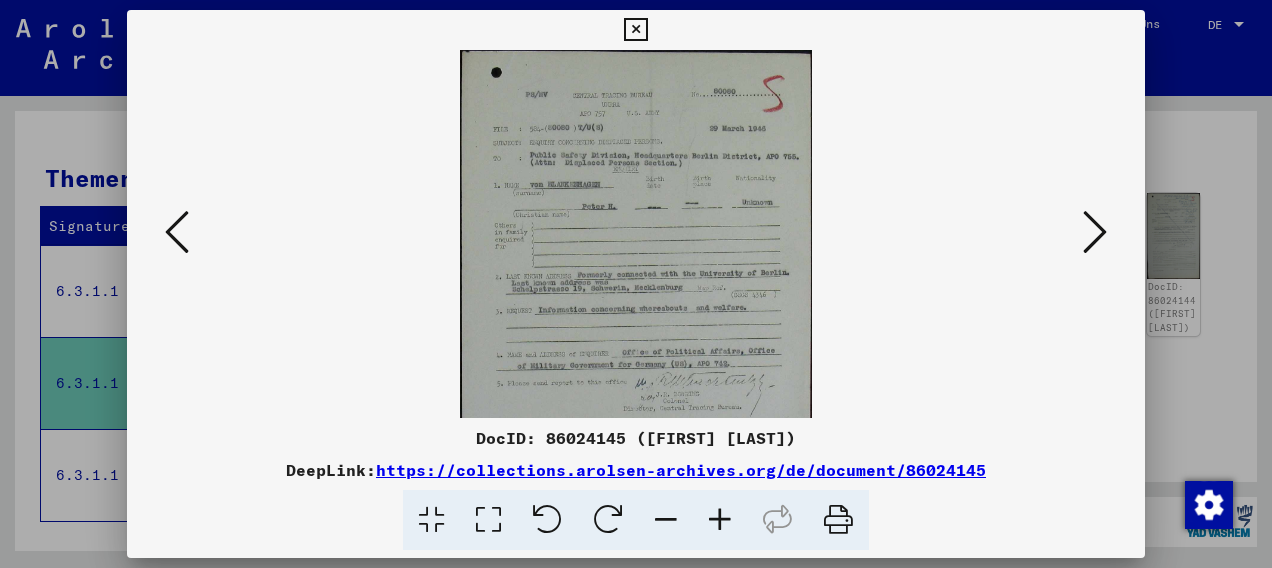 click at bounding box center (720, 520) 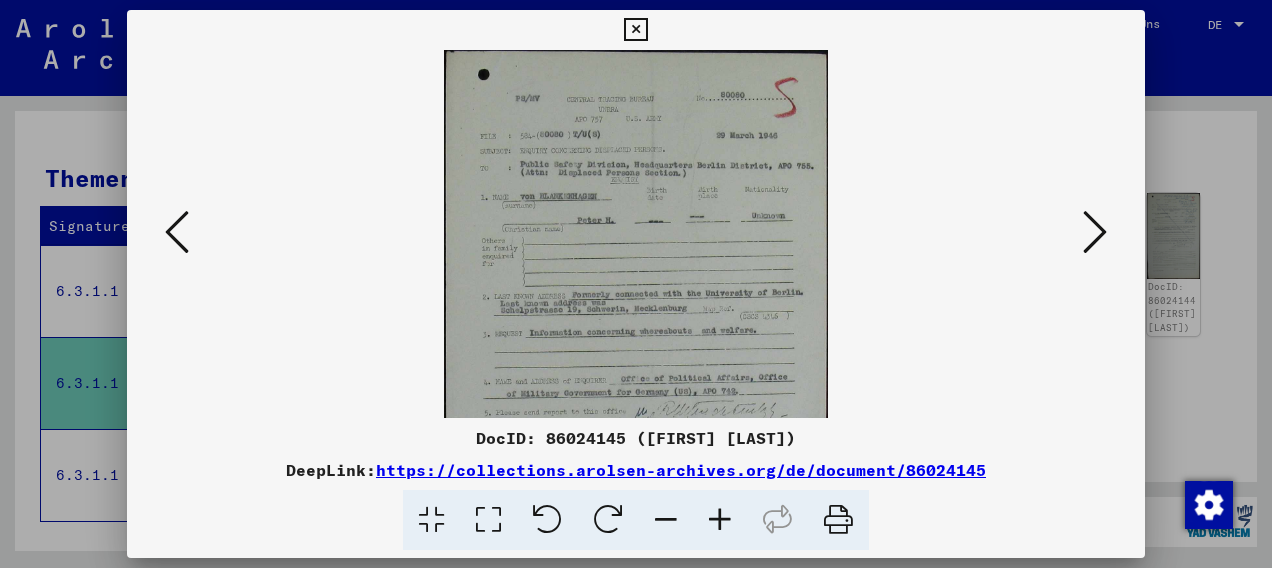 click at bounding box center [720, 520] 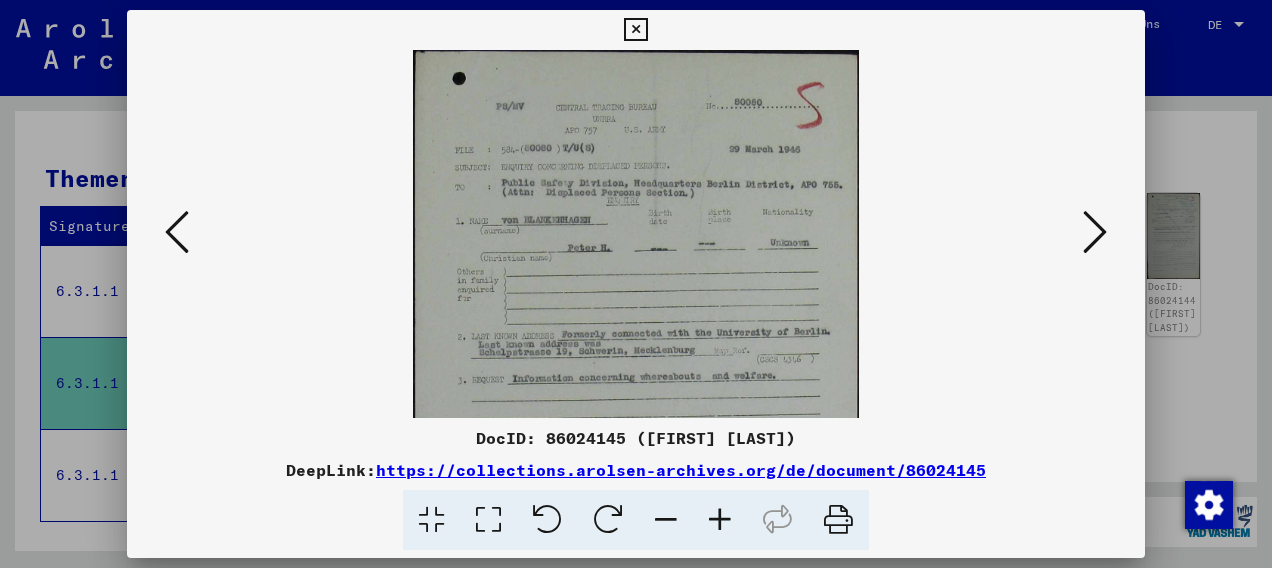 click at bounding box center [720, 520] 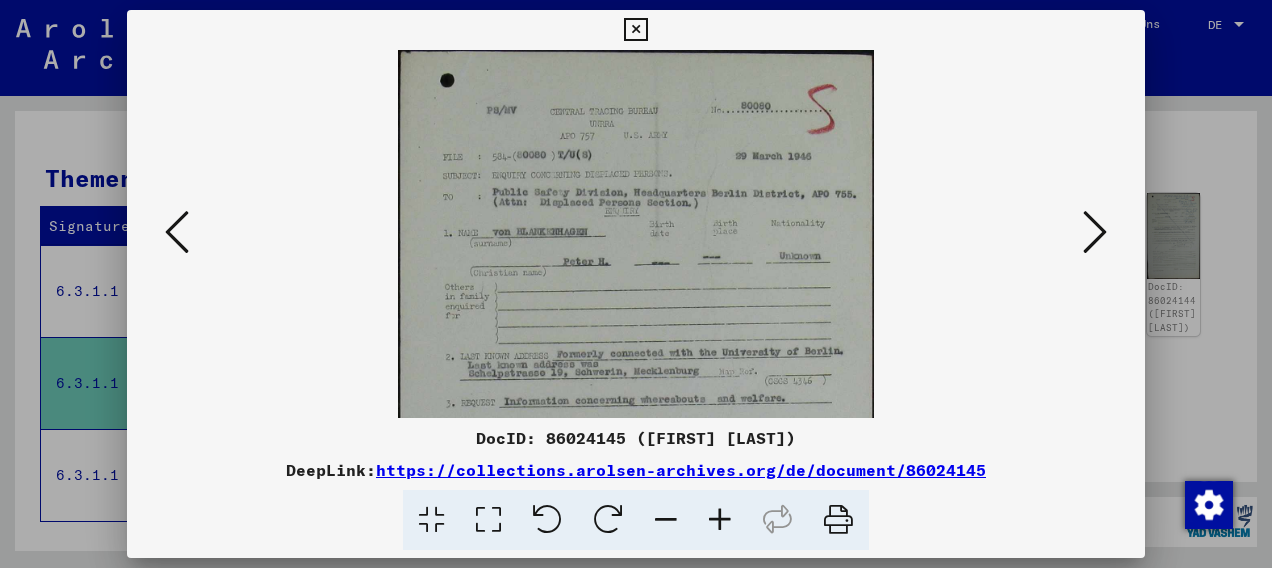 click at bounding box center (720, 520) 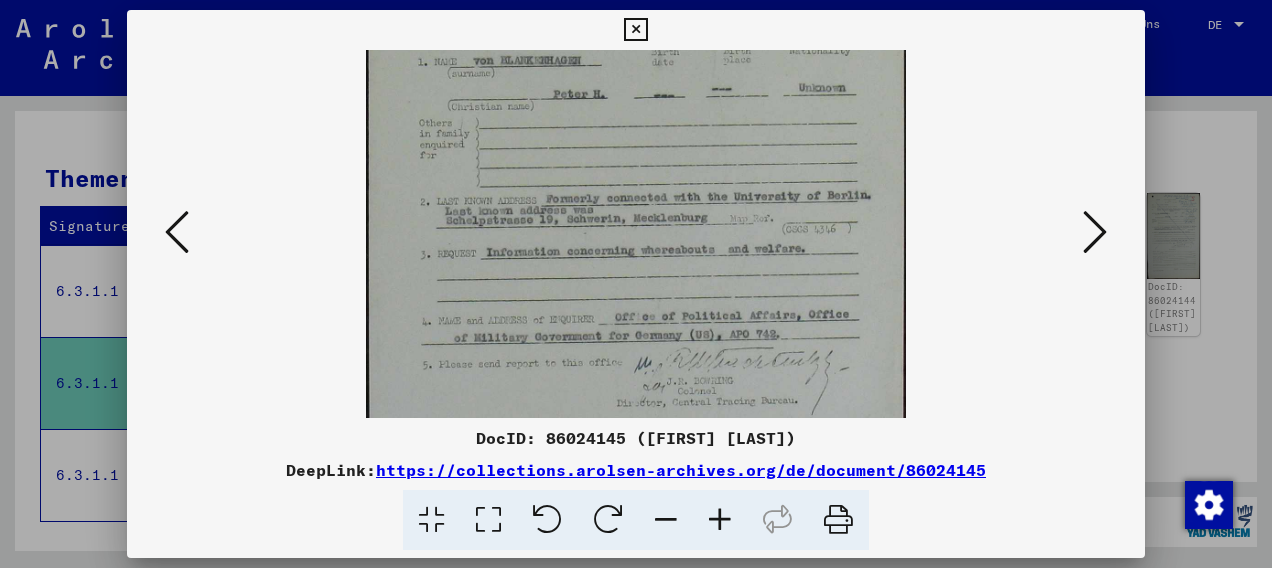drag, startPoint x: 724, startPoint y: 339, endPoint x: 737, endPoint y: 162, distance: 177.47676 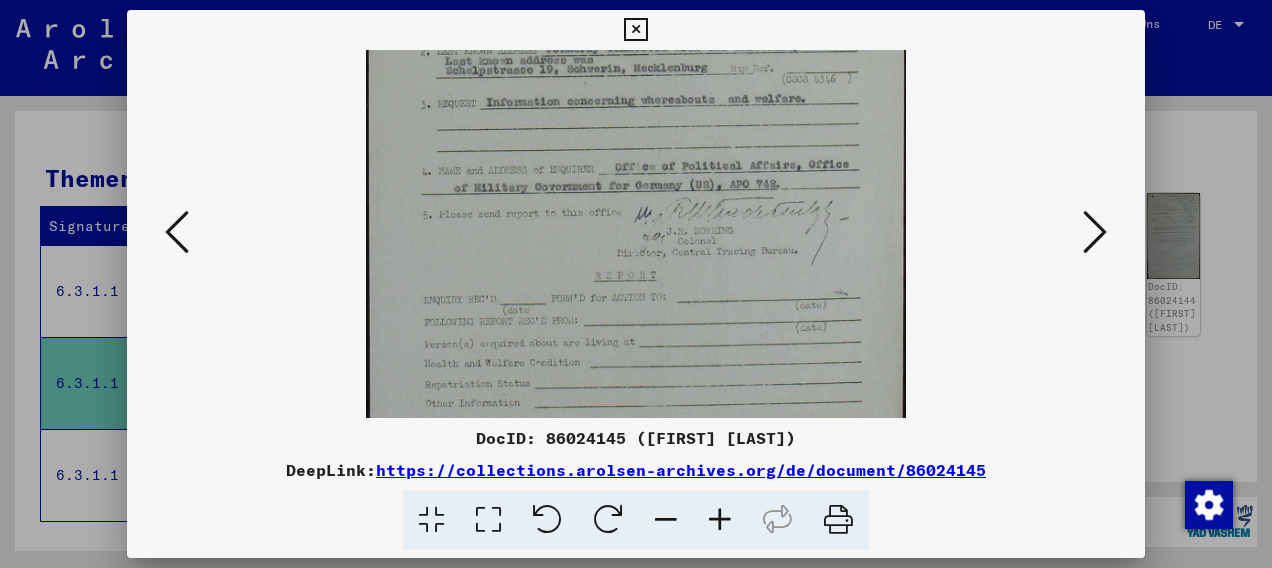 scroll, scrollTop: 354, scrollLeft: 0, axis: vertical 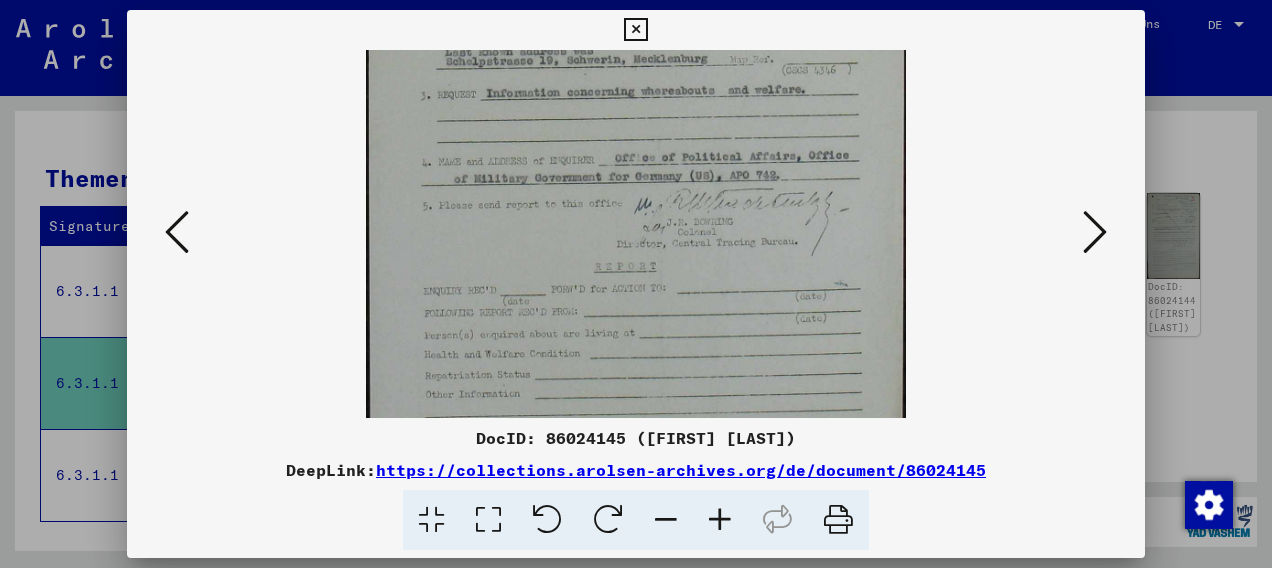 drag, startPoint x: 732, startPoint y: 286, endPoint x: 750, endPoint y: 166, distance: 121.34249 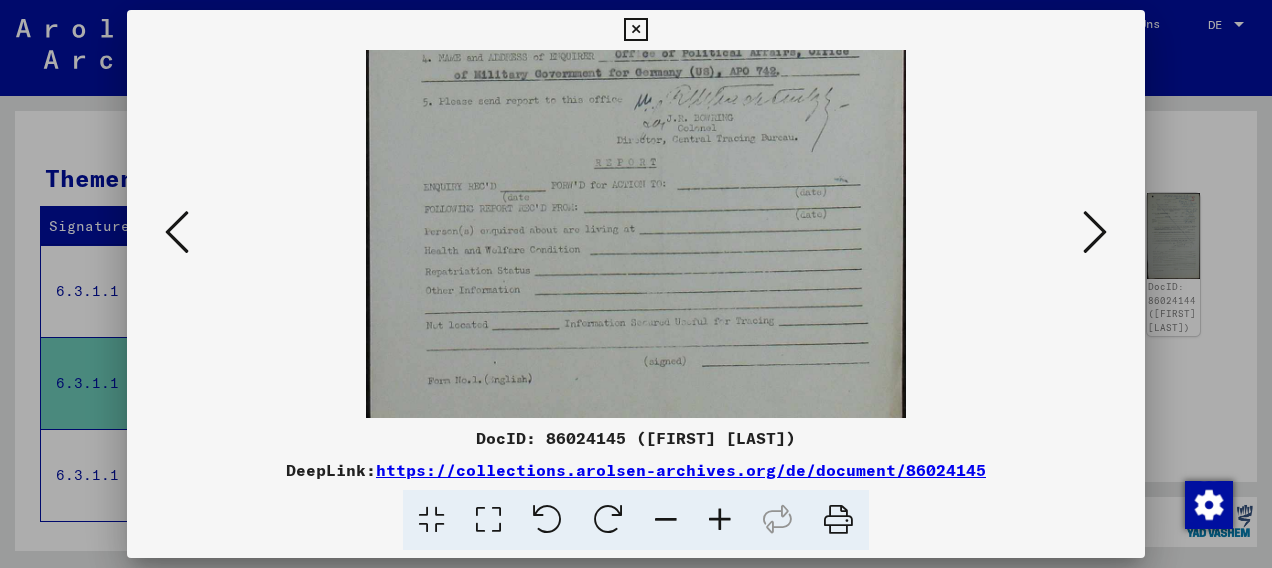 scroll, scrollTop: 434, scrollLeft: 0, axis: vertical 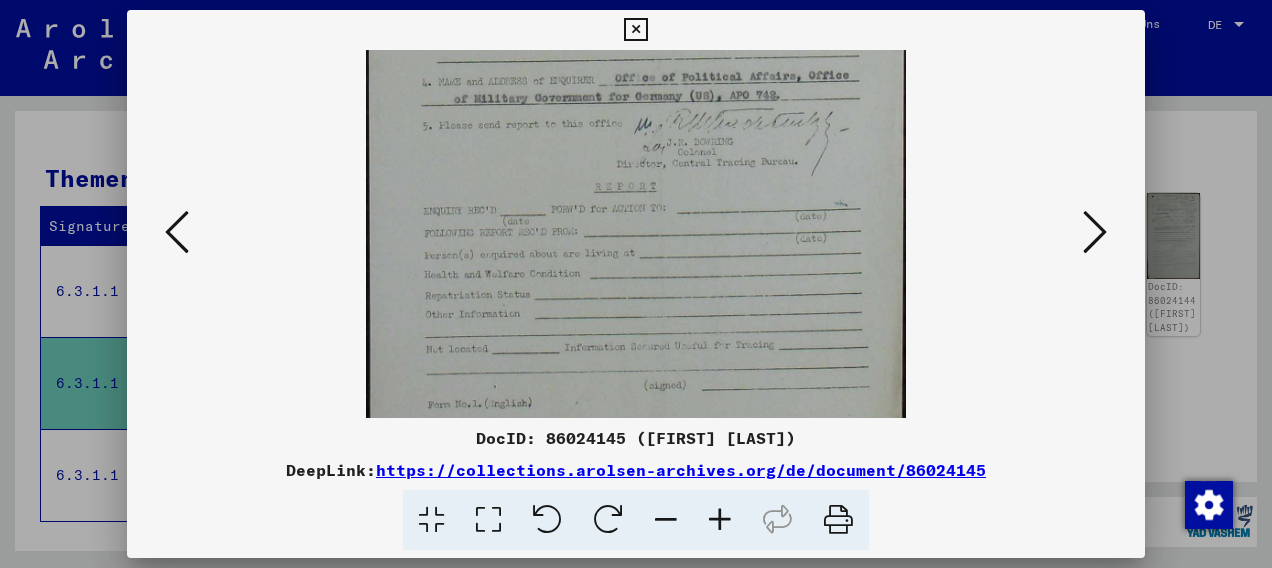 drag, startPoint x: 775, startPoint y: 252, endPoint x: 808, endPoint y: 165, distance: 93.04838 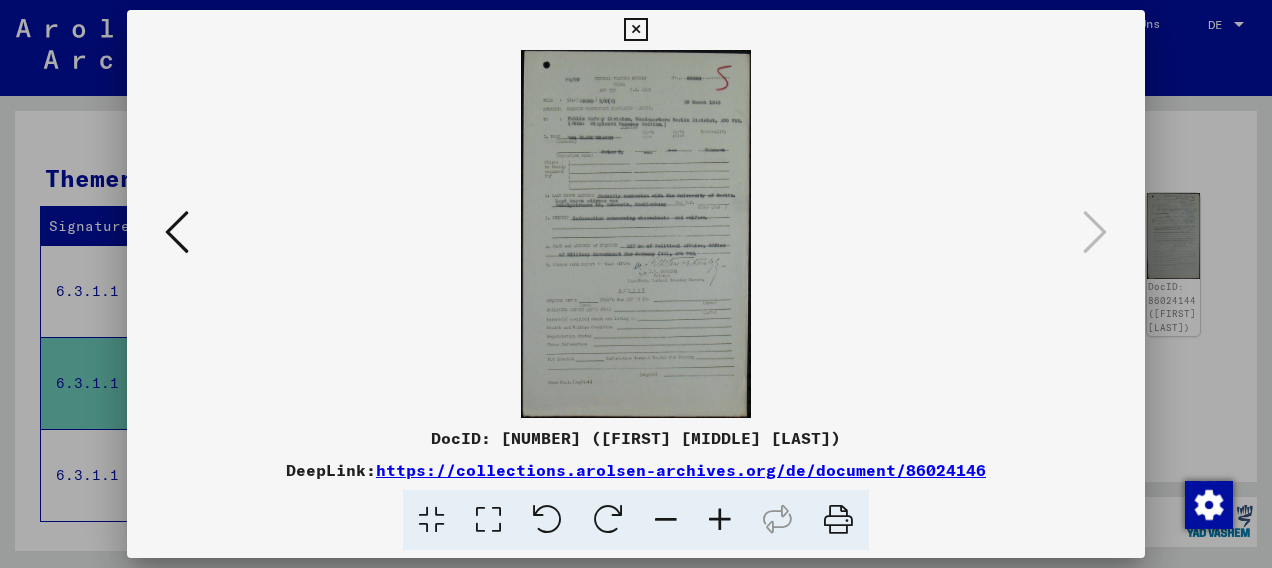 click at bounding box center (720, 520) 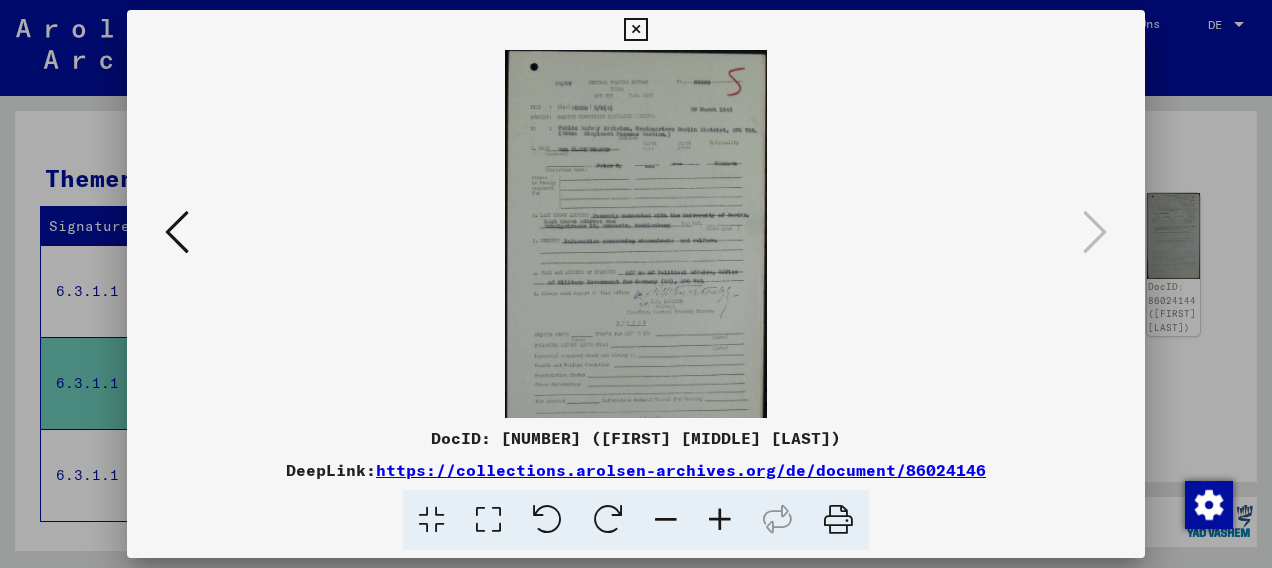 click at bounding box center [720, 520] 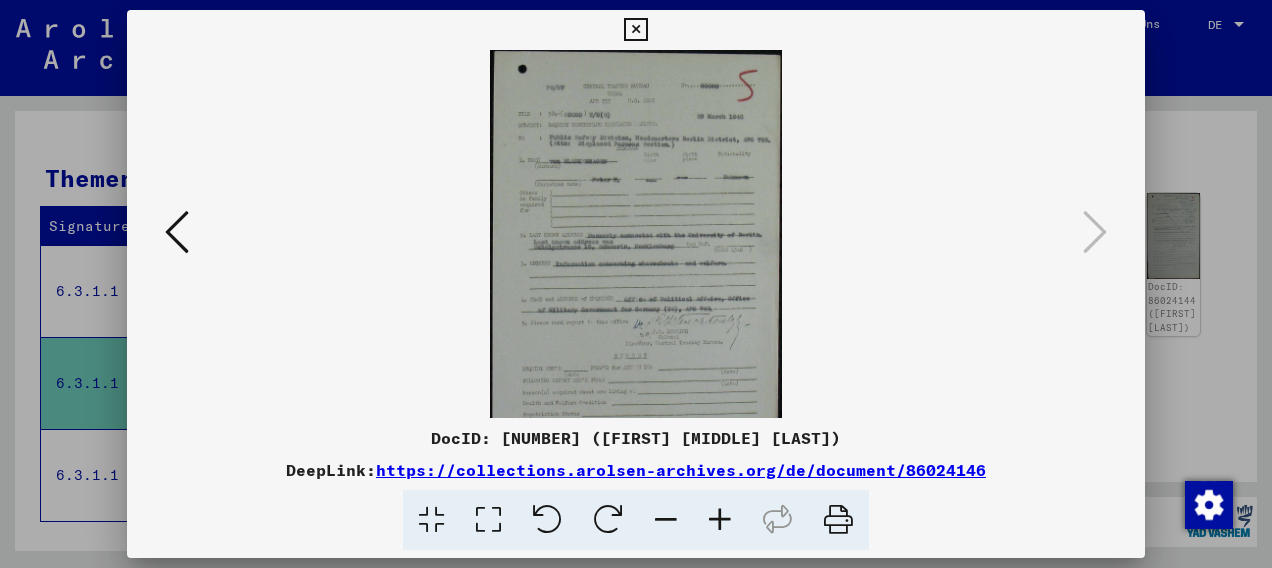 click at bounding box center (720, 520) 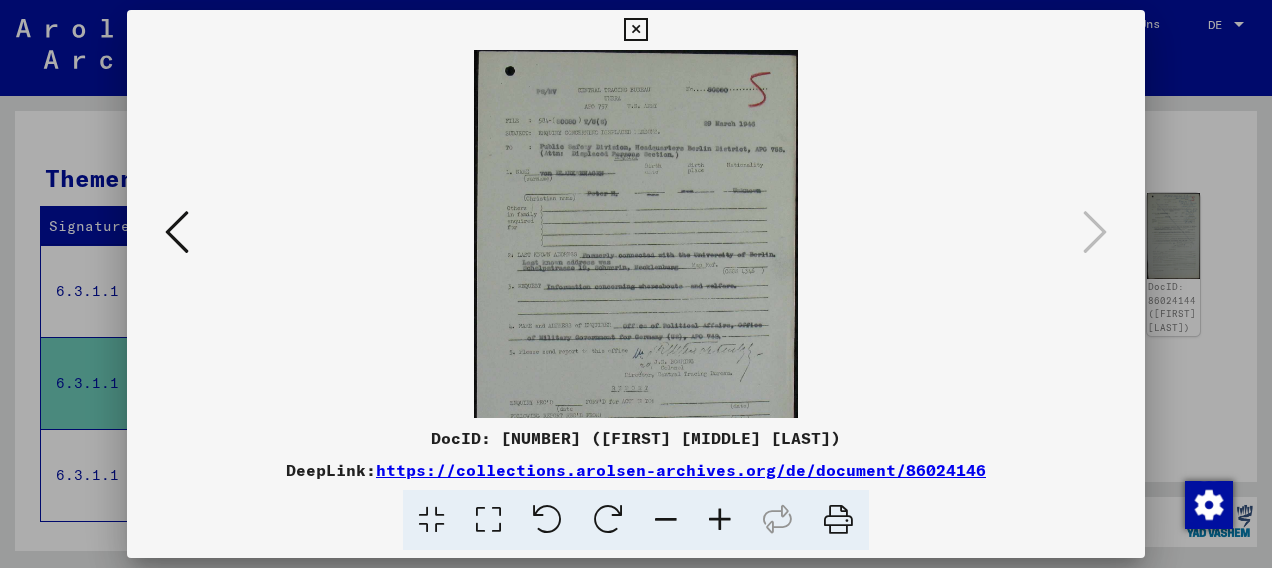 click at bounding box center (720, 520) 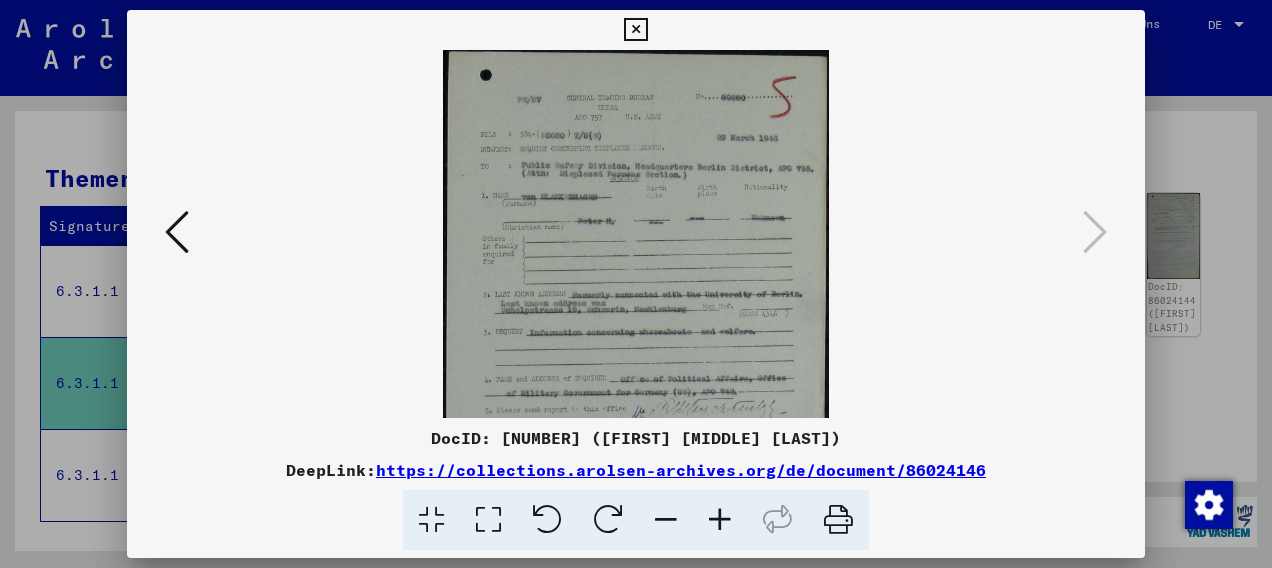 click at bounding box center [720, 520] 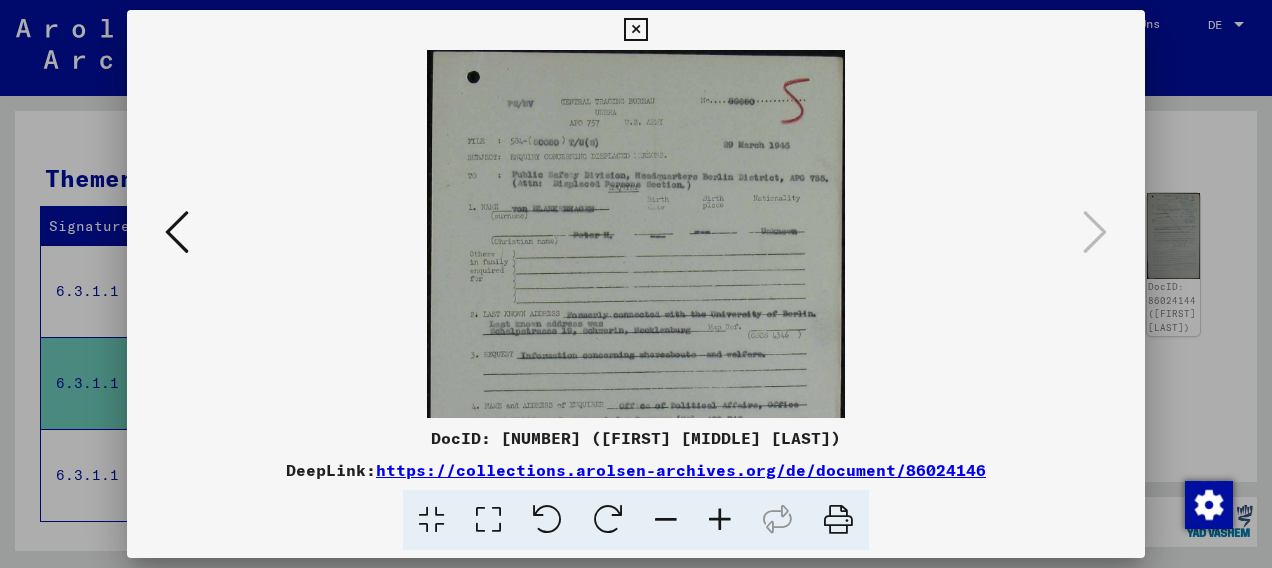 click at bounding box center [720, 520] 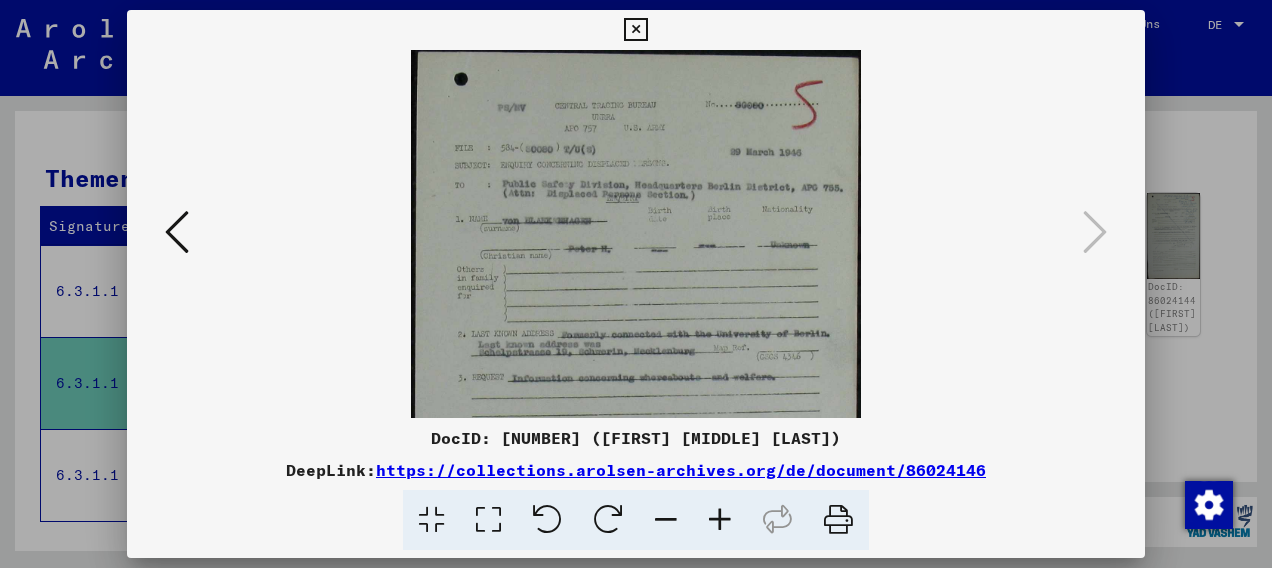click at bounding box center (720, 520) 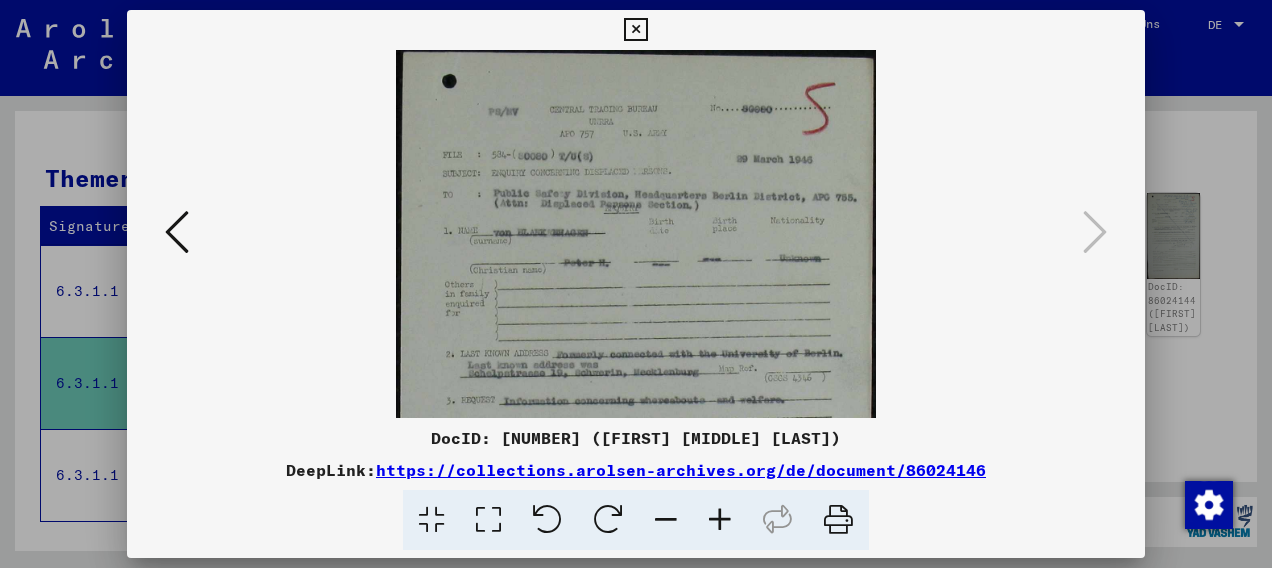 click at bounding box center [720, 520] 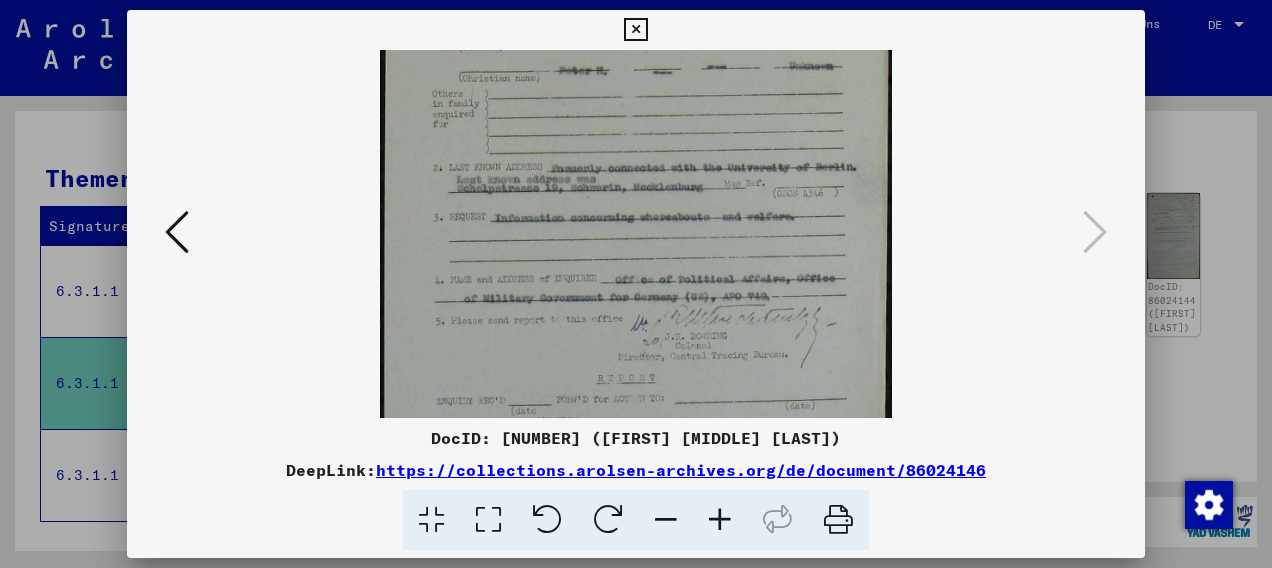 drag, startPoint x: 727, startPoint y: 320, endPoint x: 765, endPoint y: 159, distance: 165.42369 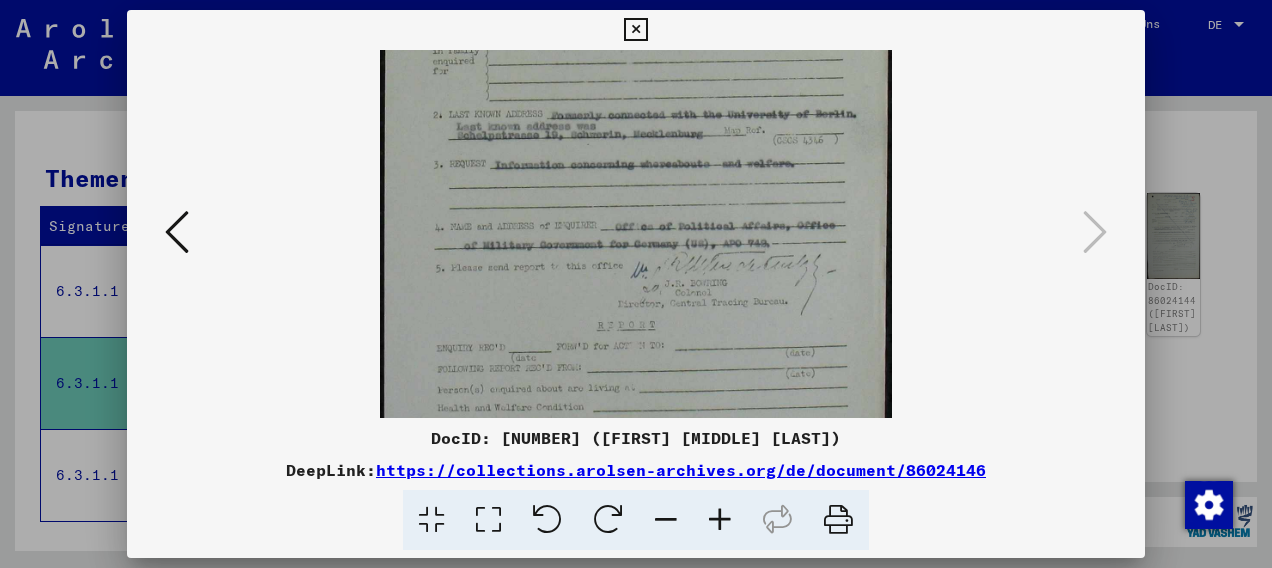 scroll, scrollTop: 320, scrollLeft: 0, axis: vertical 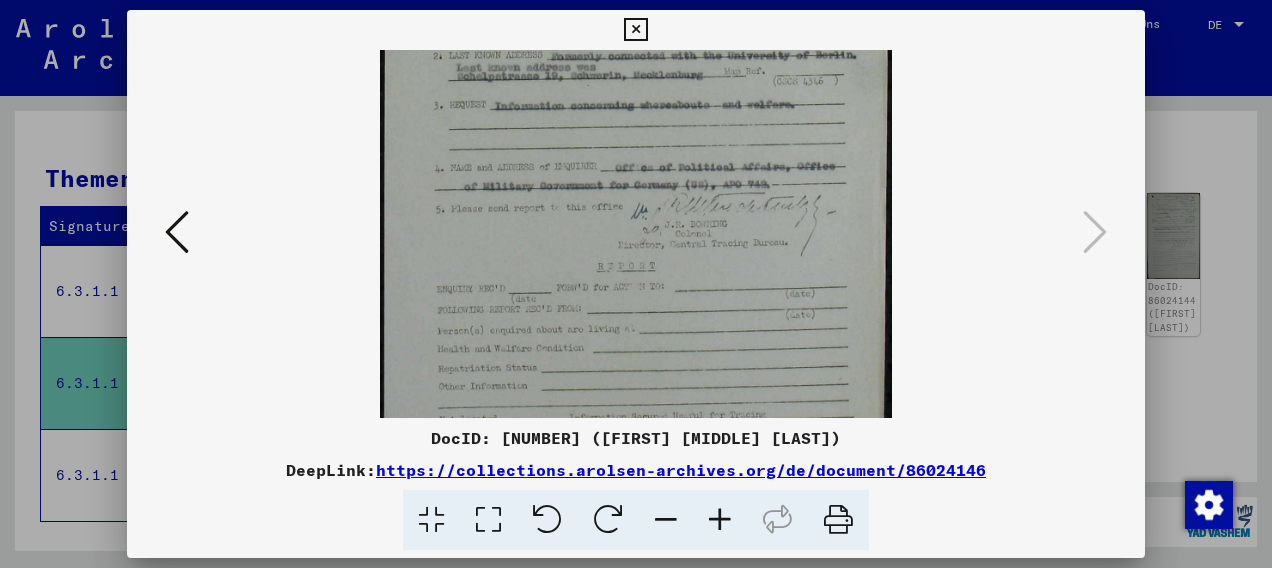 drag, startPoint x: 762, startPoint y: 280, endPoint x: 798, endPoint y: 176, distance: 110.054535 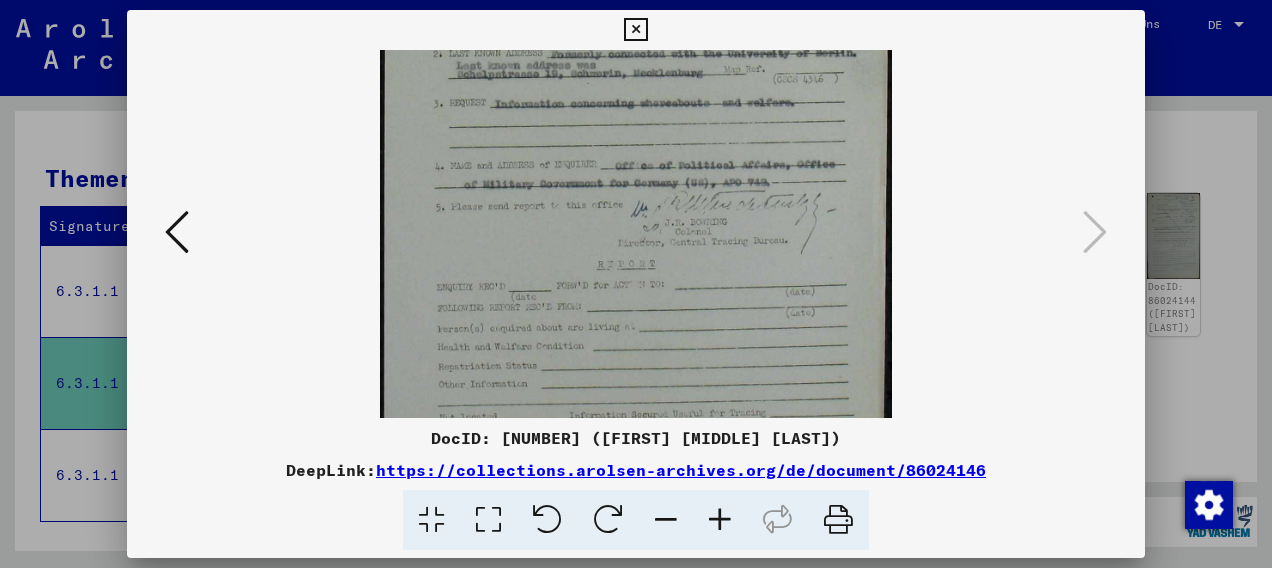click at bounding box center (635, 30) 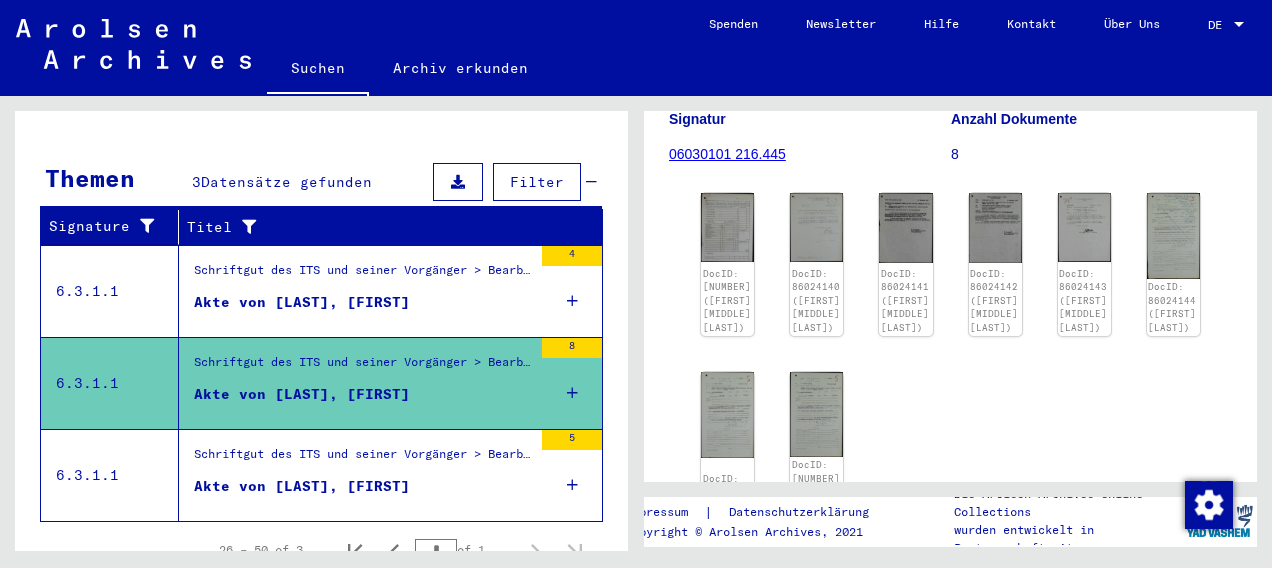 click on "Akte von [LAST], [FIRST]" at bounding box center (302, 486) 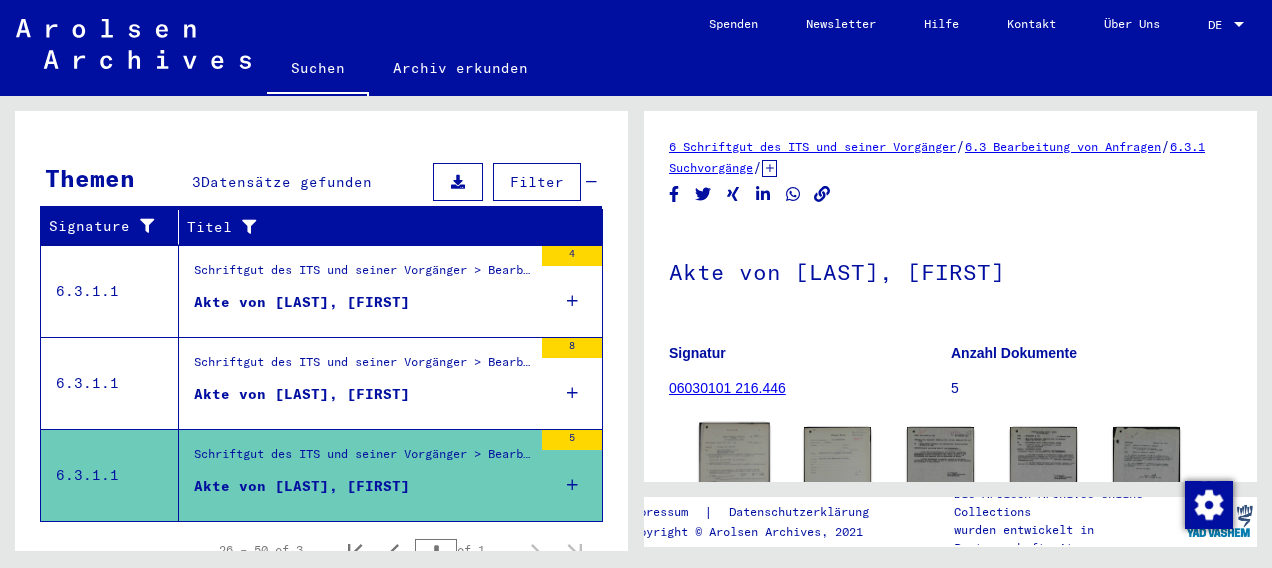 click 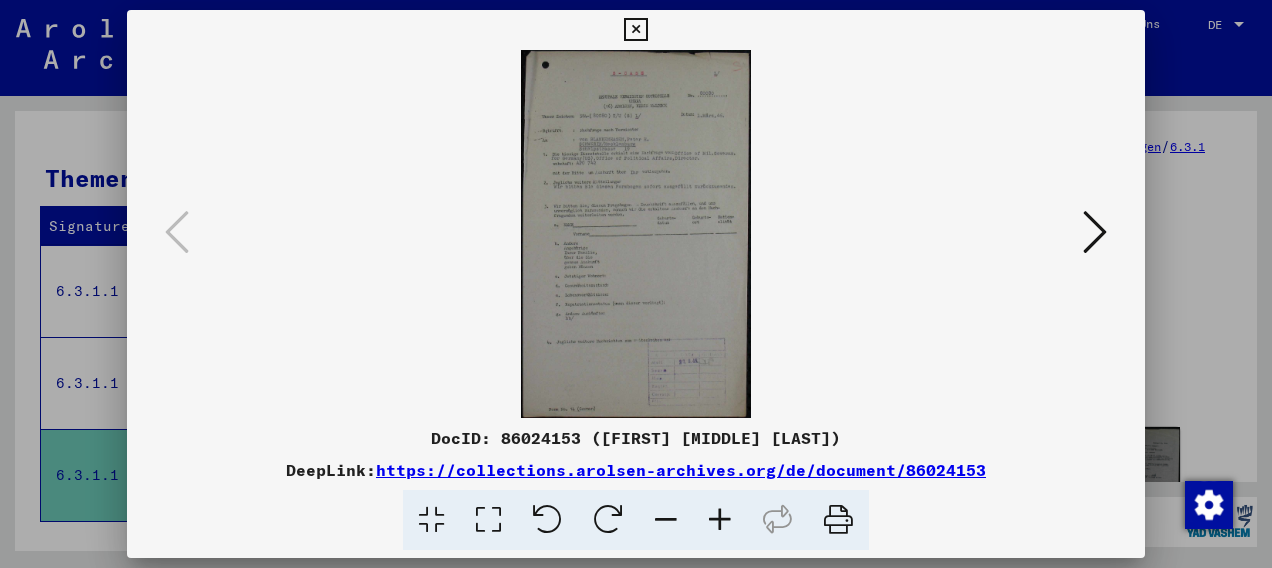 click at bounding box center (720, 520) 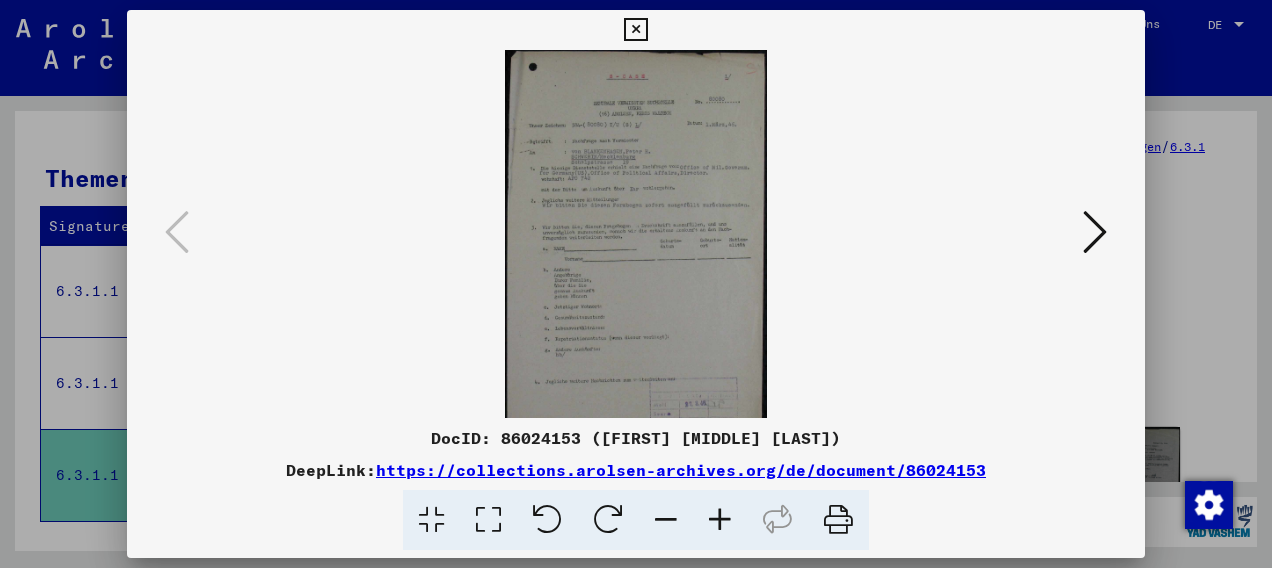 click at bounding box center (720, 520) 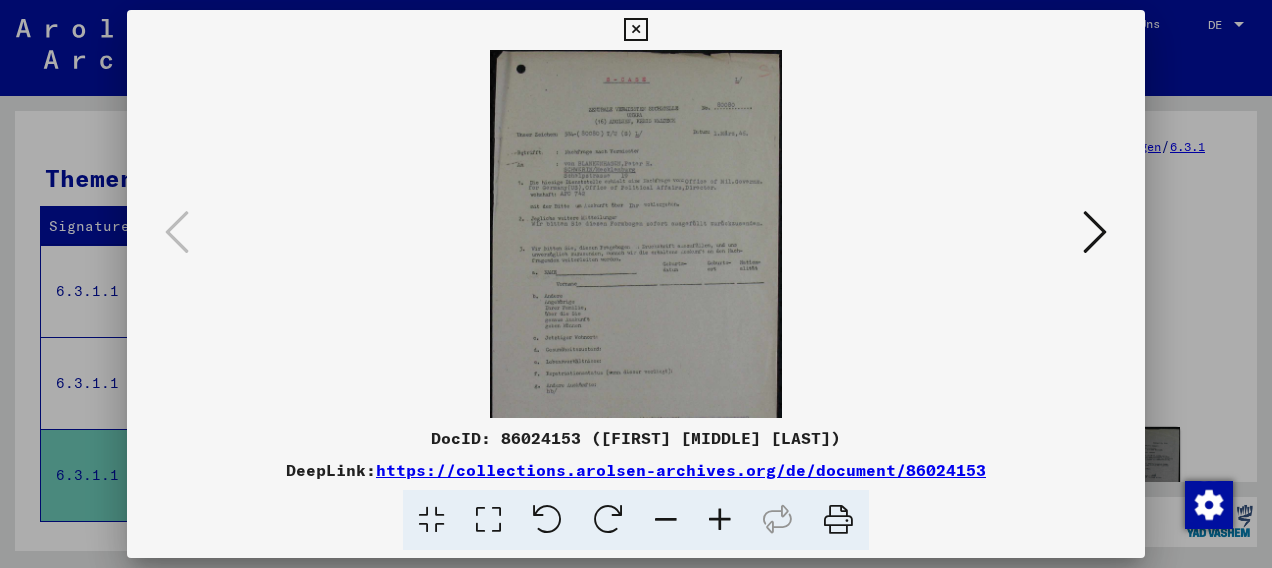 click at bounding box center [720, 520] 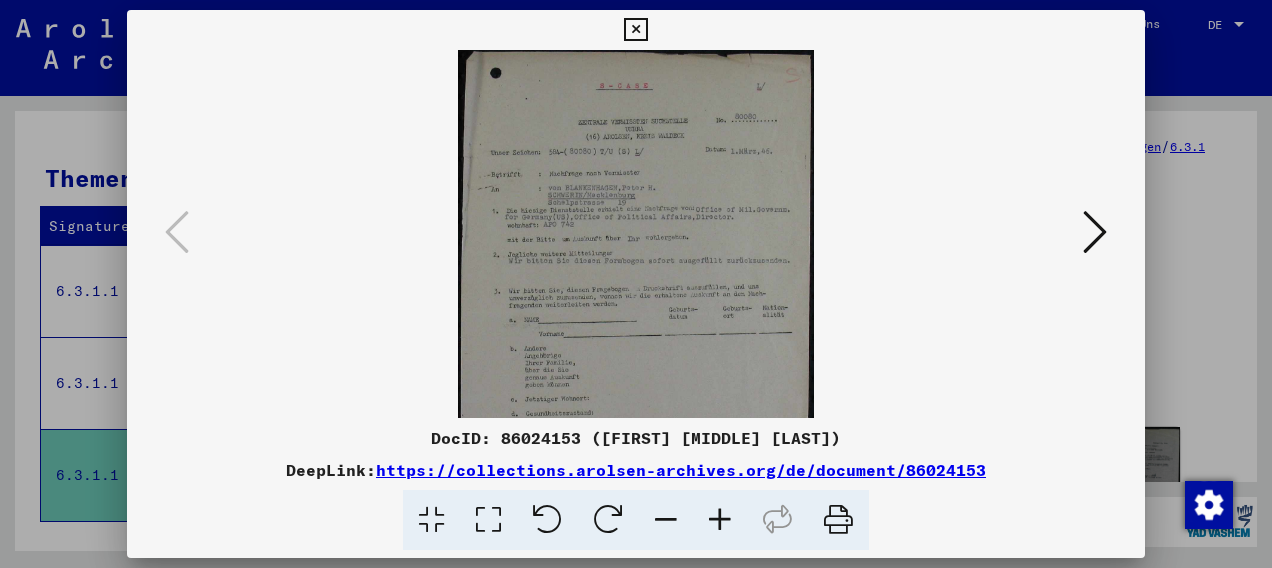 click at bounding box center [720, 520] 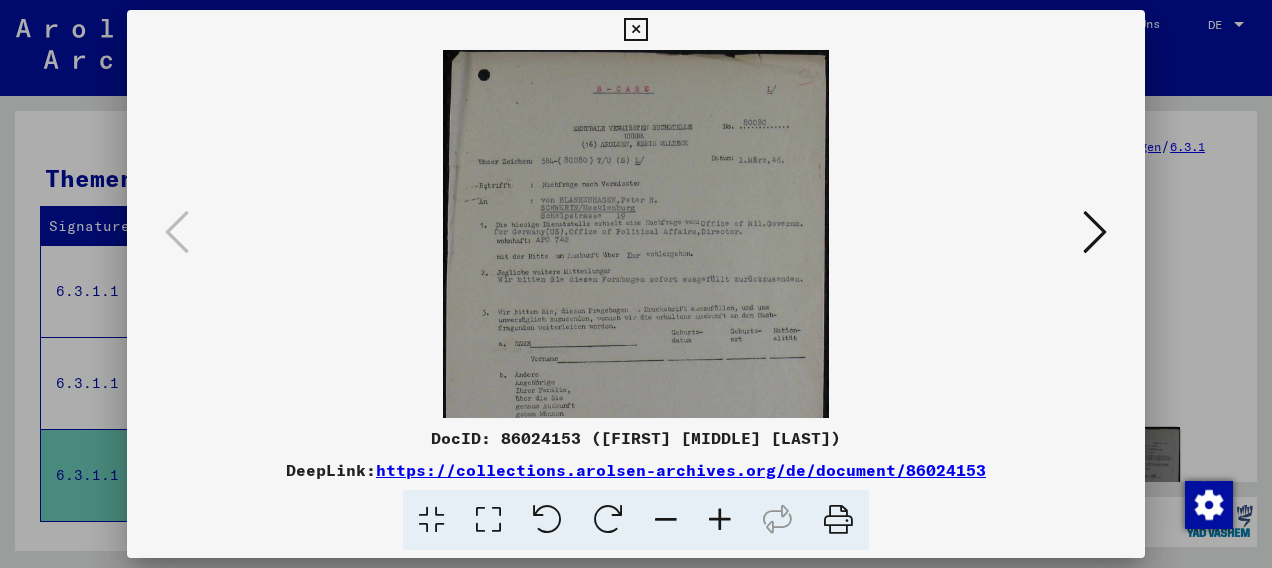 click at bounding box center [720, 520] 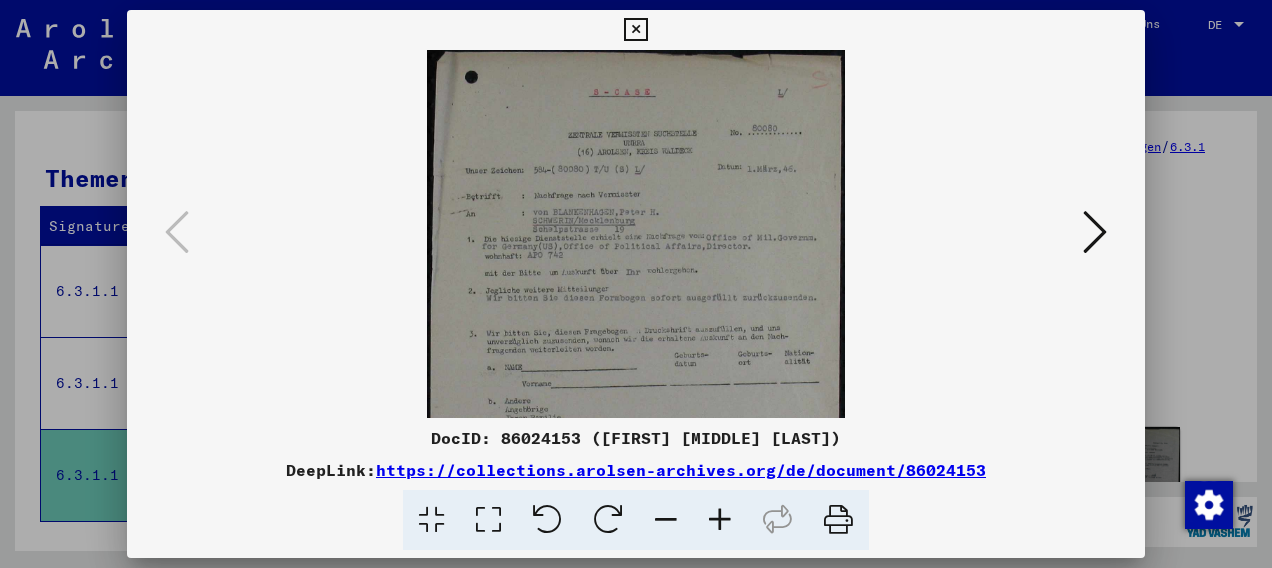 click at bounding box center (720, 520) 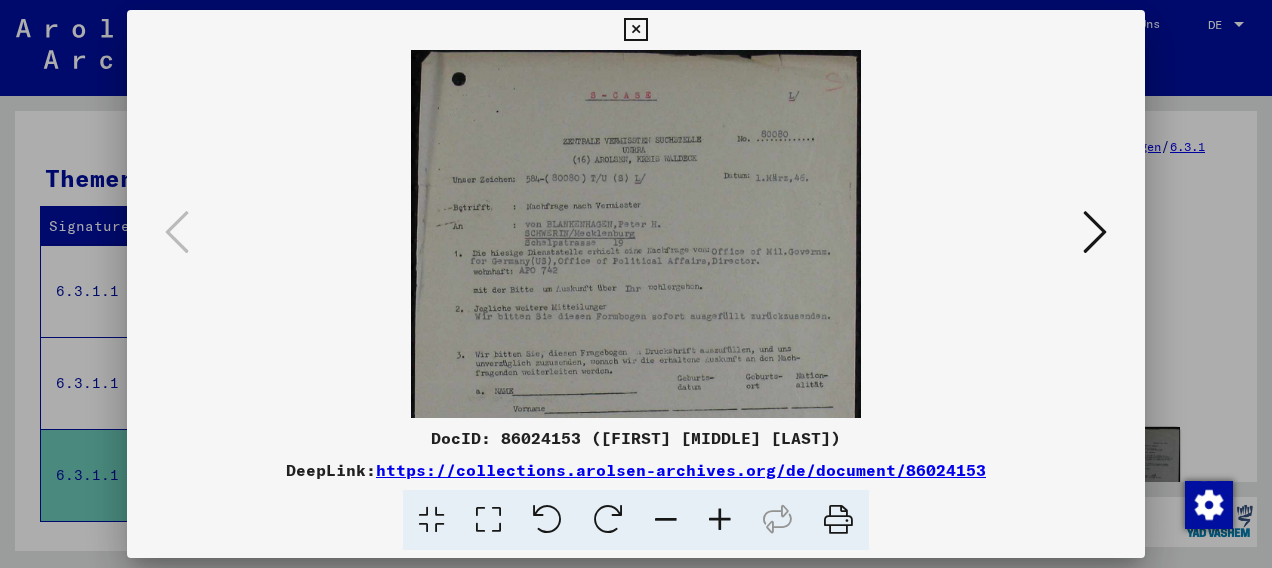 click at bounding box center [720, 520] 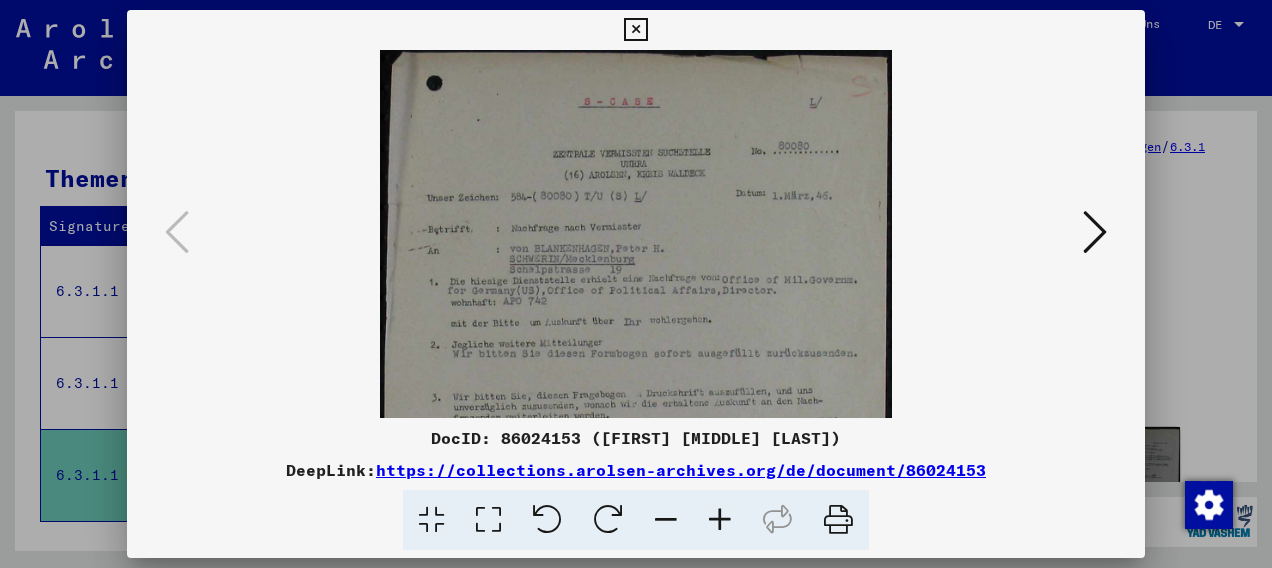 click at bounding box center [720, 520] 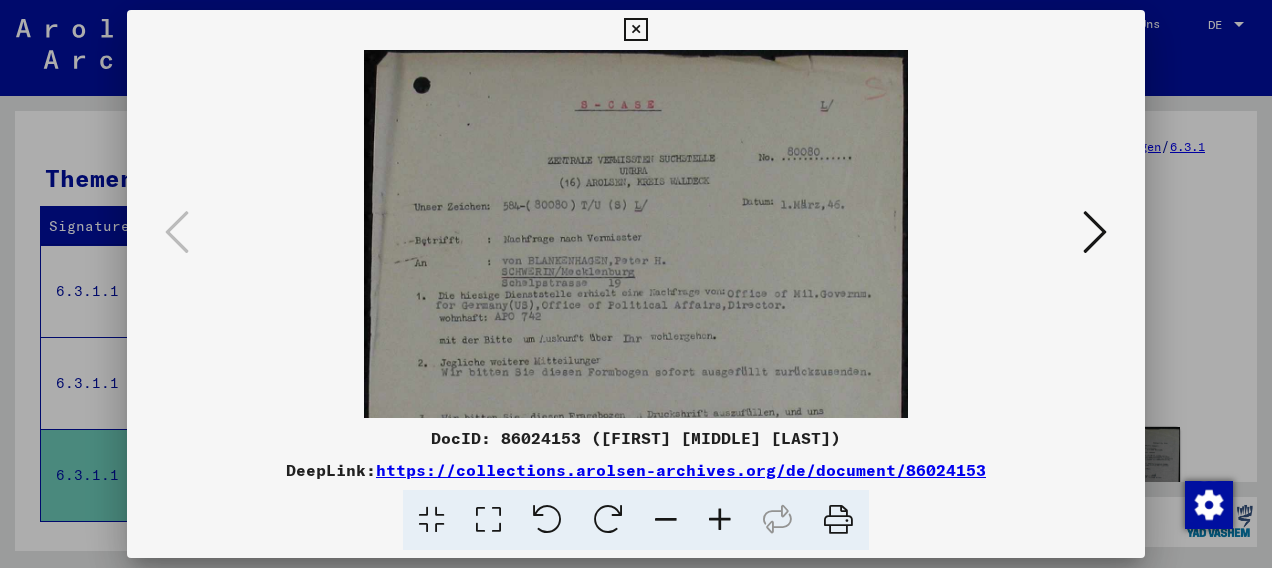 click at bounding box center [720, 520] 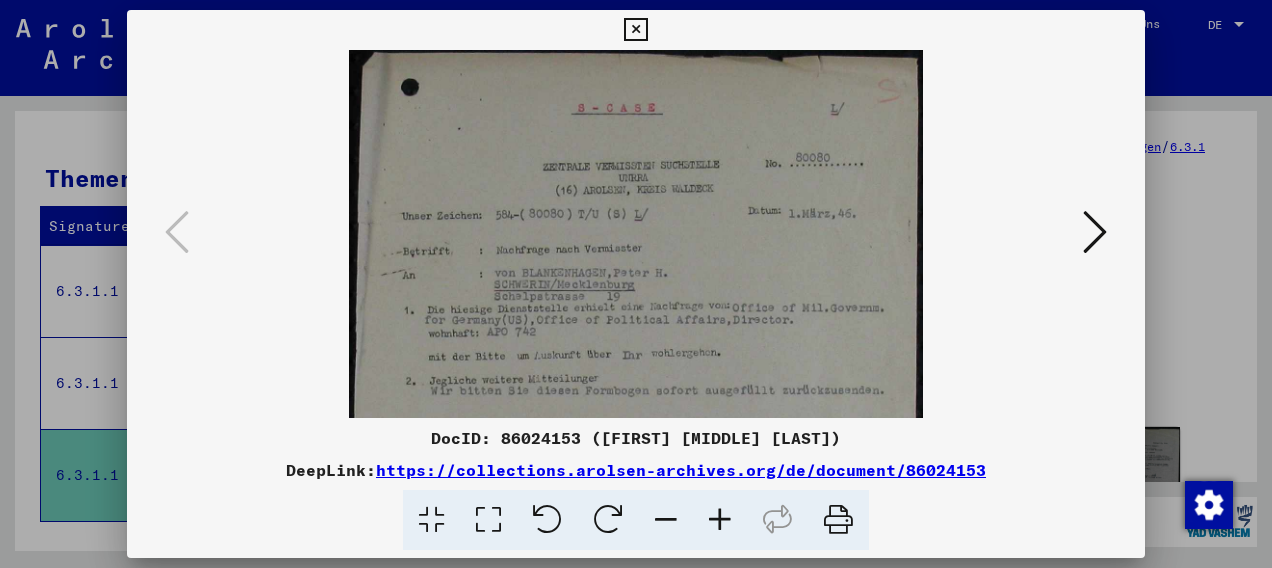 click at bounding box center [720, 520] 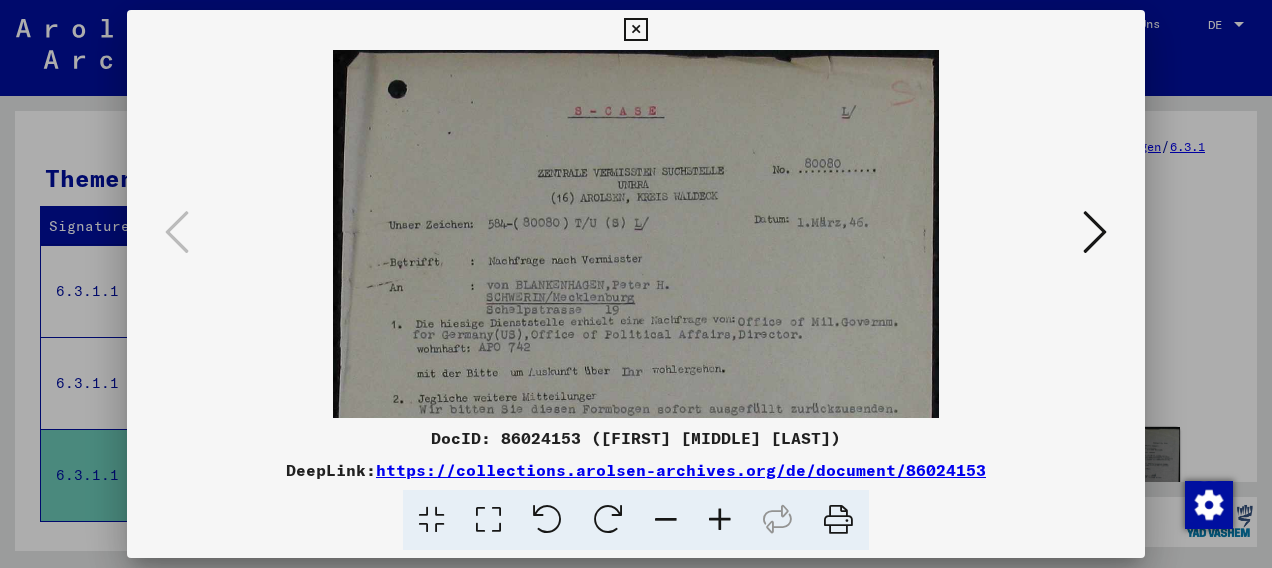 click at bounding box center [720, 520] 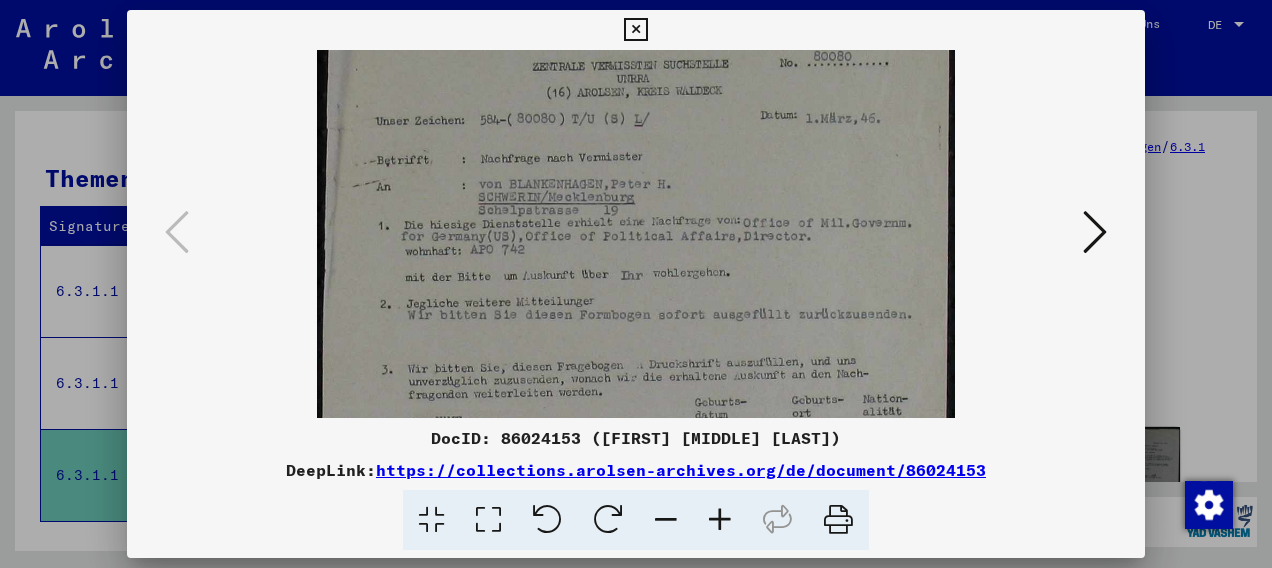 scroll, scrollTop: 114, scrollLeft: 0, axis: vertical 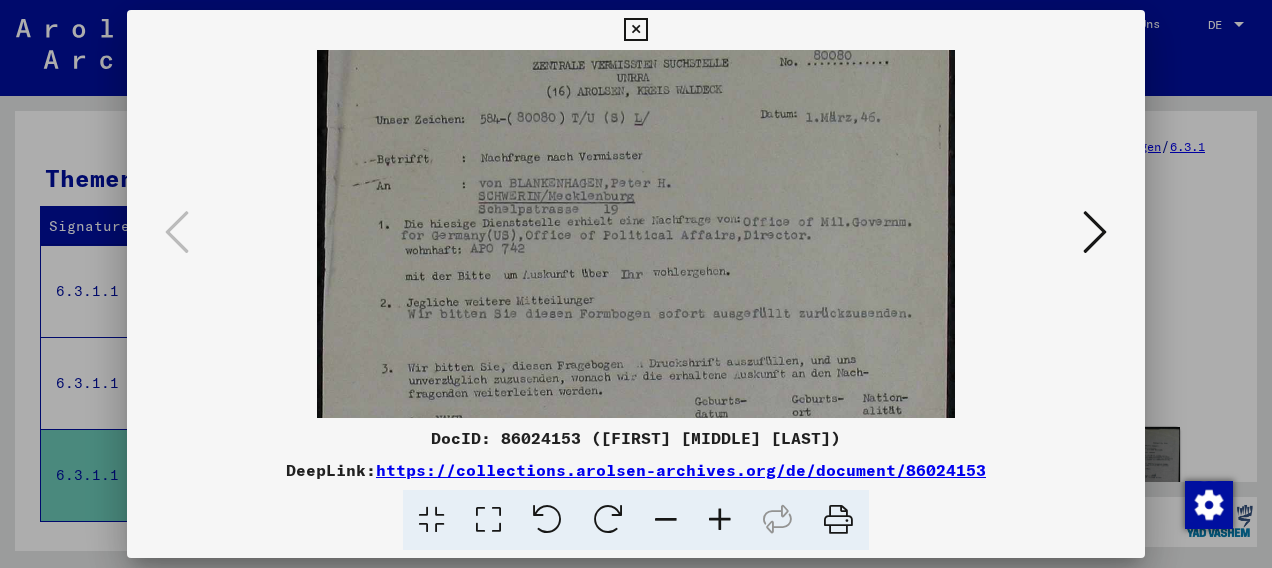 drag, startPoint x: 720, startPoint y: 360, endPoint x: 723, endPoint y: 268, distance: 92.0489 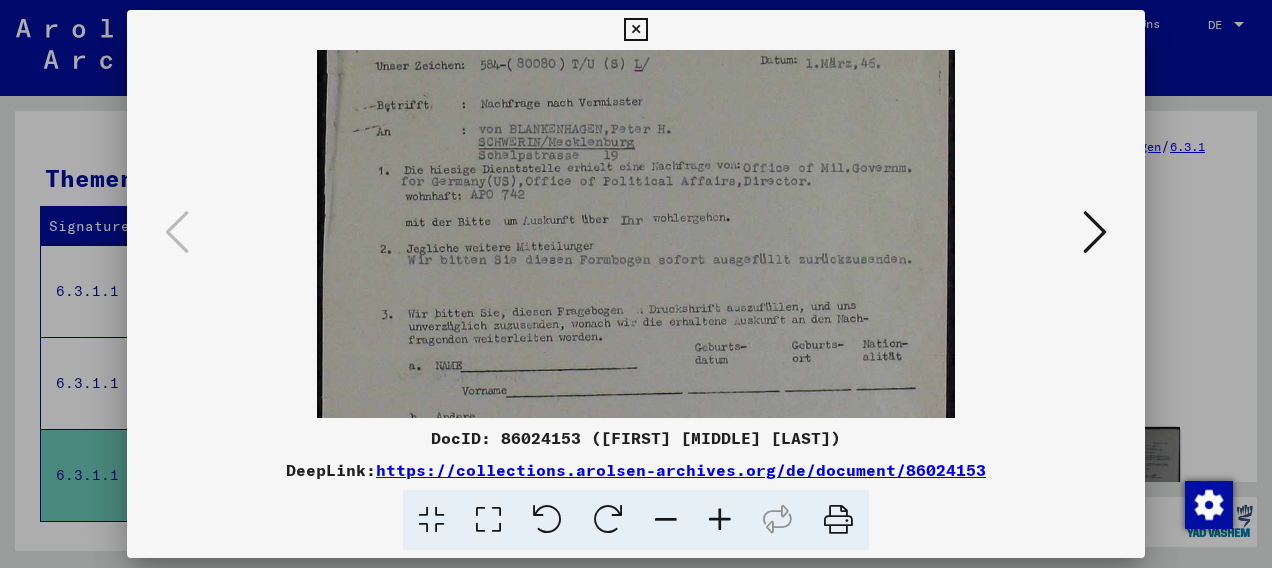 scroll, scrollTop: 172, scrollLeft: 0, axis: vertical 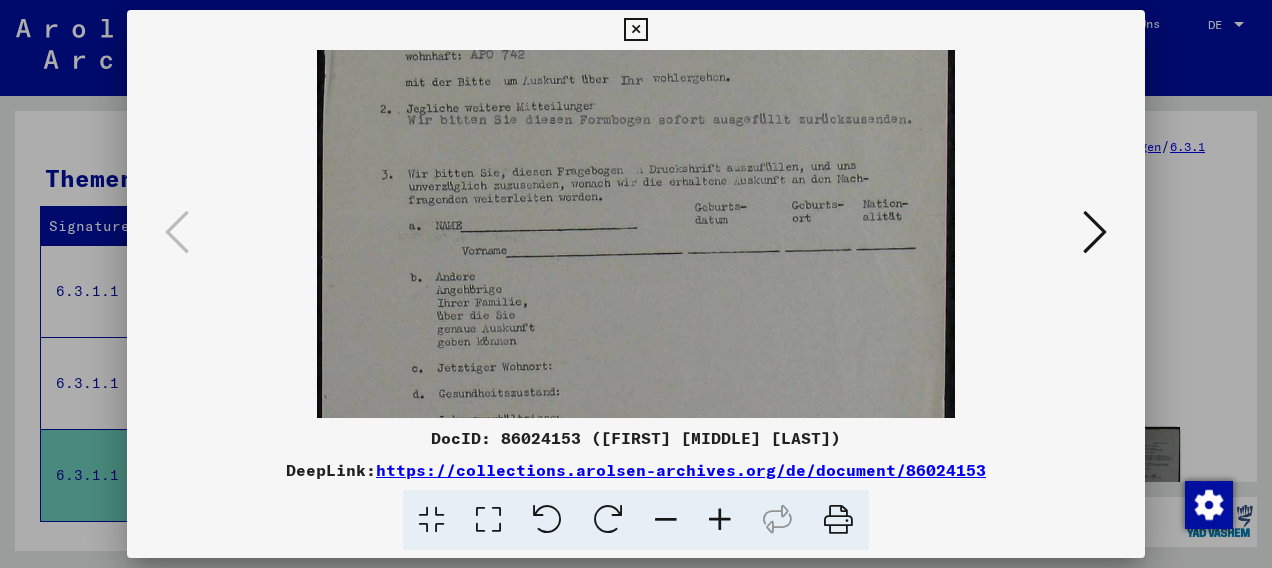 drag, startPoint x: 726, startPoint y: 322, endPoint x: 756, endPoint y: 150, distance: 174.59668 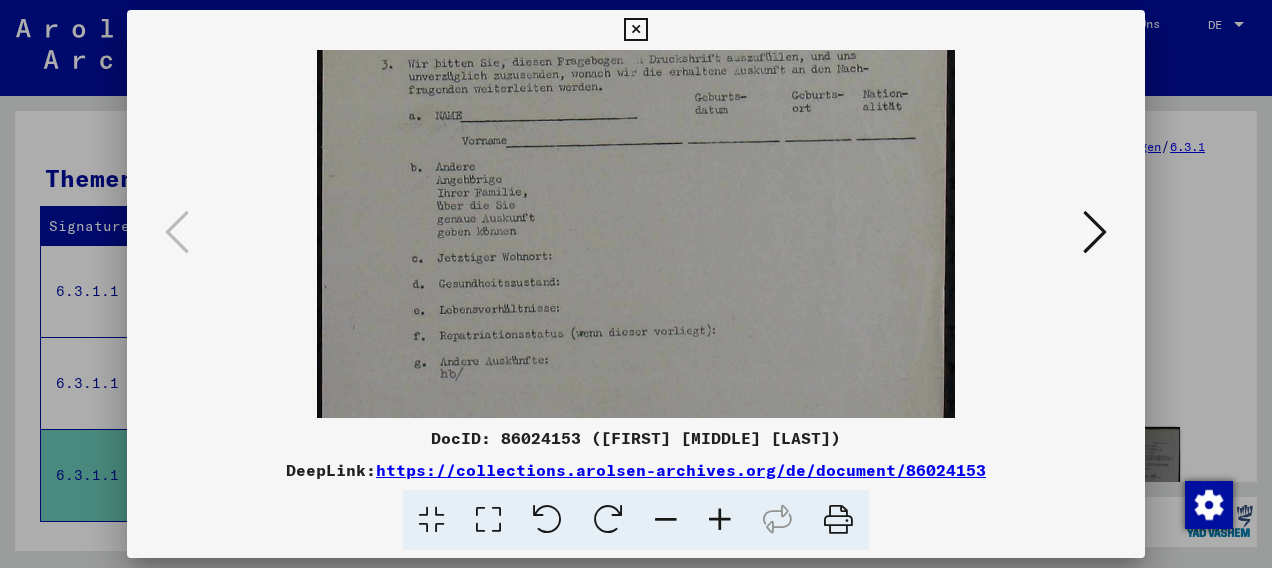 drag, startPoint x: 725, startPoint y: 320, endPoint x: 767, endPoint y: 186, distance: 140.42792 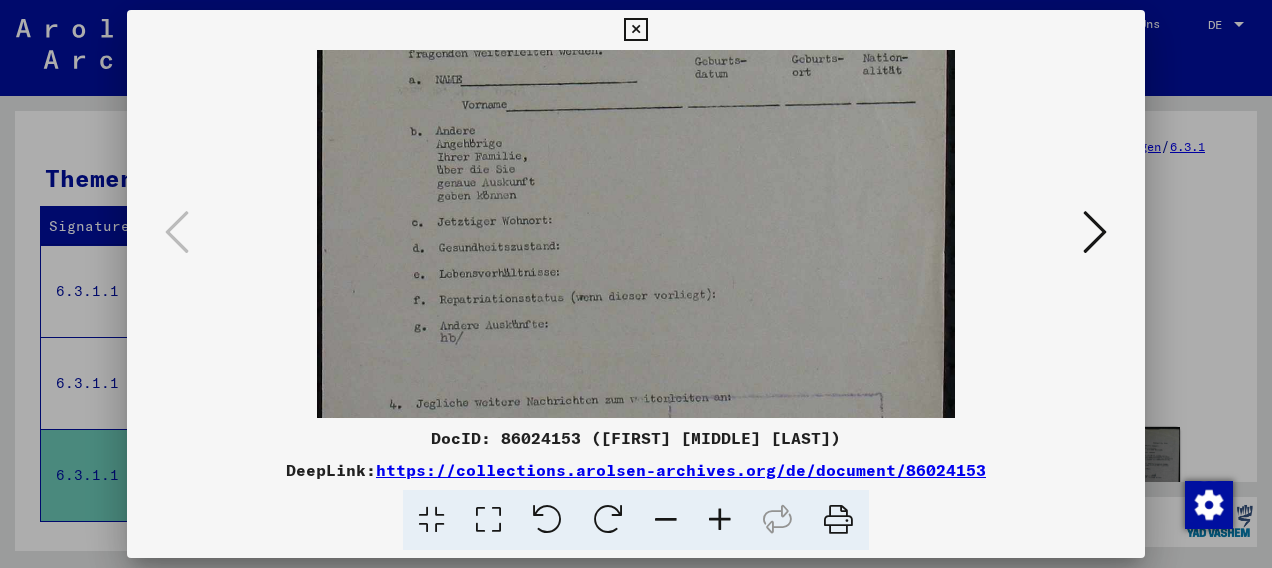 click at bounding box center (1095, 232) 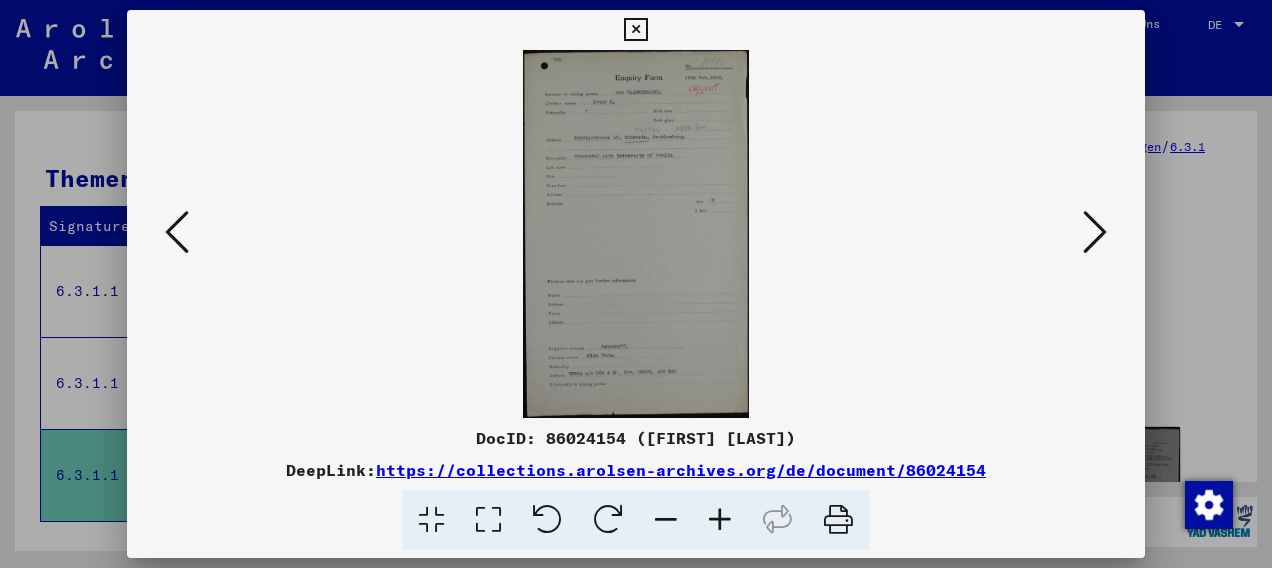 click at bounding box center [720, 520] 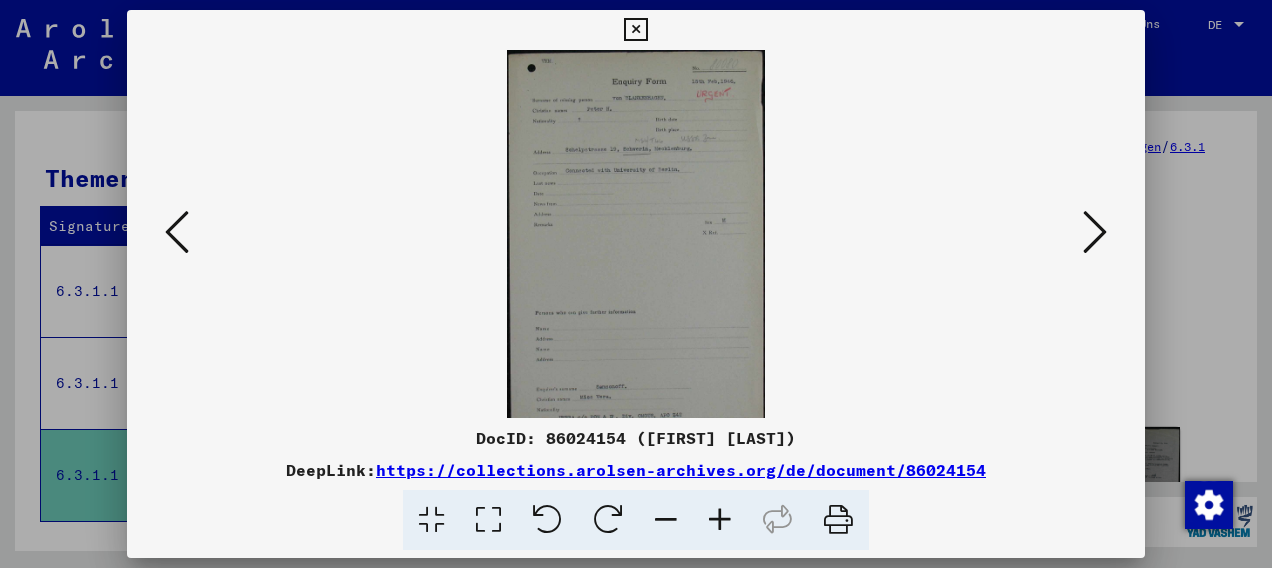 click at bounding box center (720, 520) 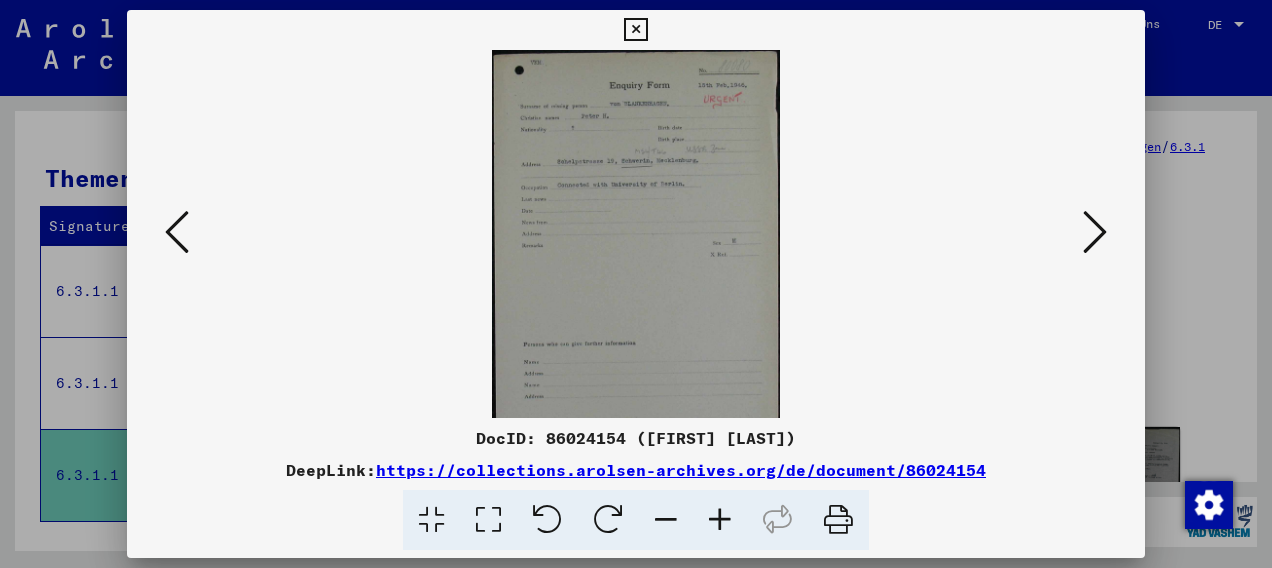 click at bounding box center (720, 520) 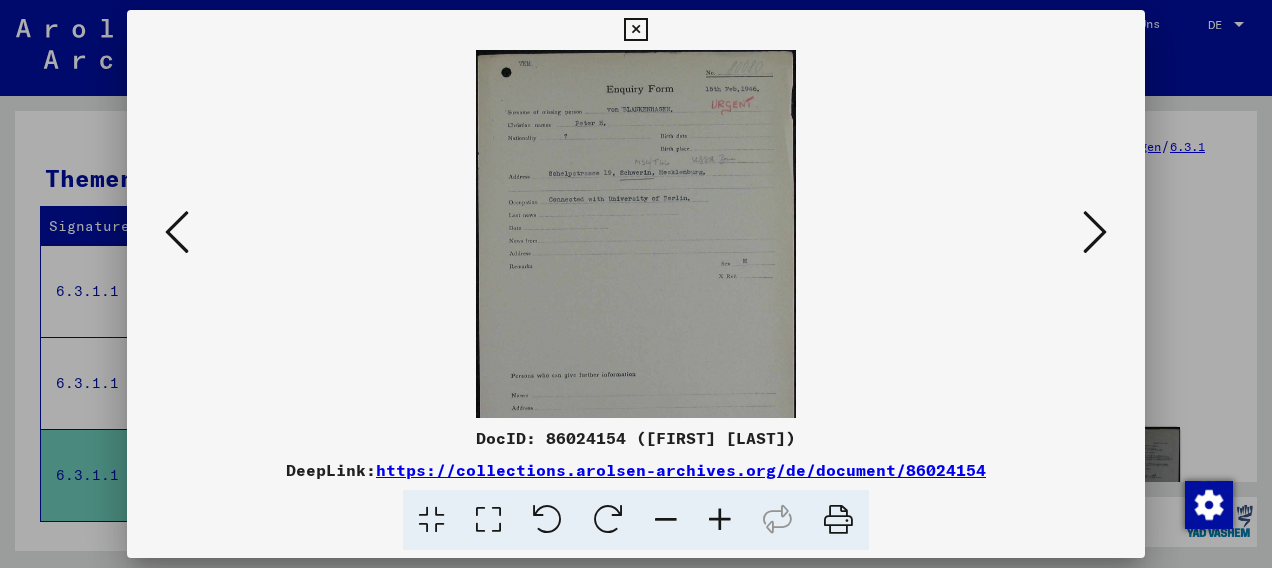 click at bounding box center (720, 520) 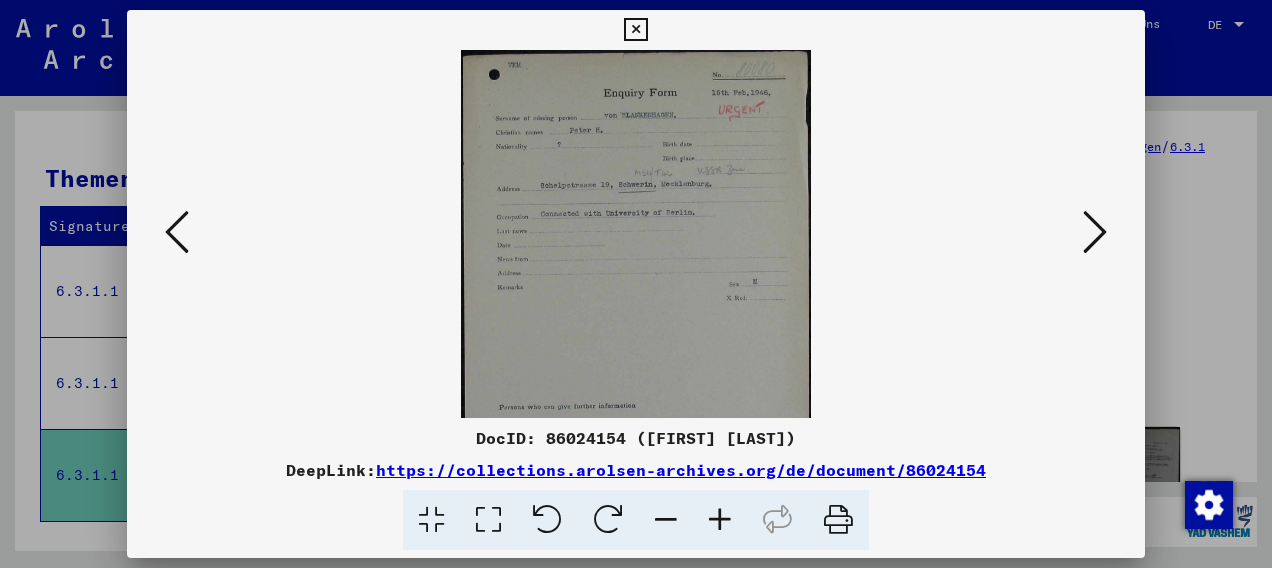 click at bounding box center (720, 520) 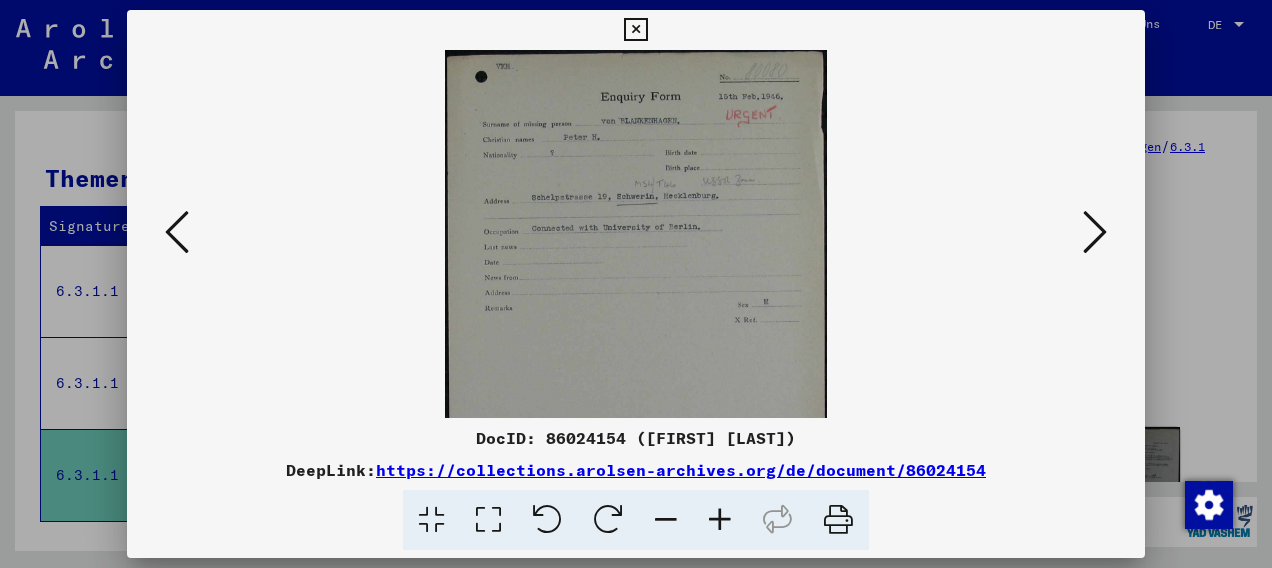 click at bounding box center (720, 520) 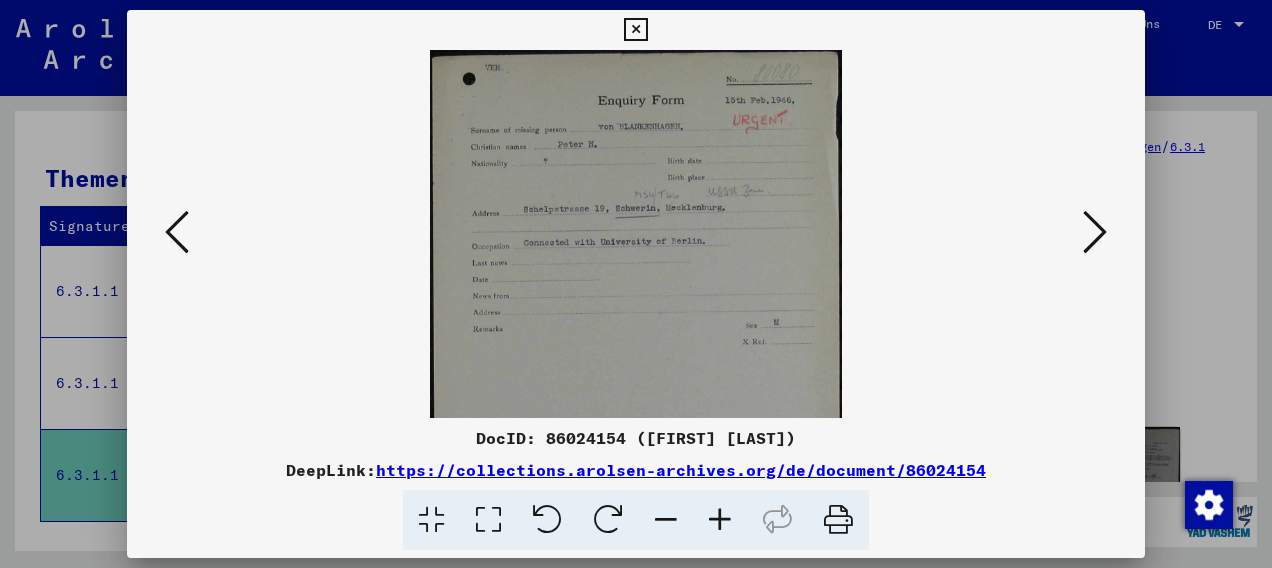 click at bounding box center [1095, 232] 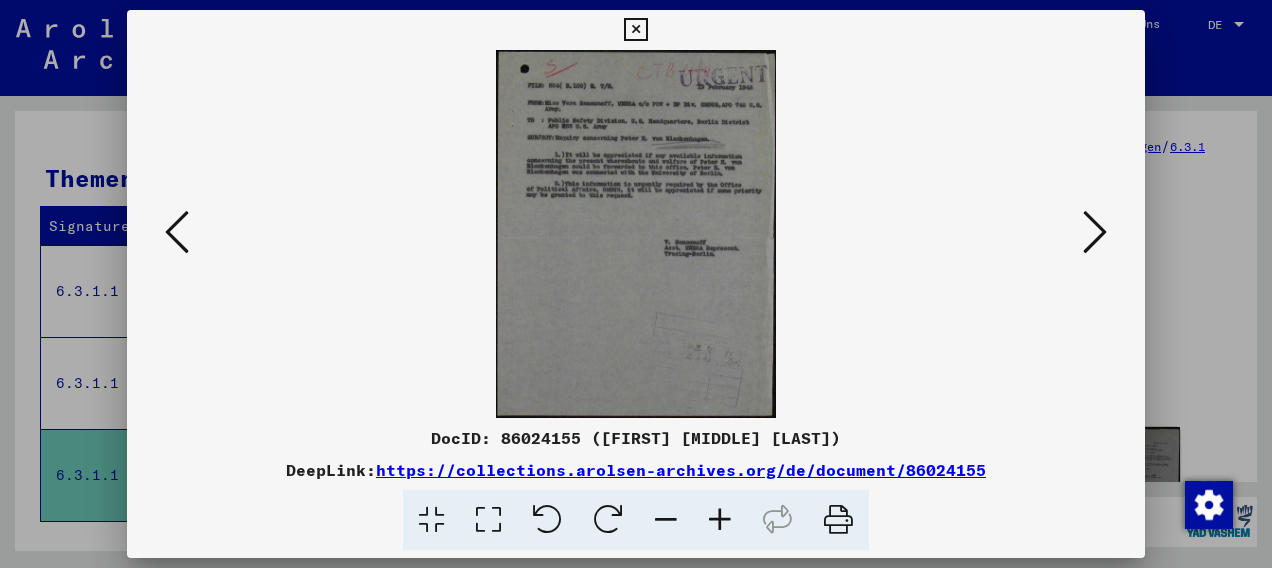 click at bounding box center (720, 520) 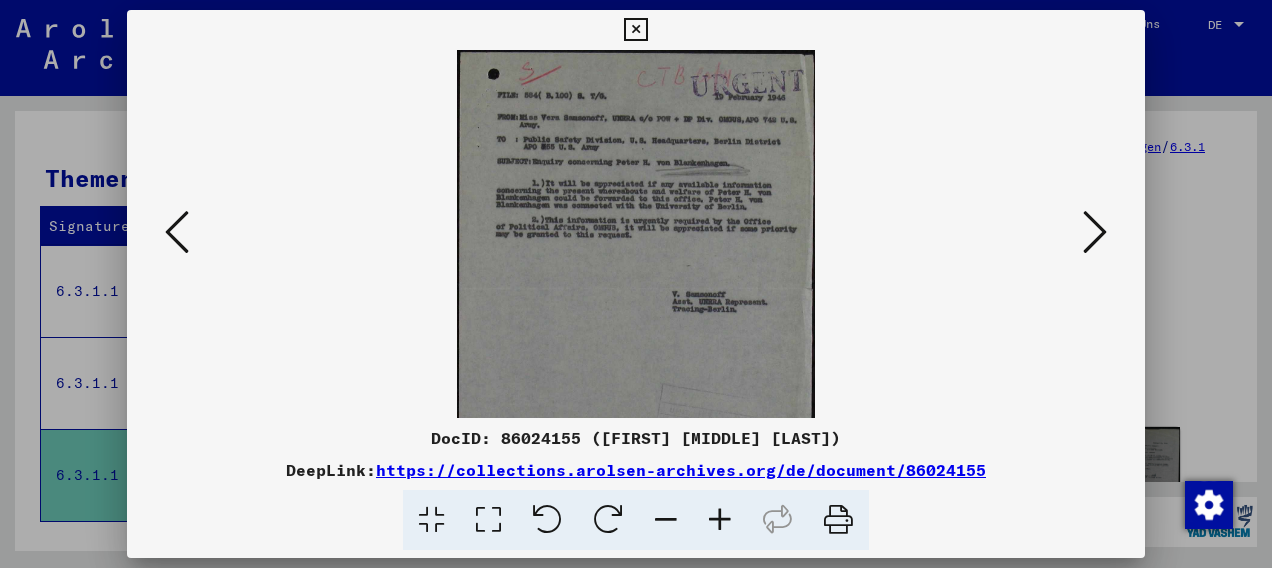 click at bounding box center (720, 520) 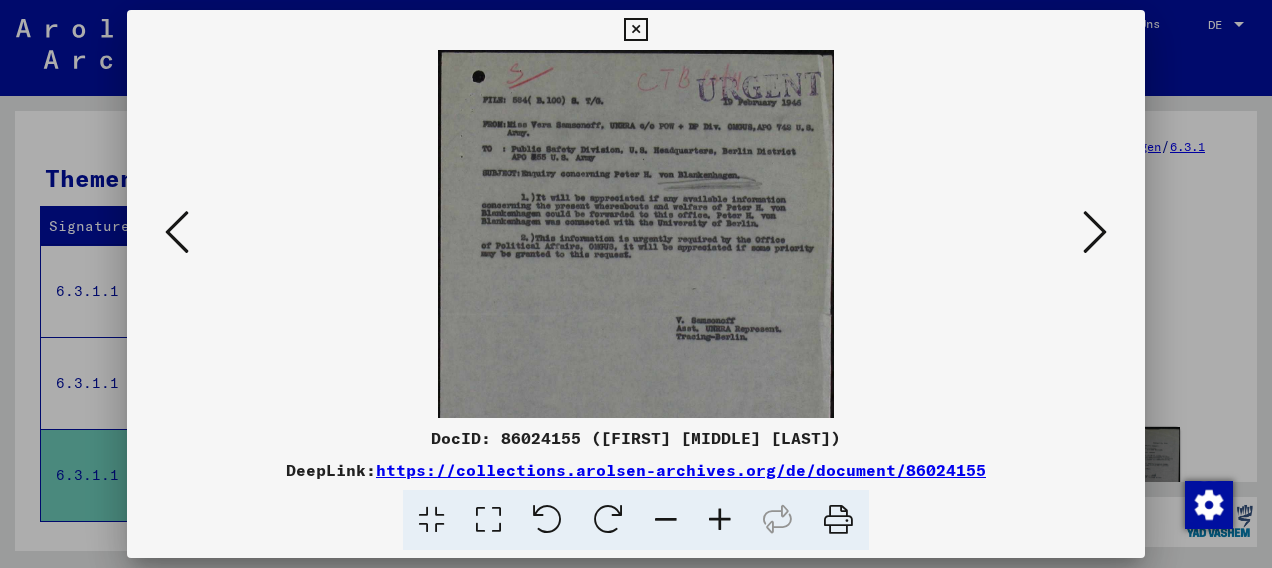 click at bounding box center [720, 520] 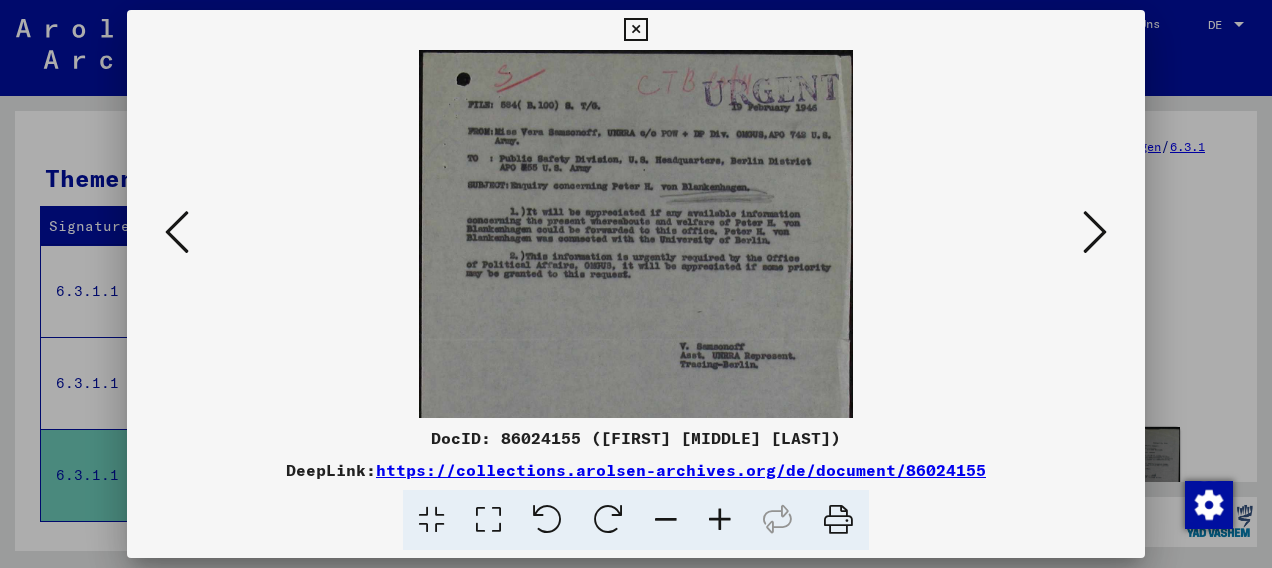 click at bounding box center [720, 520] 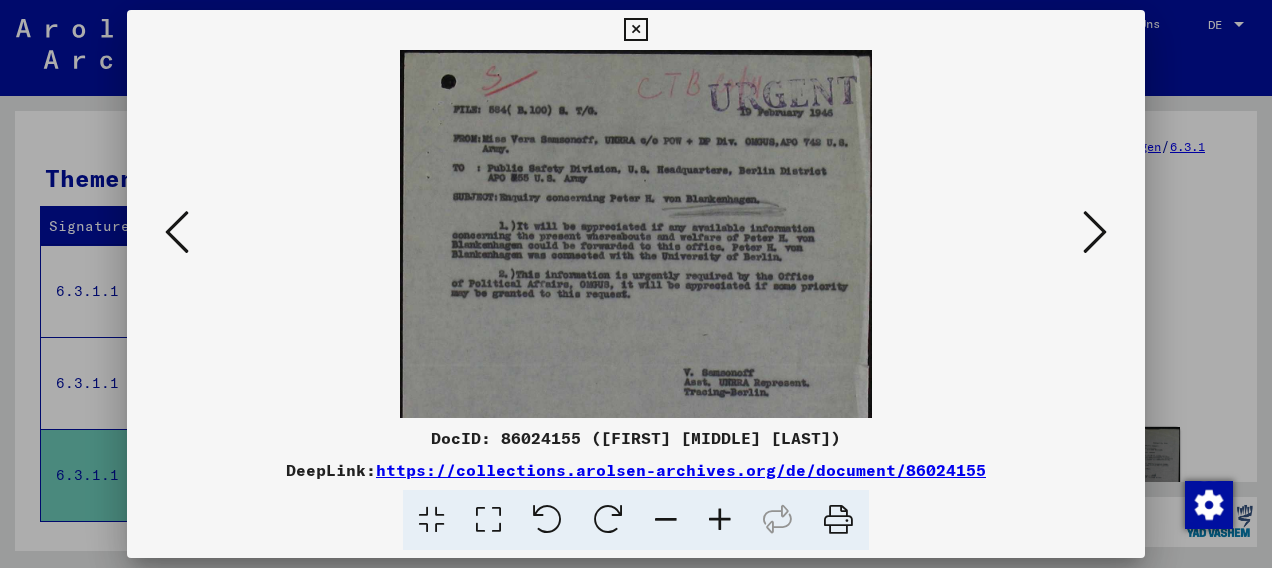click at bounding box center [720, 520] 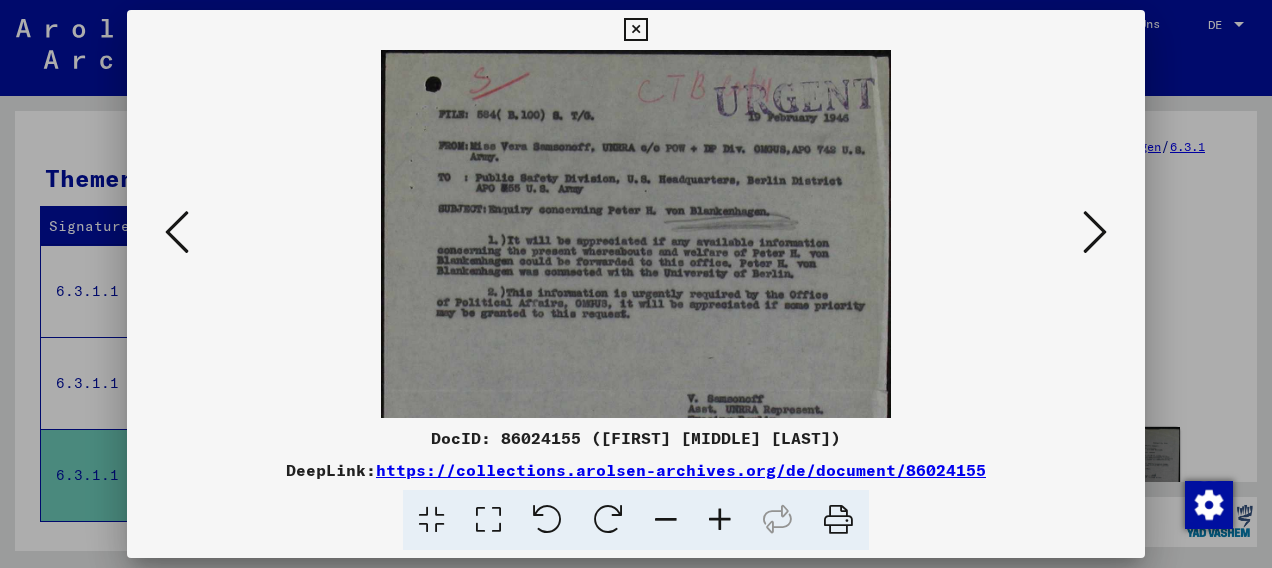 click at bounding box center (1095, 232) 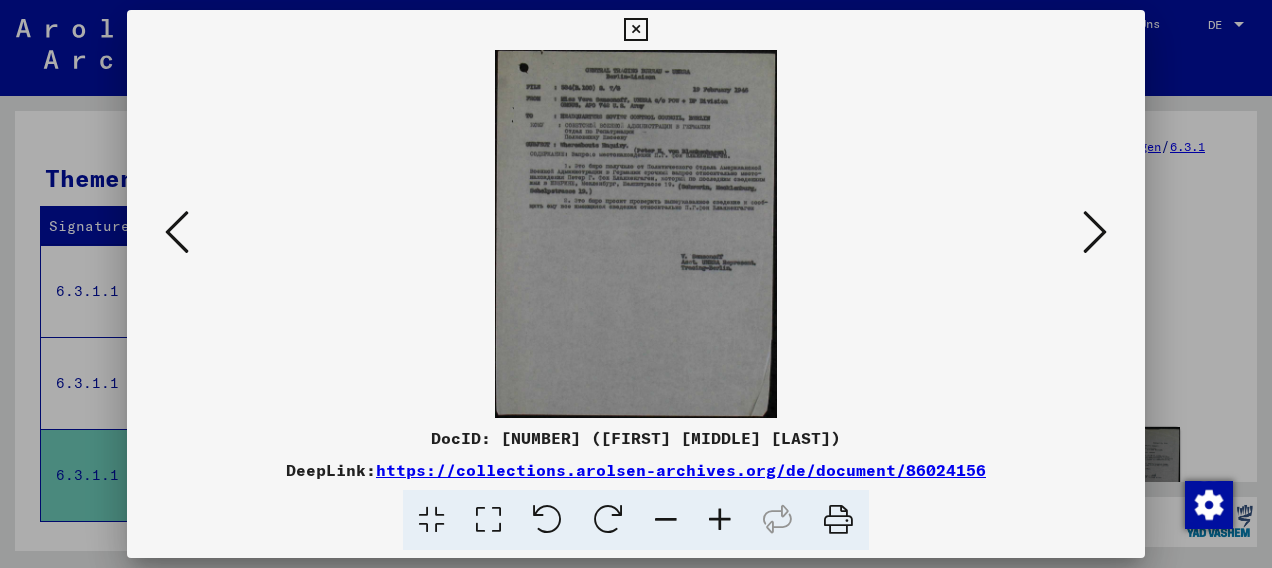 click at bounding box center [1095, 232] 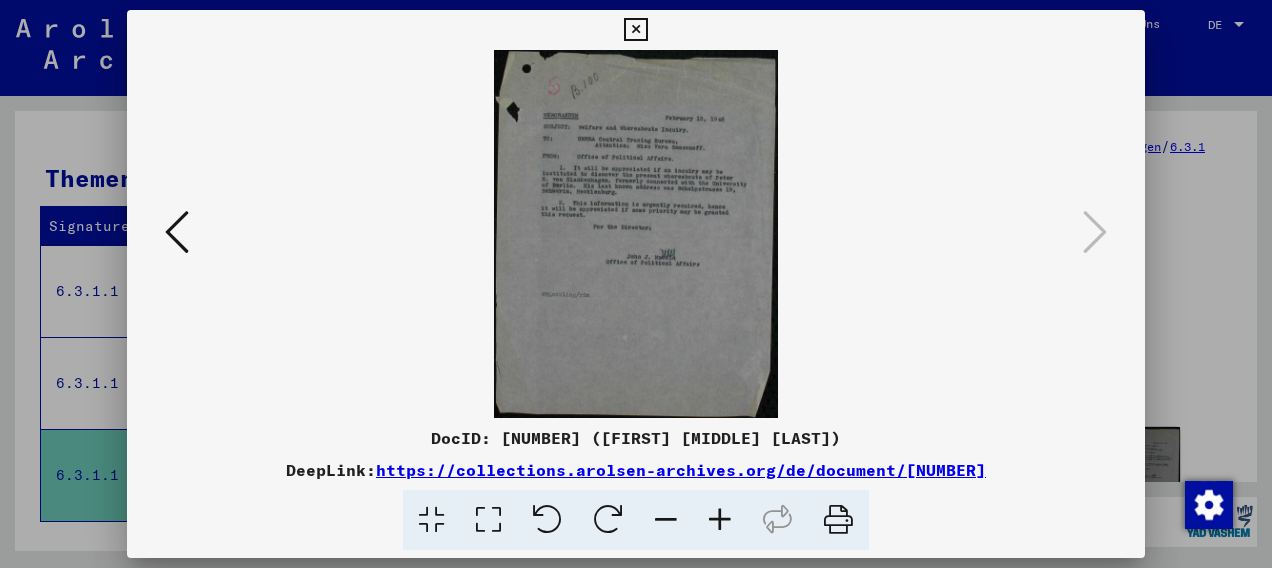 click at bounding box center [720, 520] 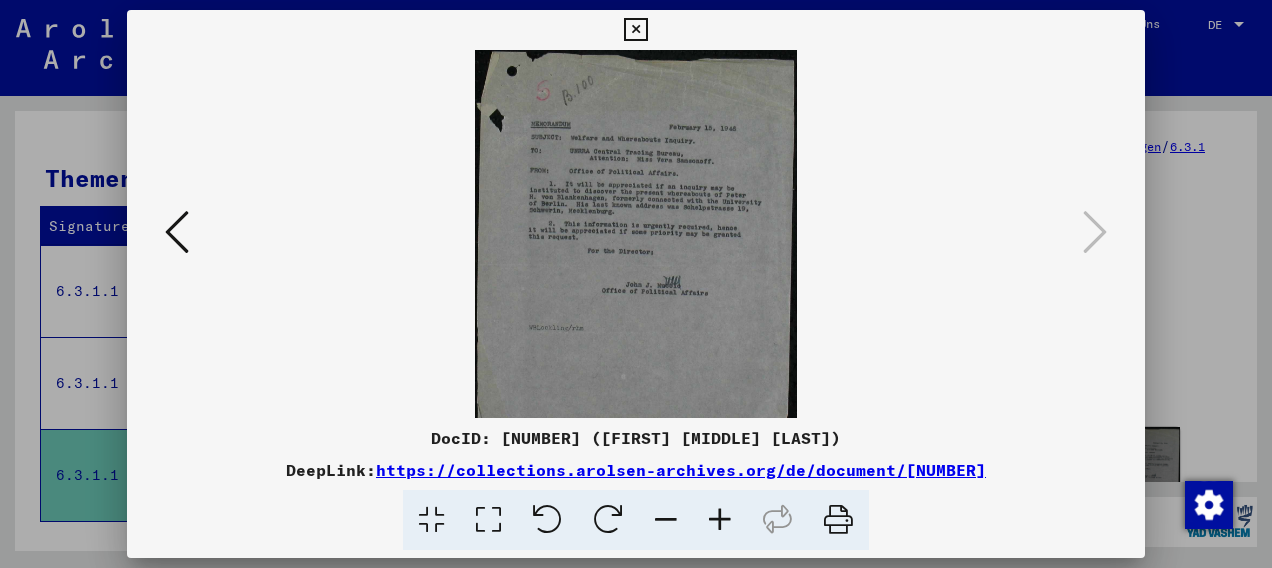 click at bounding box center (720, 520) 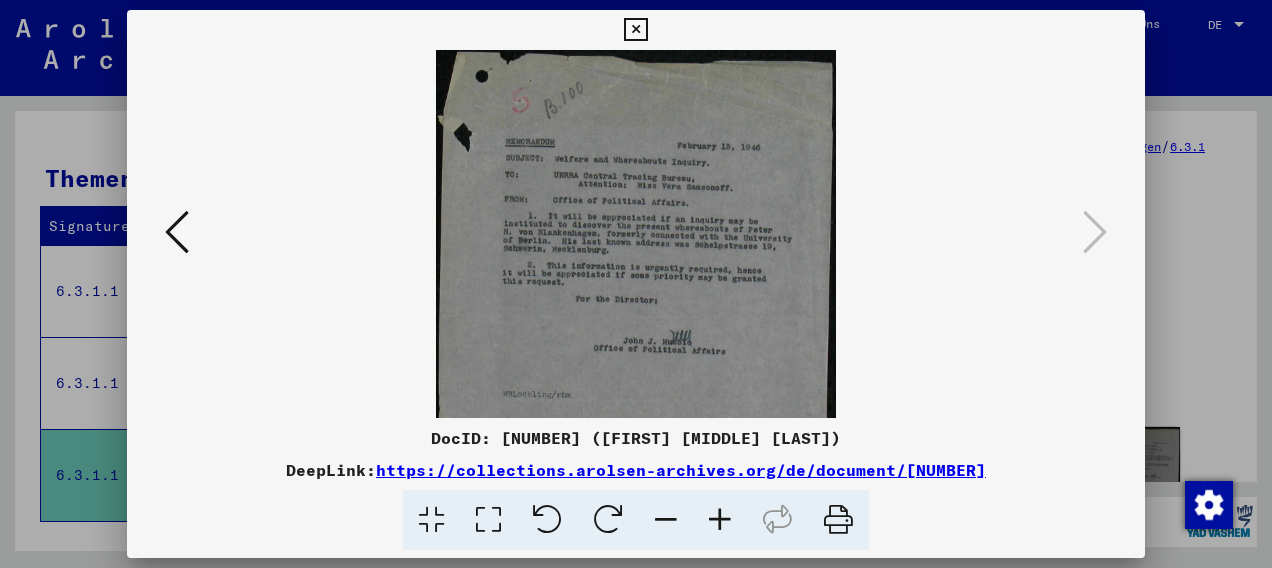click at bounding box center [720, 520] 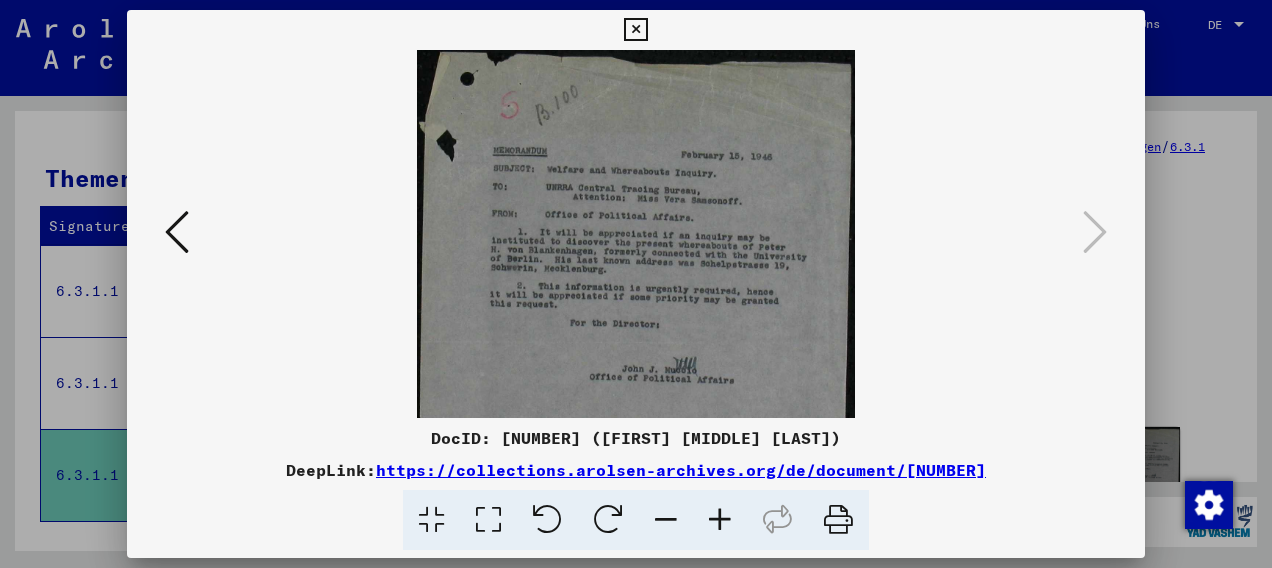 click at bounding box center (720, 520) 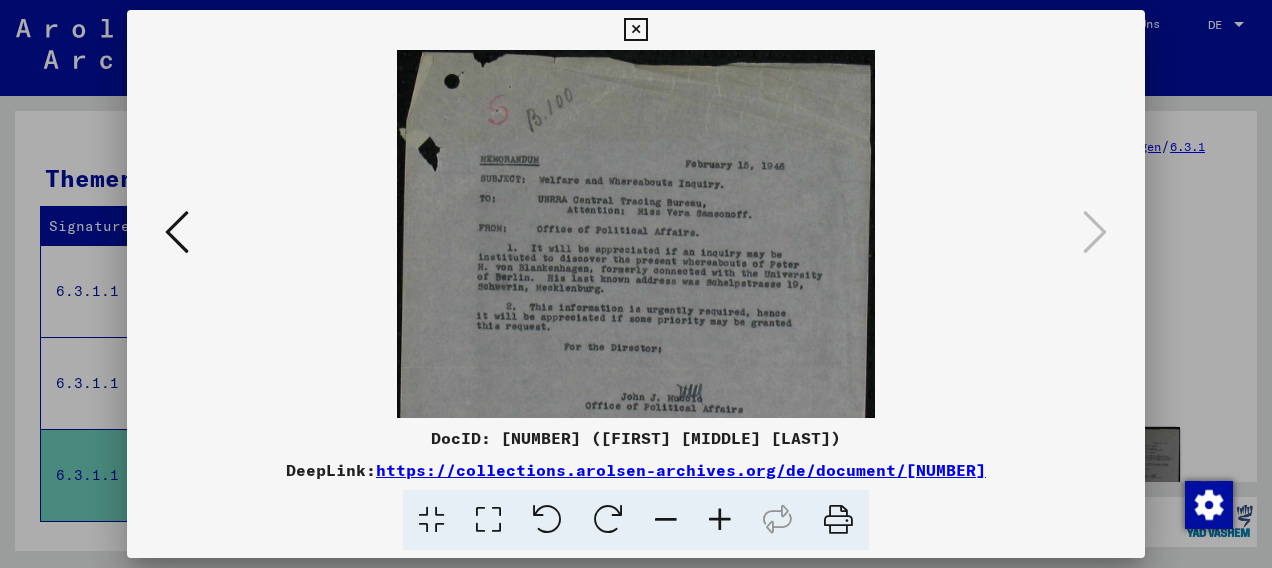 click at bounding box center (720, 520) 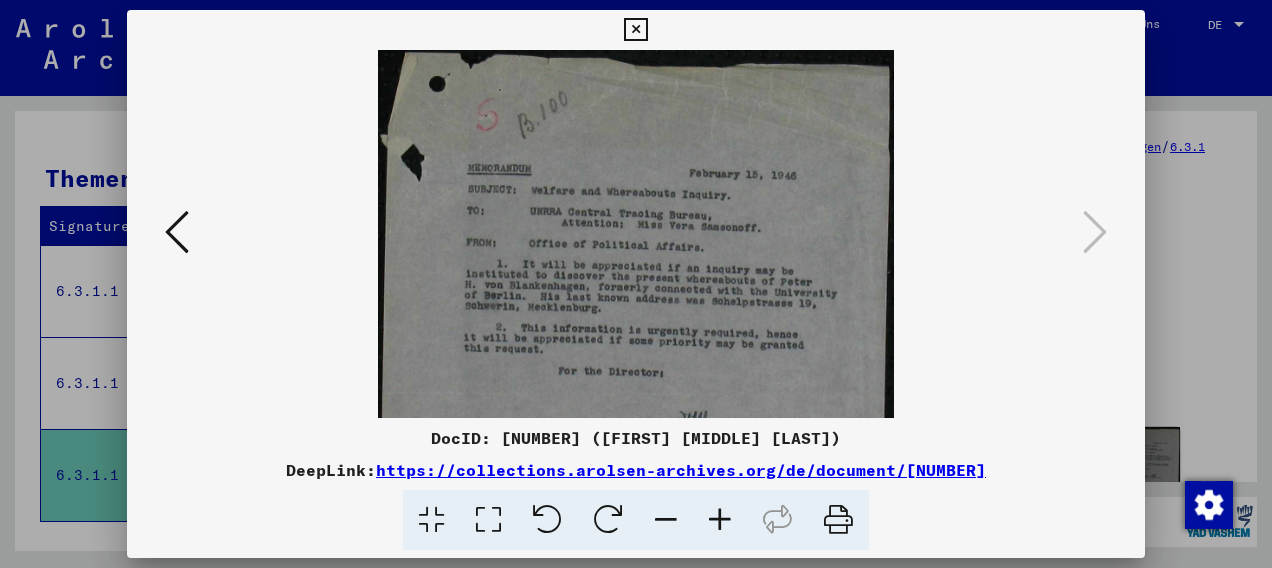 click at bounding box center [720, 520] 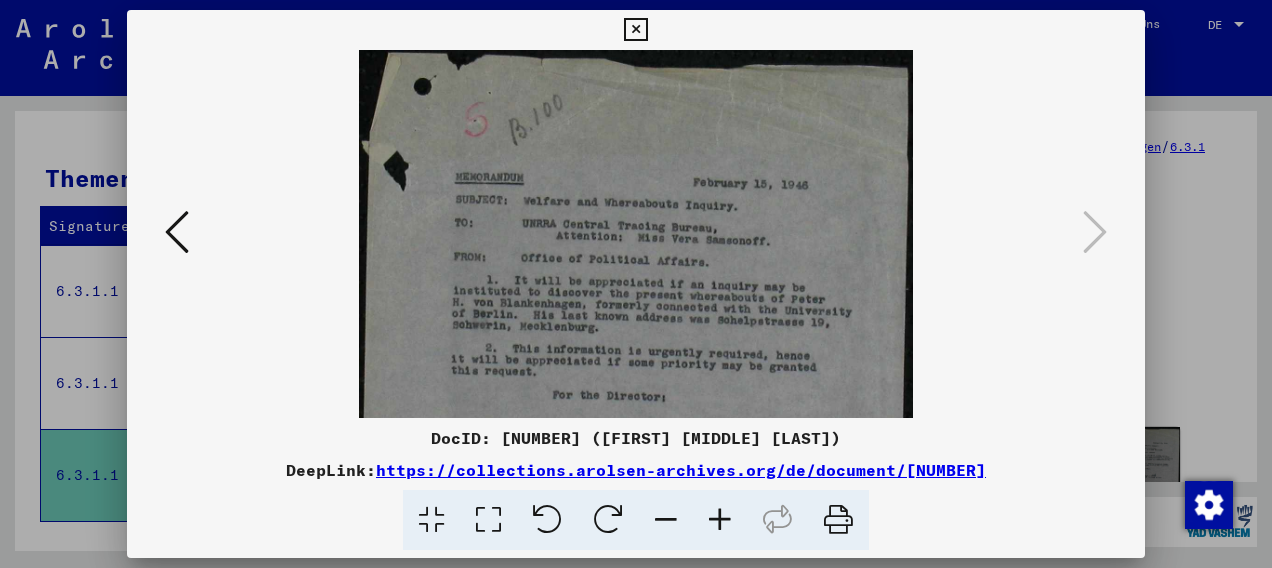 click at bounding box center [720, 520] 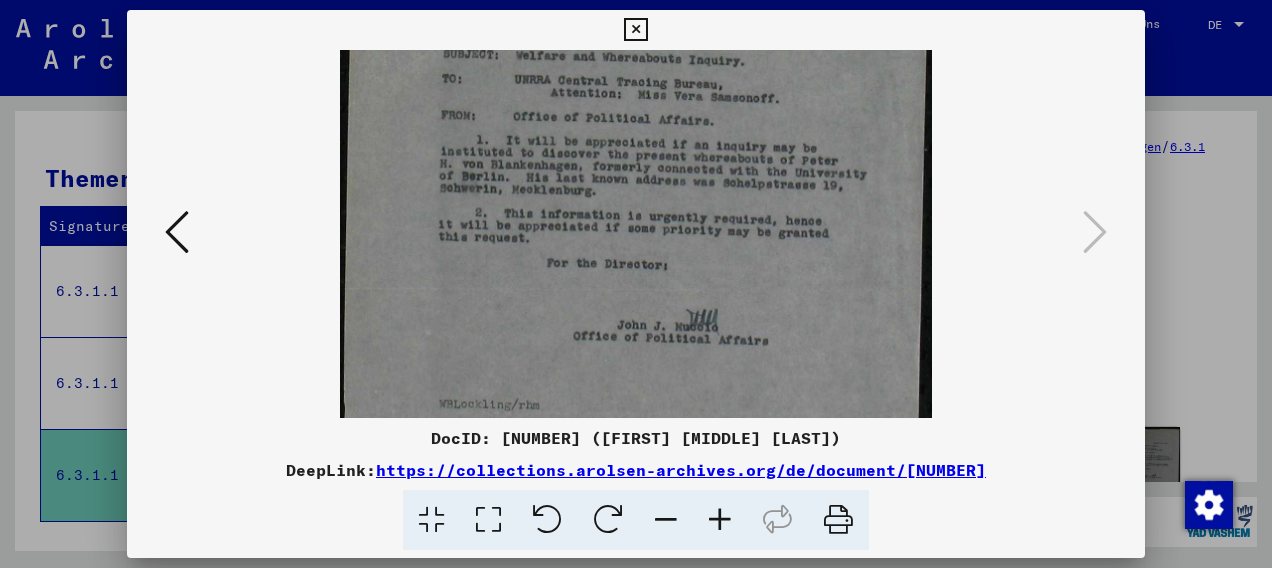 scroll, scrollTop: 178, scrollLeft: 0, axis: vertical 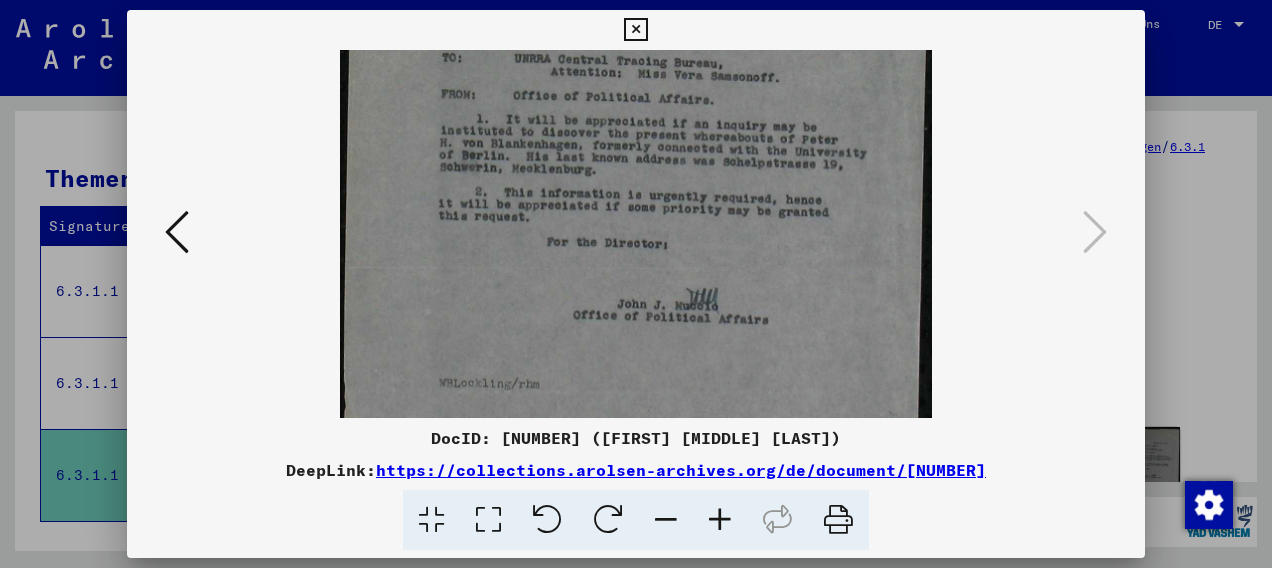 drag, startPoint x: 681, startPoint y: 340, endPoint x: 714, endPoint y: 182, distance: 161.40942 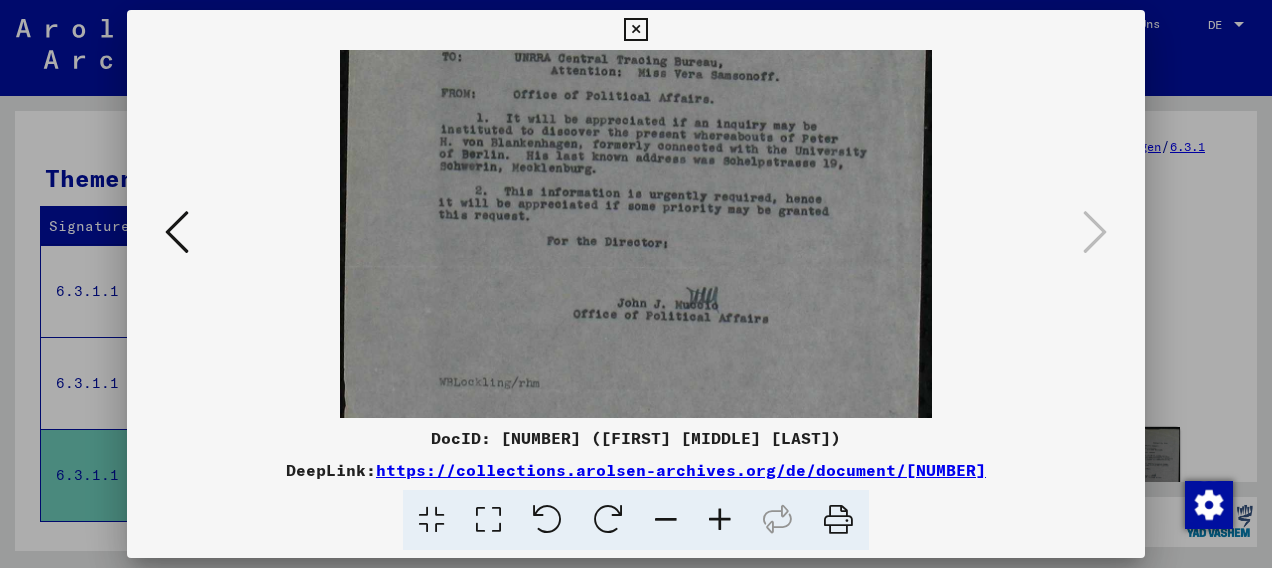 click at bounding box center (635, 30) 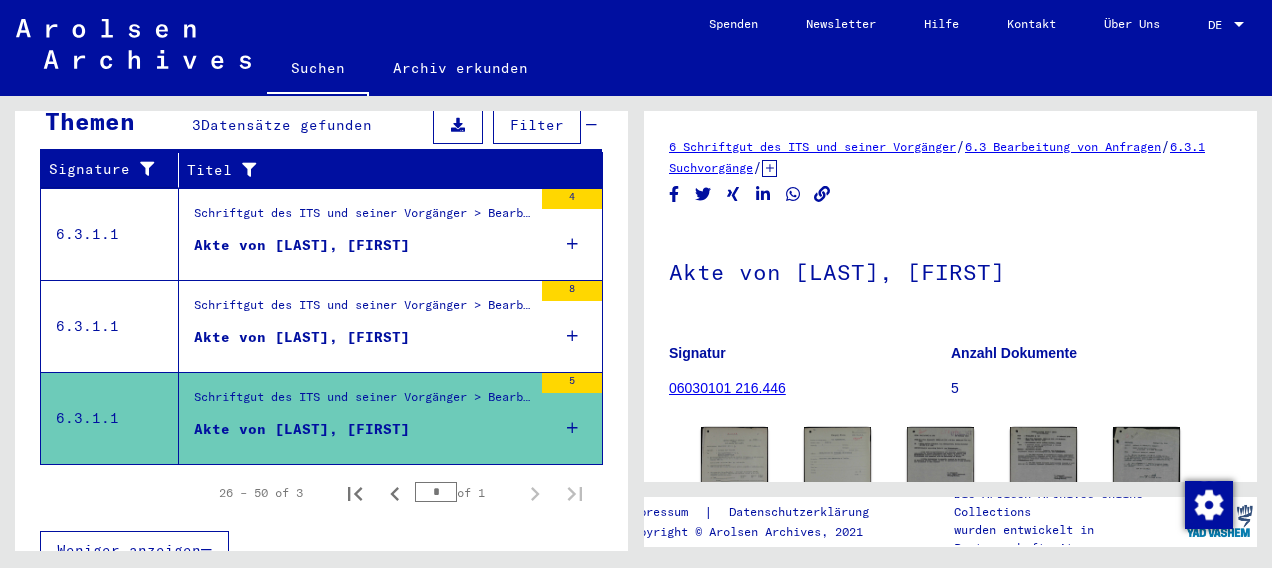 scroll, scrollTop: 336, scrollLeft: 0, axis: vertical 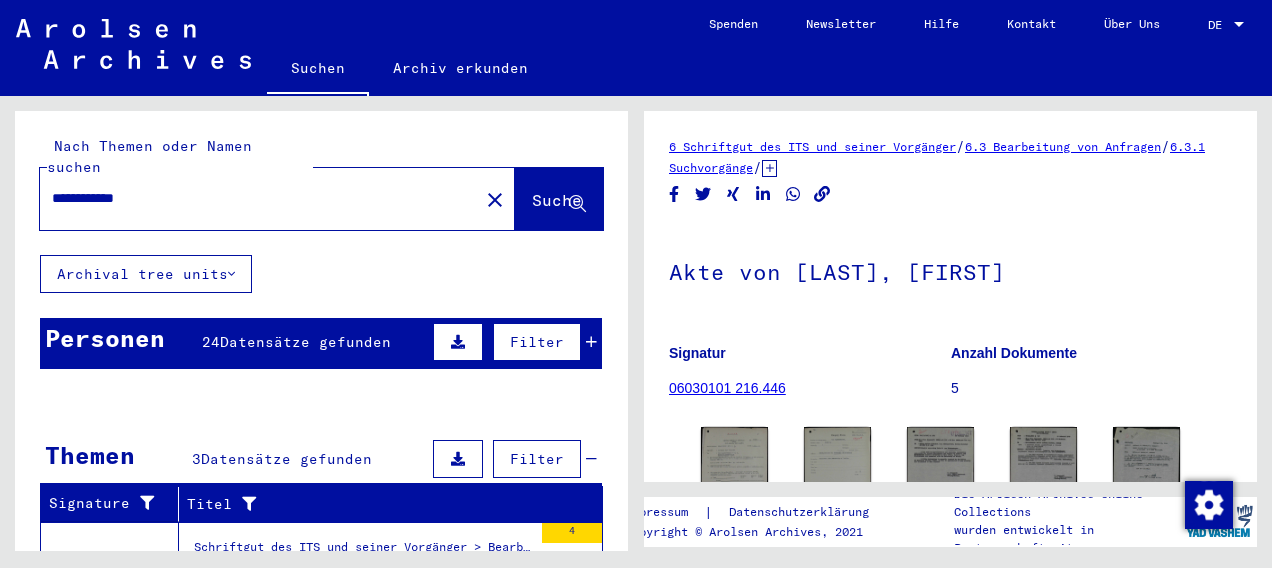 click on "**********" at bounding box center (259, 198) 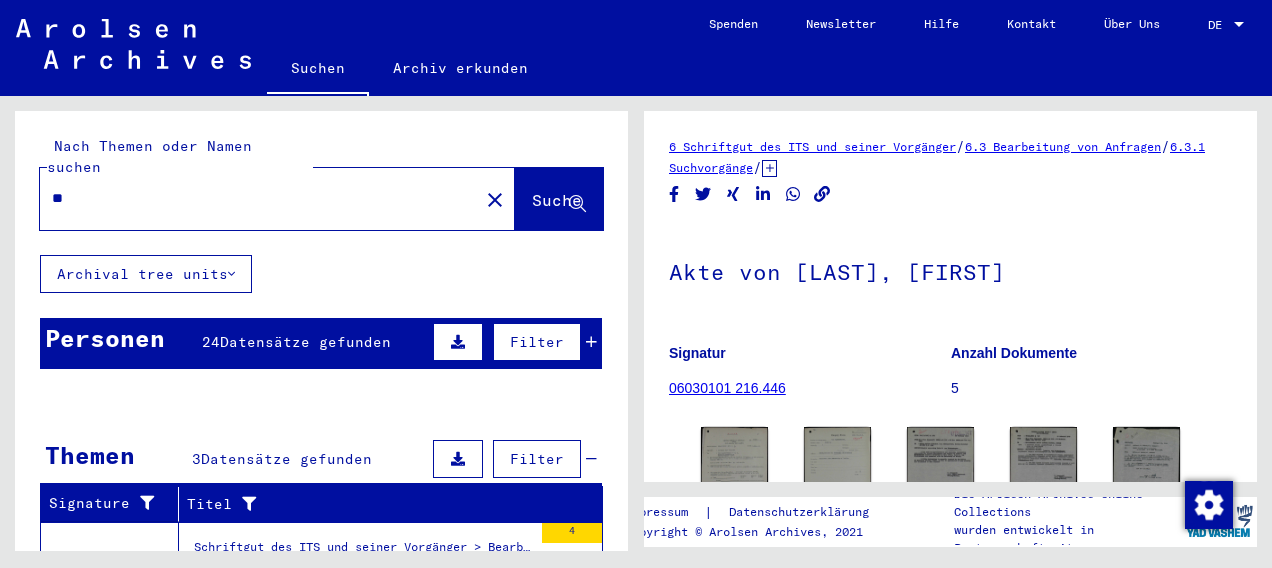 type on "*" 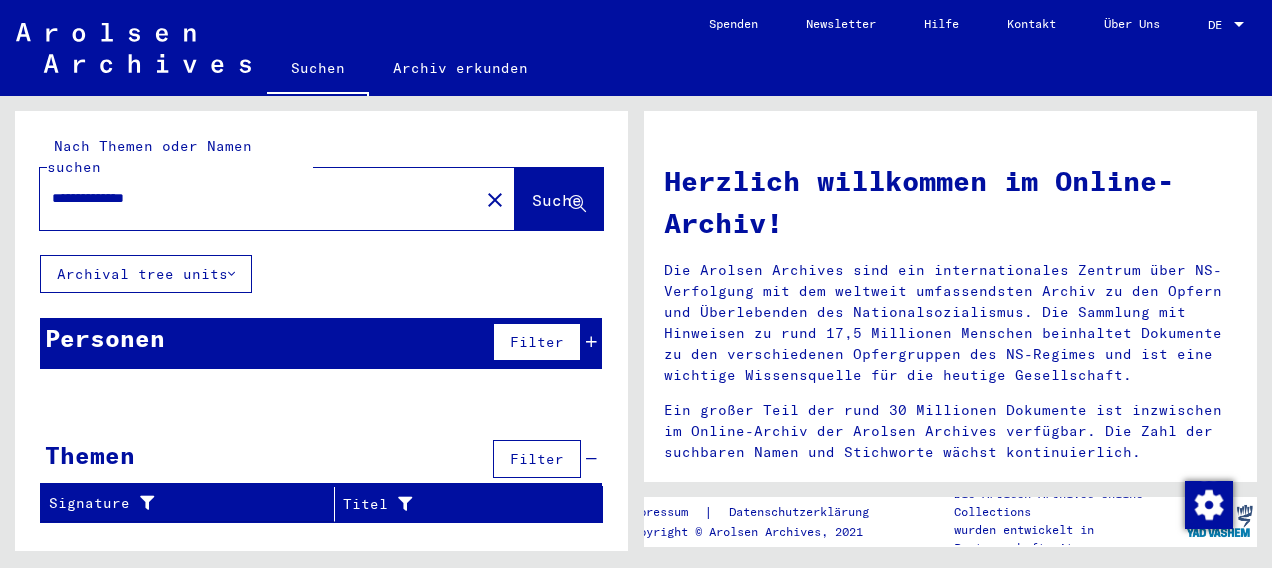 click on "**********" at bounding box center [253, 198] 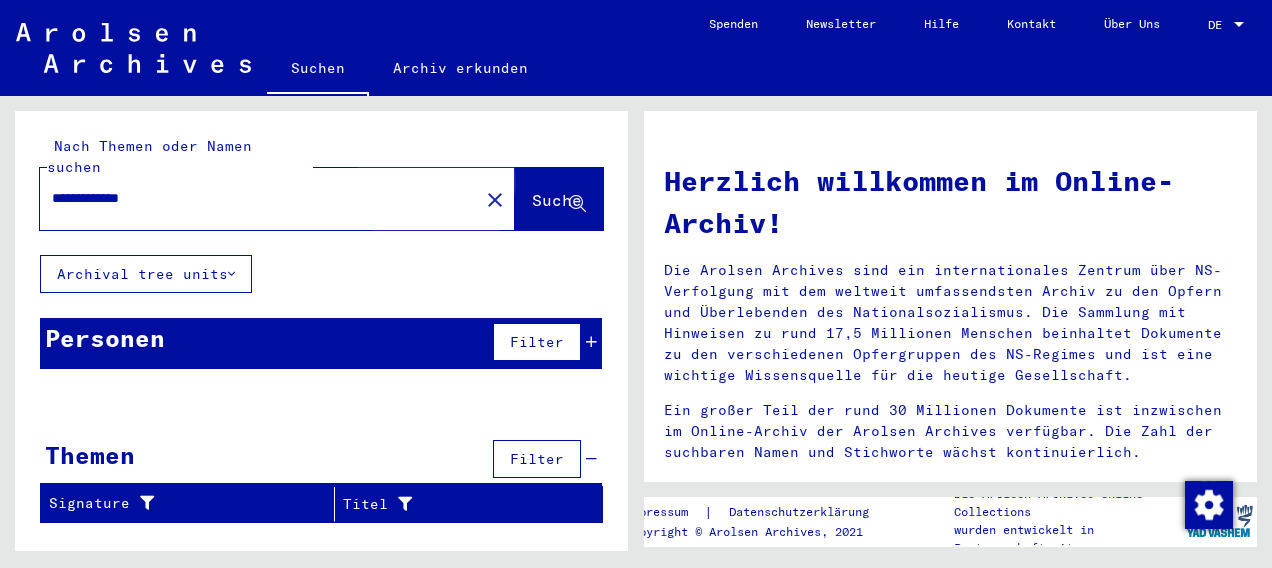 click on "Suche" 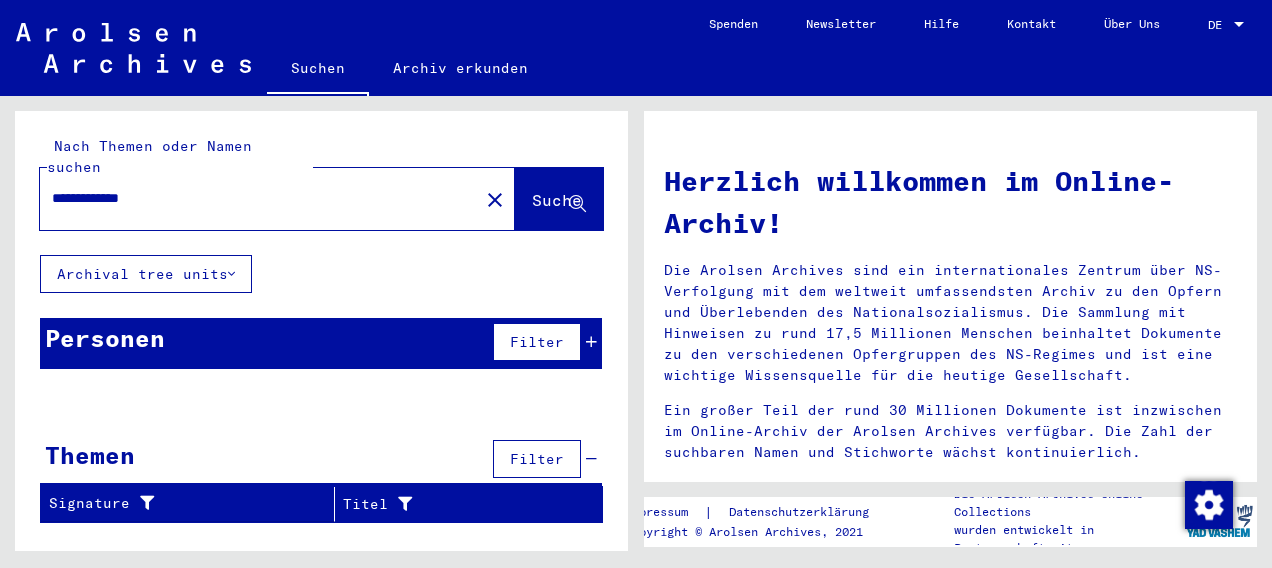 click on "**********" at bounding box center [253, 198] 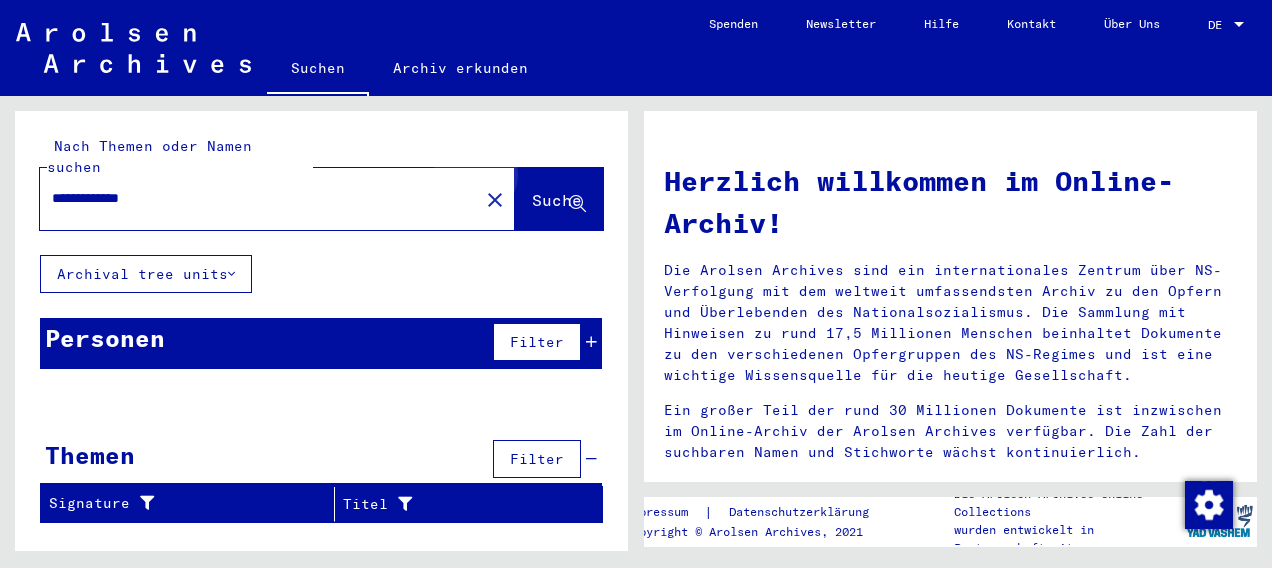 click on "Suche" 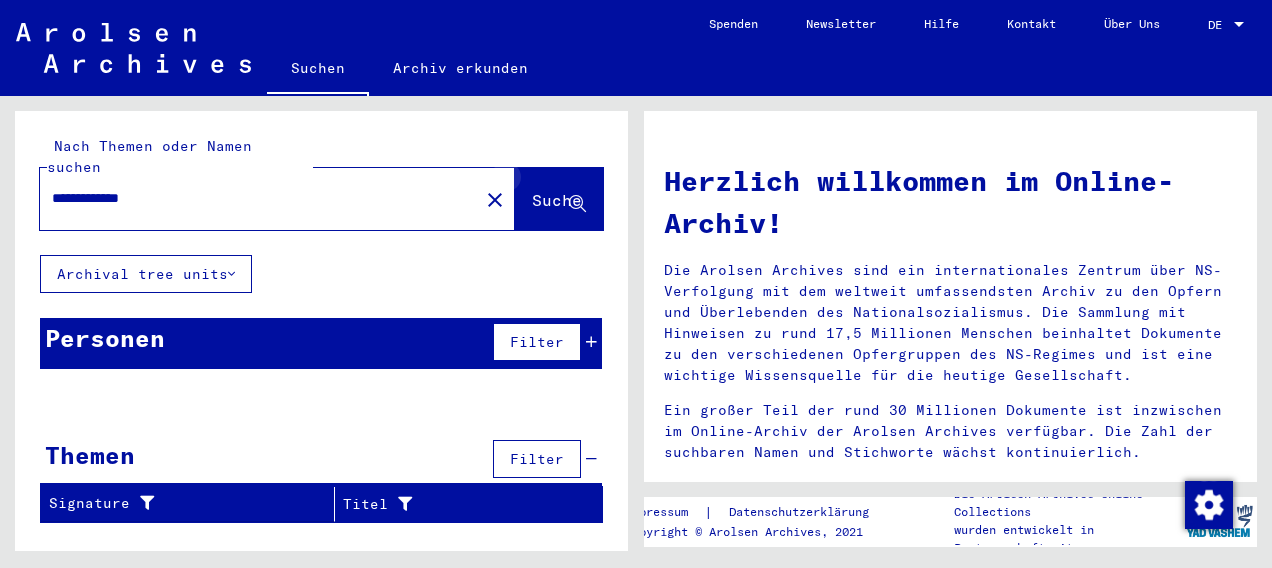 click 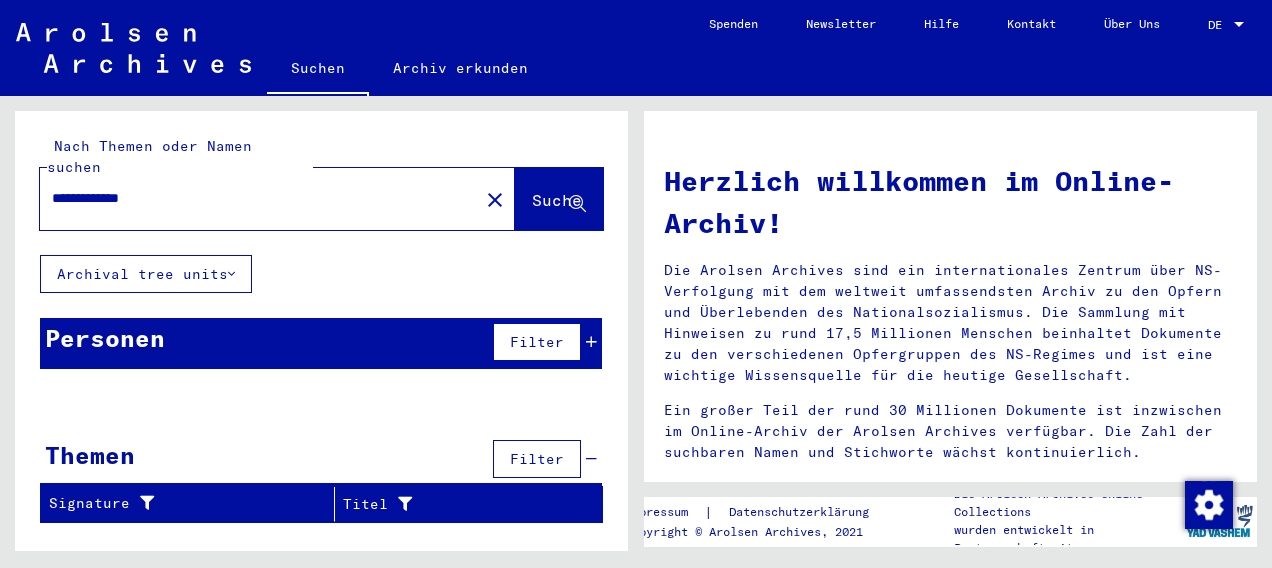 click on "**********" at bounding box center [253, 198] 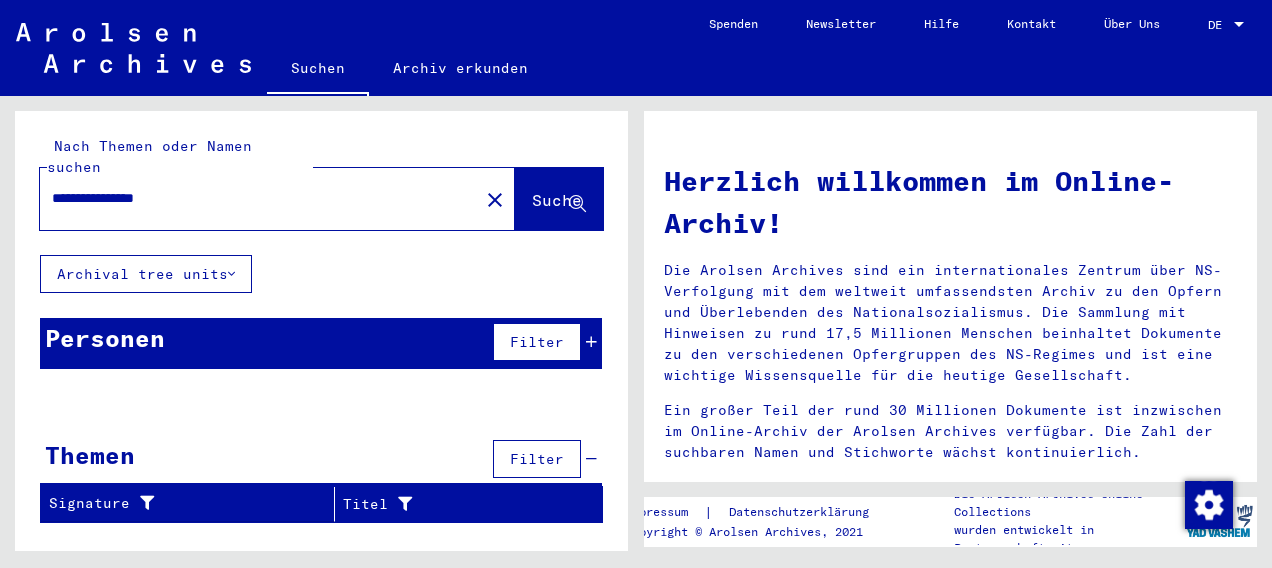 click on "**********" at bounding box center (253, 198) 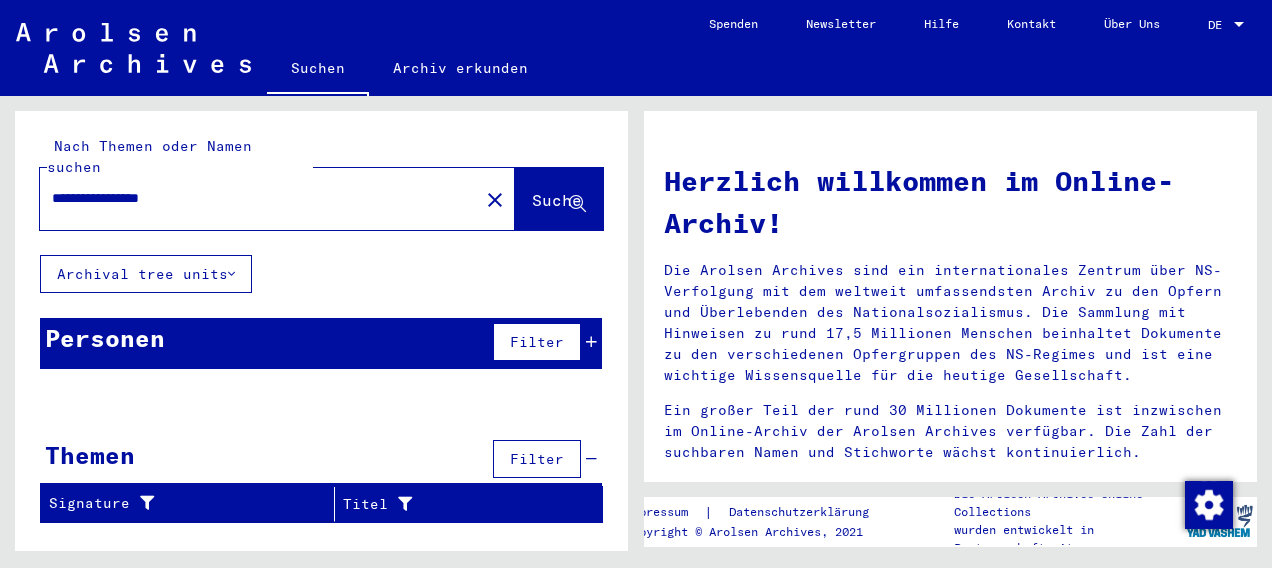 click on "**********" at bounding box center (253, 198) 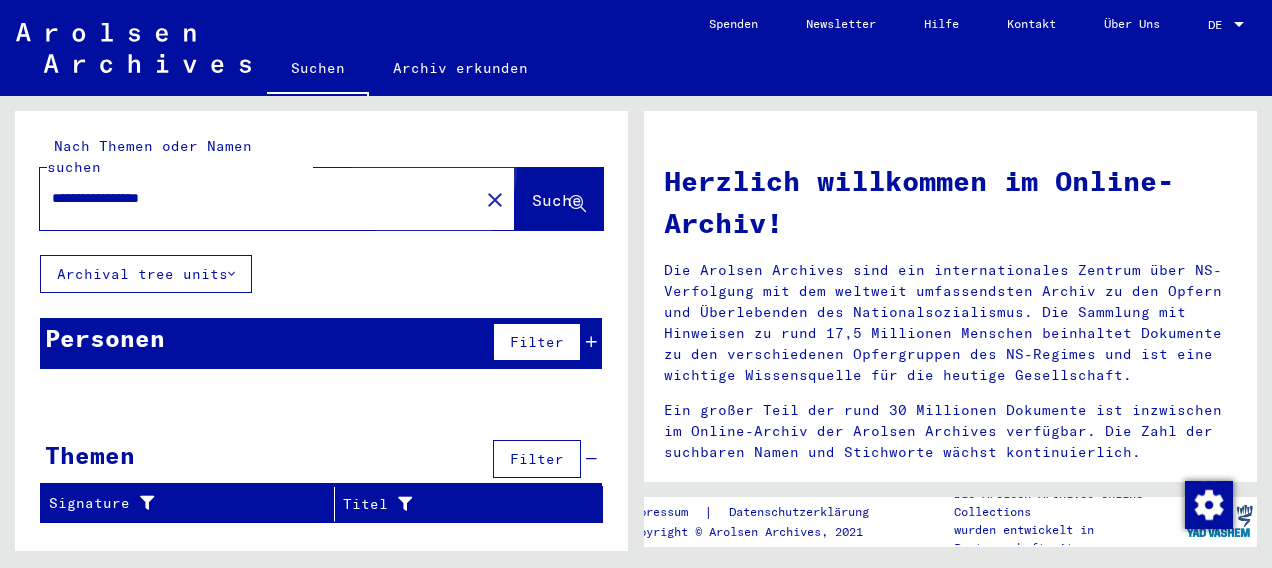 click on "Suche" 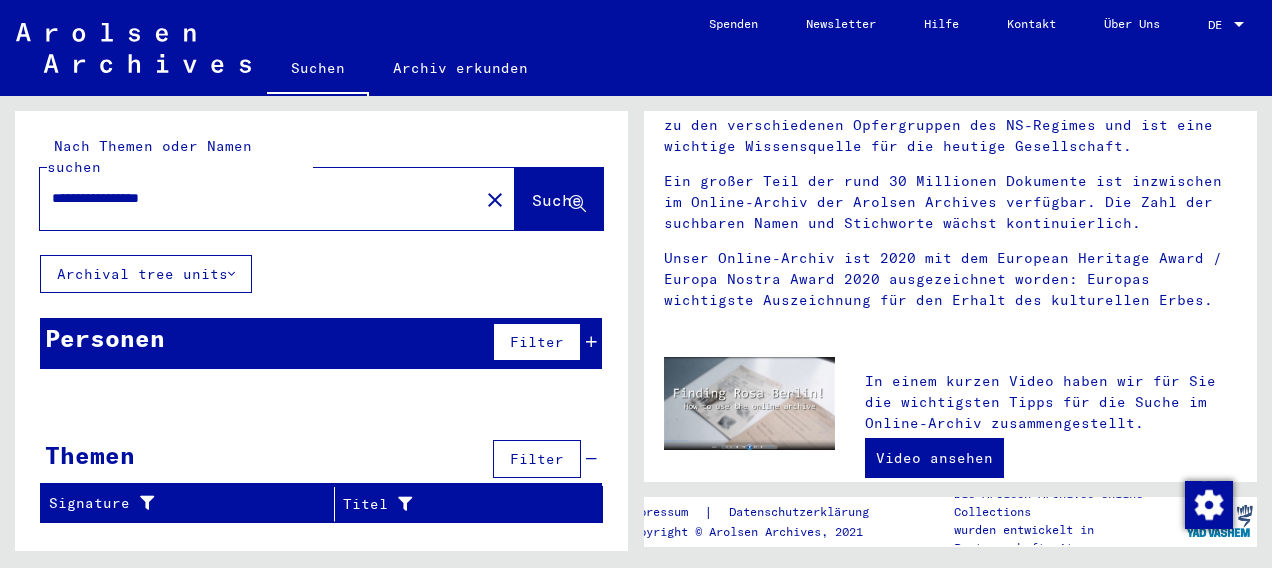 scroll, scrollTop: 226, scrollLeft: 0, axis: vertical 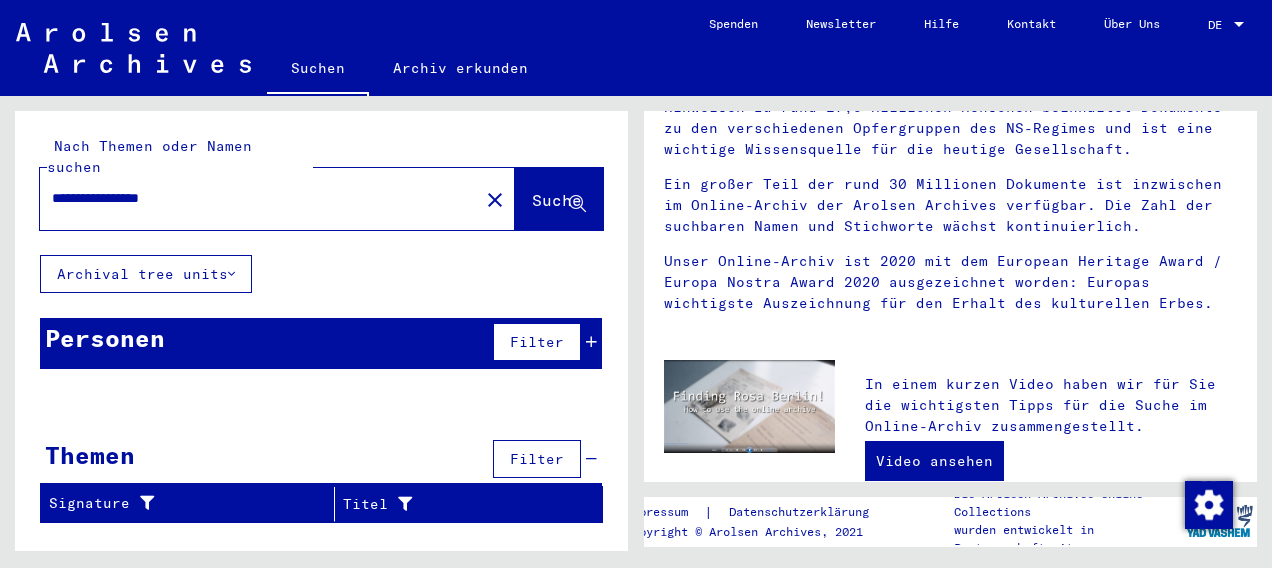 click on "**********" at bounding box center (253, 198) 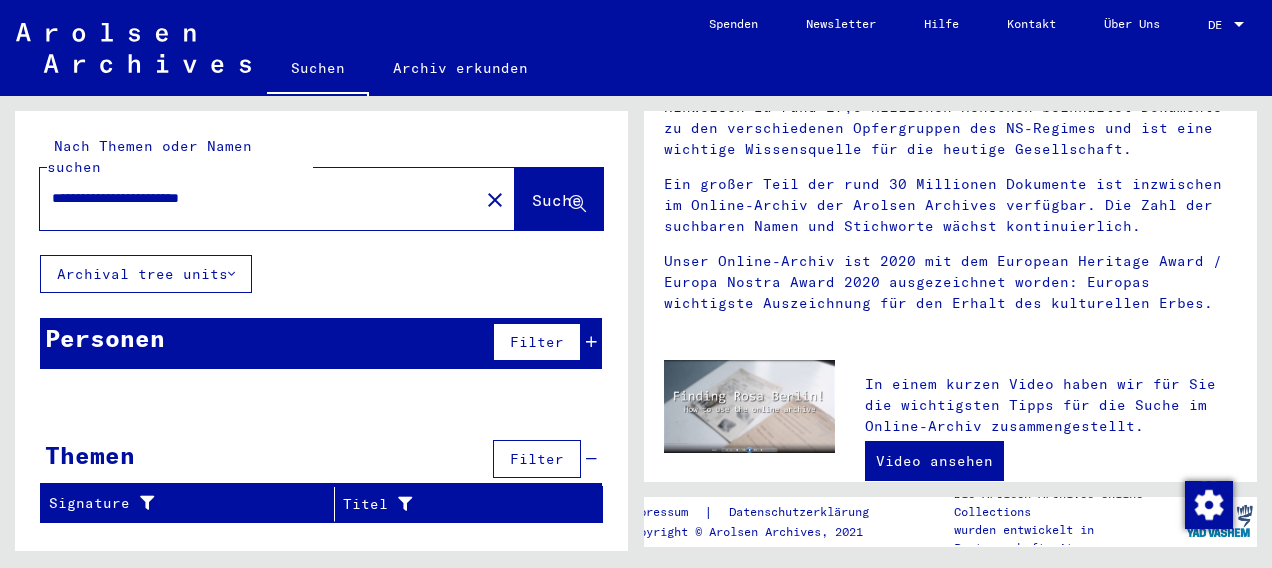 click on "**********" at bounding box center [253, 198] 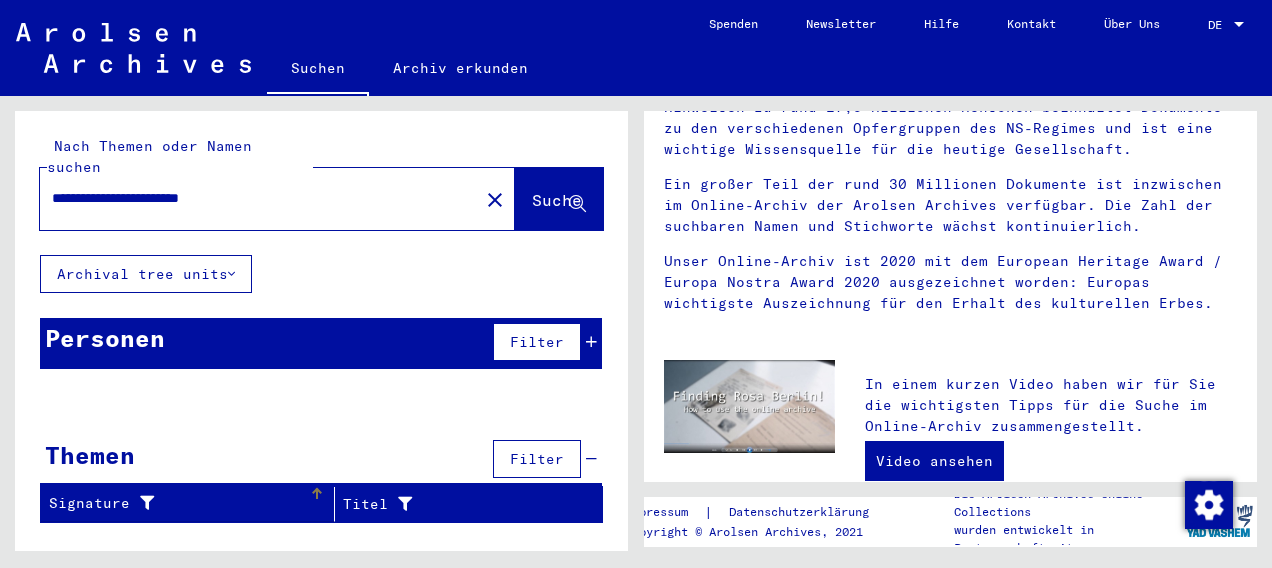 click on "Signature" at bounding box center [179, 503] 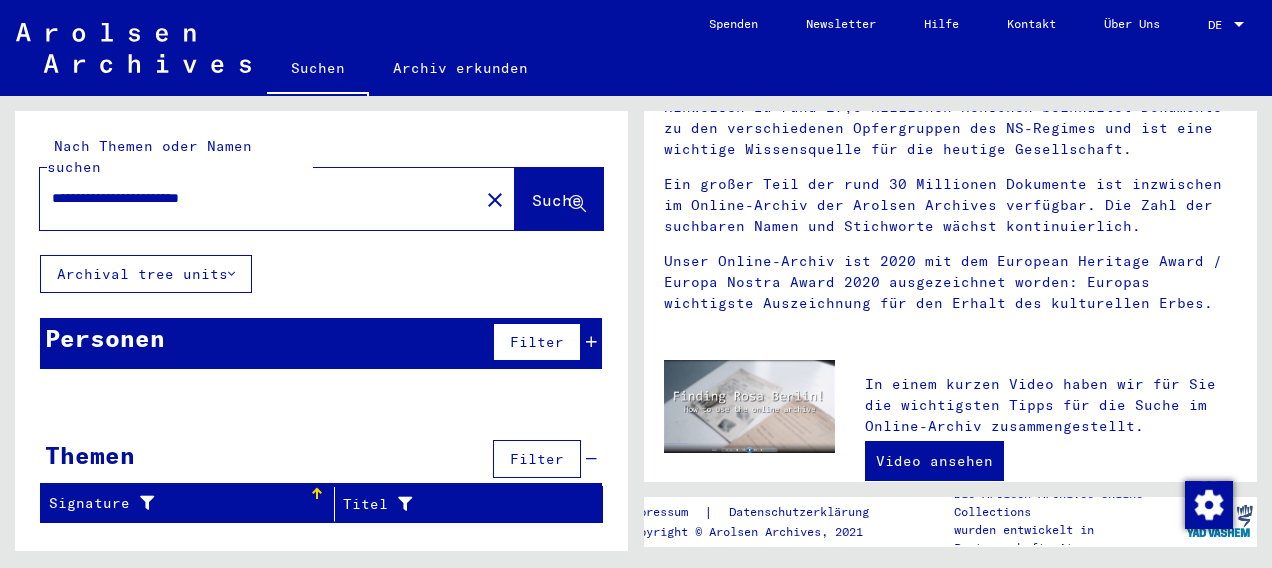 click on "**********" at bounding box center (253, 198) 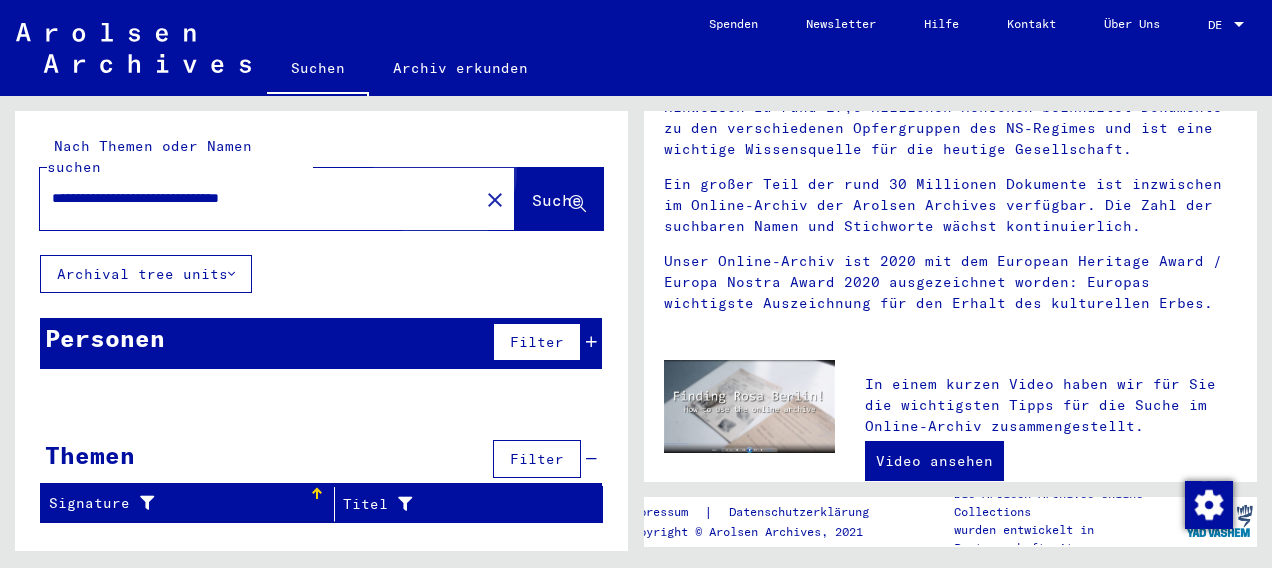 click on "Suche" 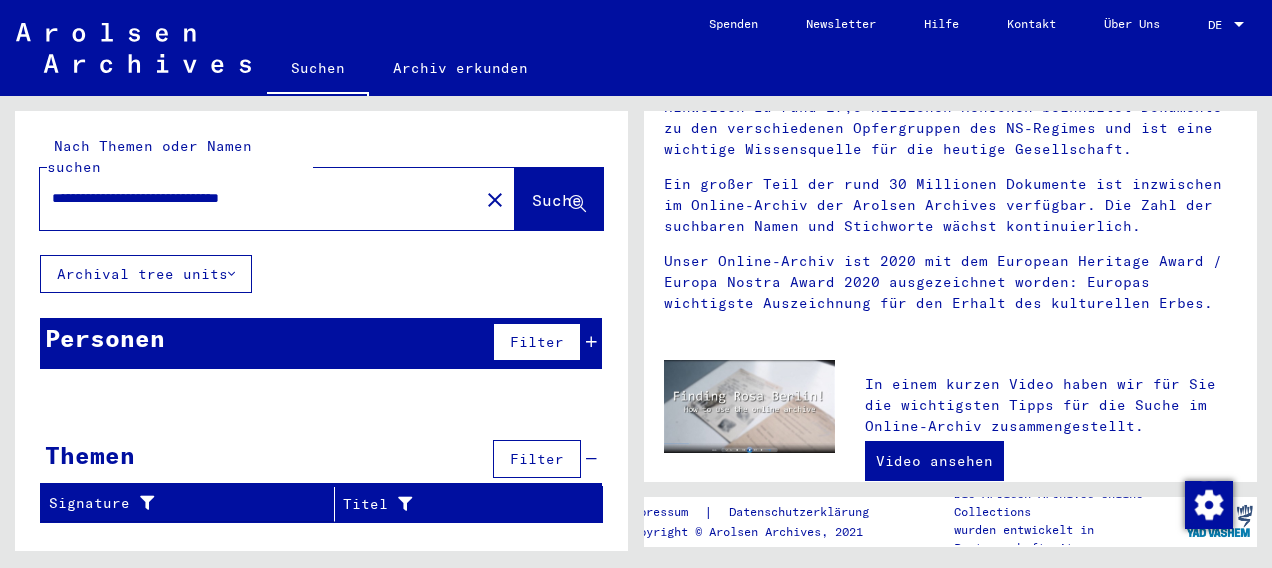 click on "**********" at bounding box center [253, 198] 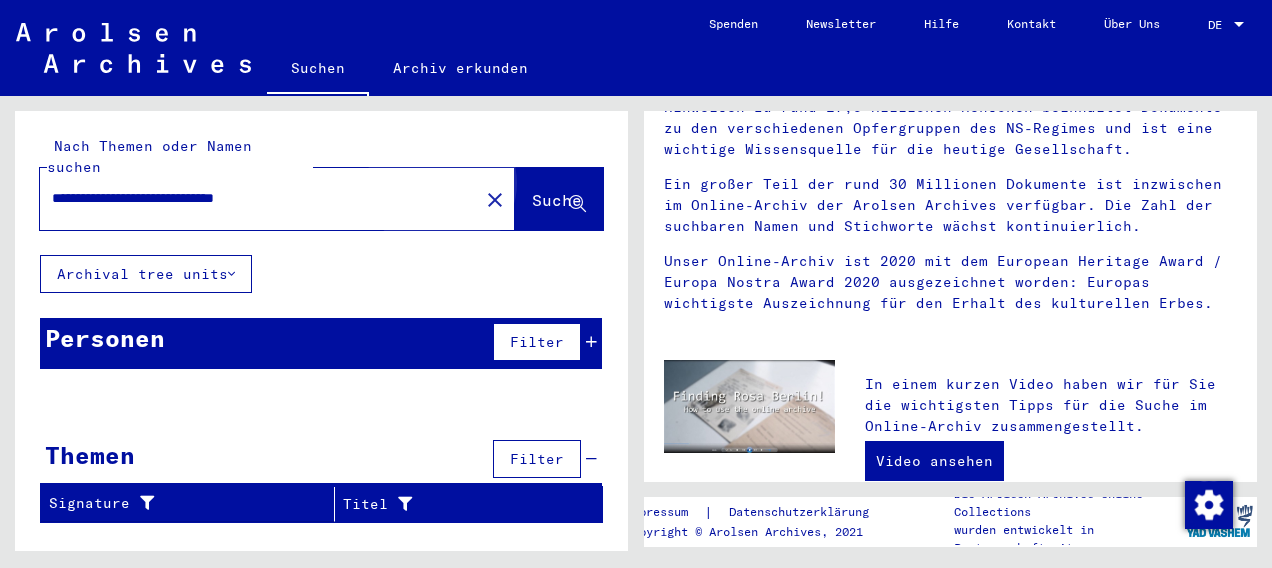click on "Suche" 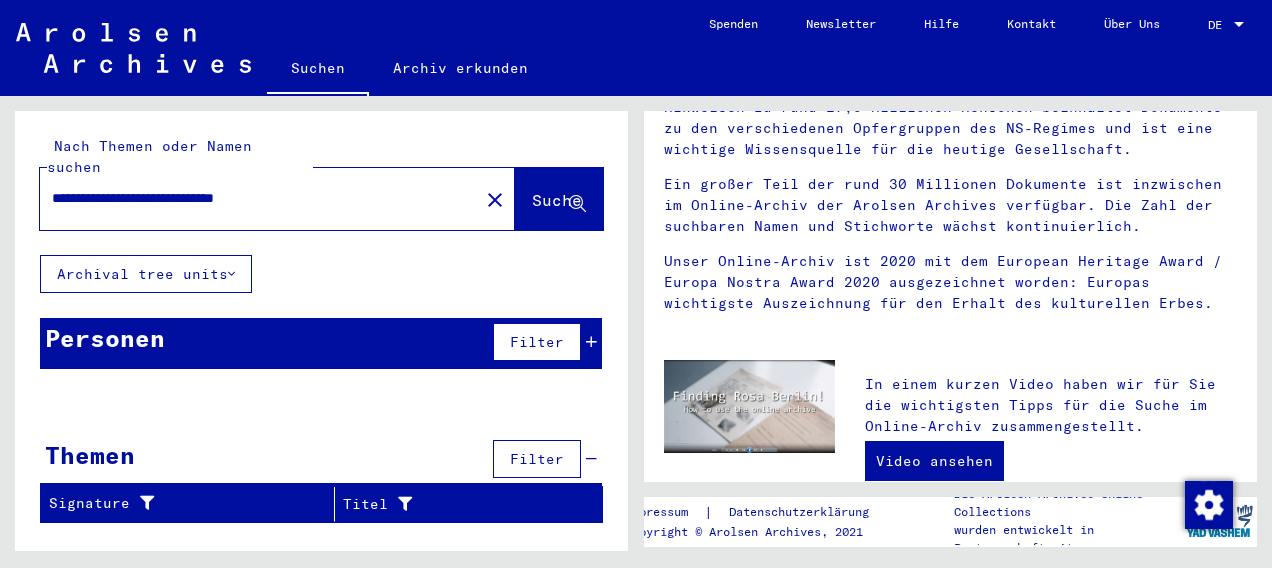 click on "**********" at bounding box center [253, 198] 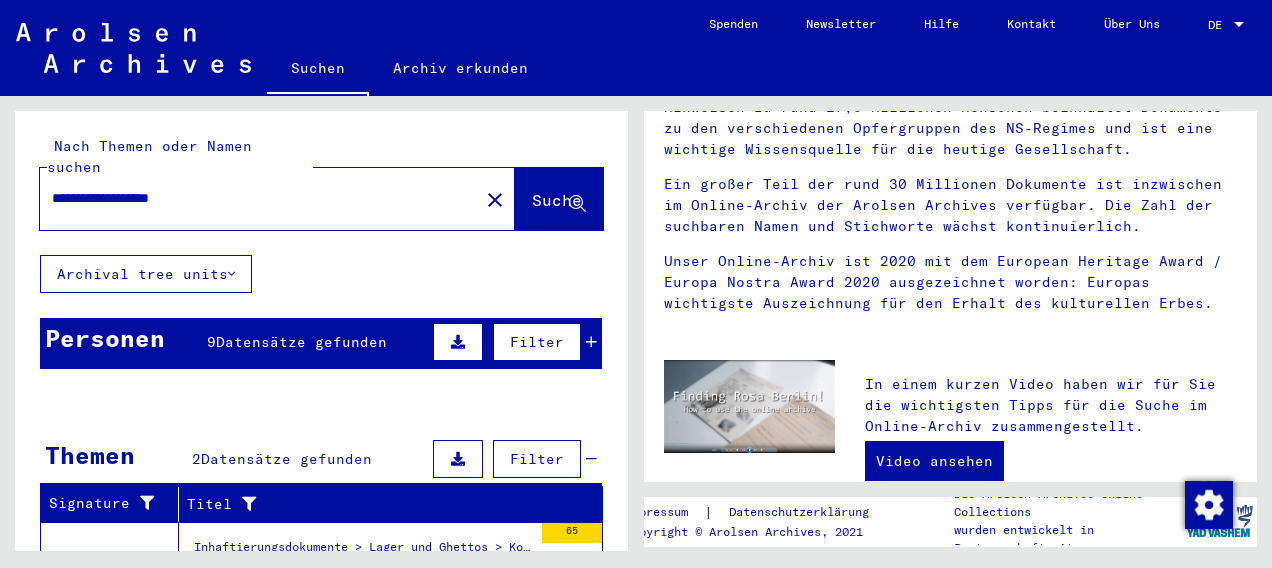 click on "ROSTOCK" at bounding box center (355, 499) 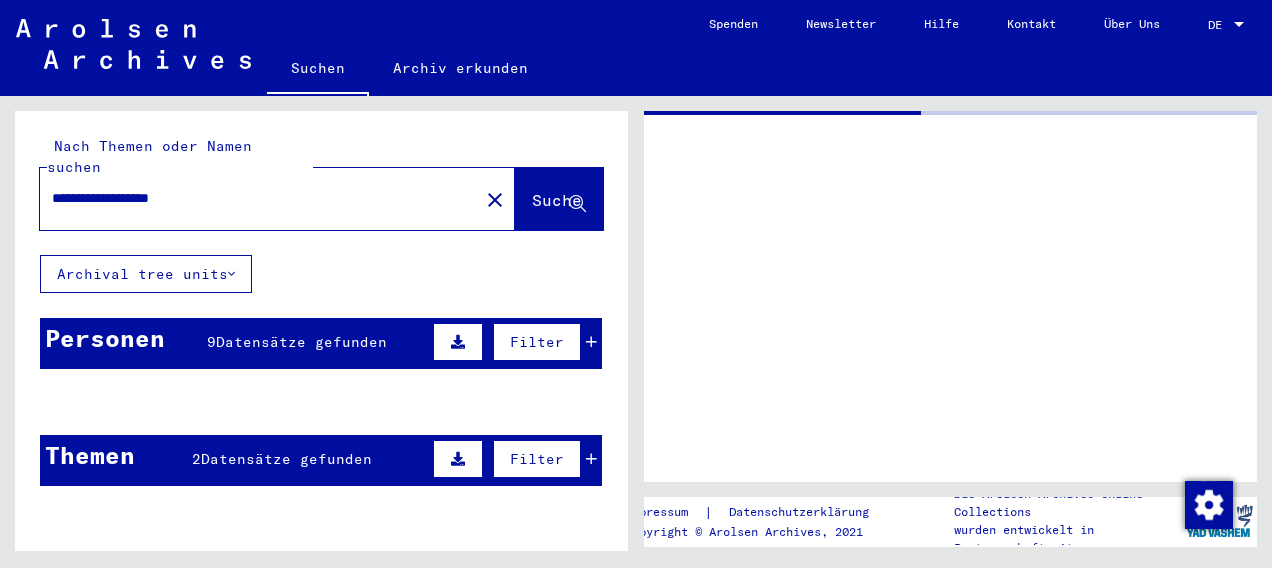 scroll, scrollTop: 0, scrollLeft: 0, axis: both 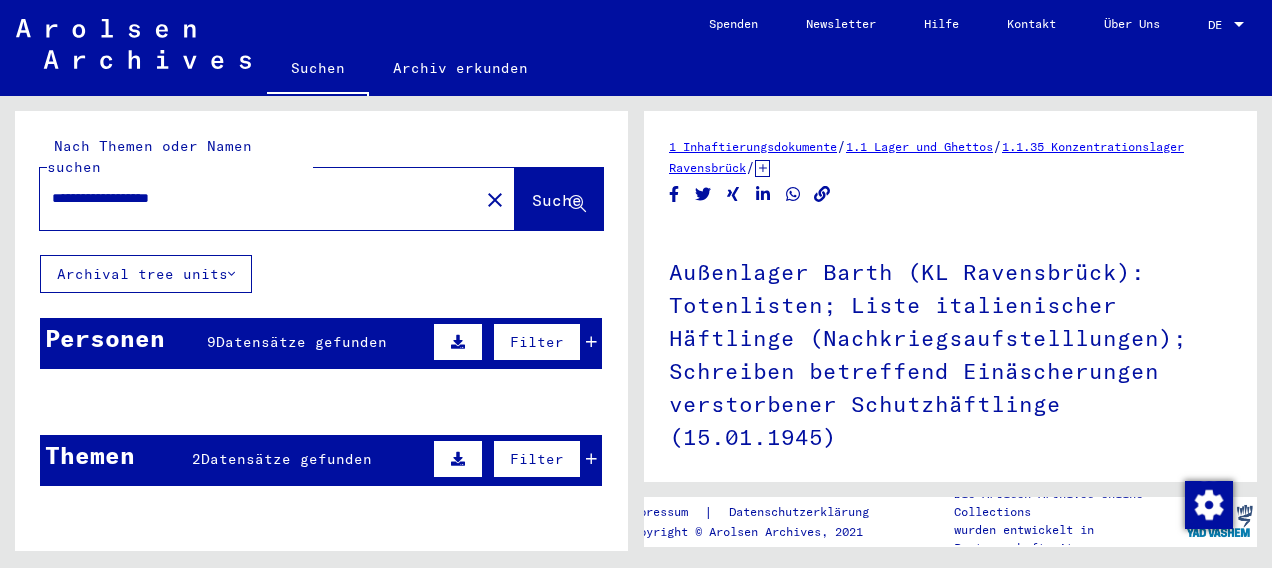 click 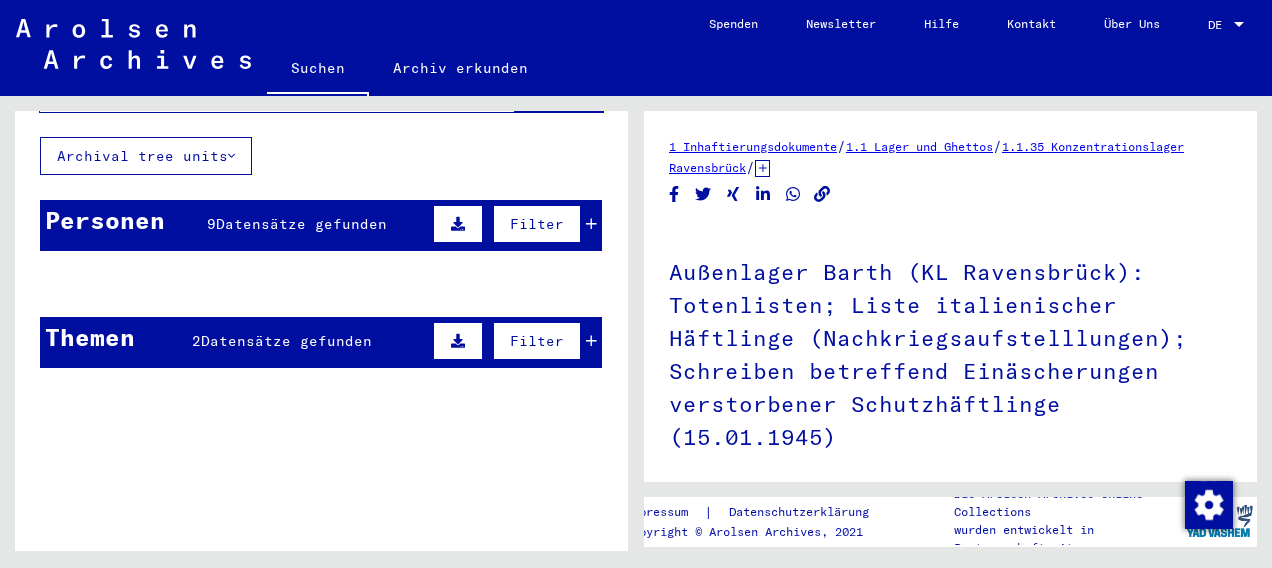 scroll, scrollTop: 22, scrollLeft: 0, axis: vertical 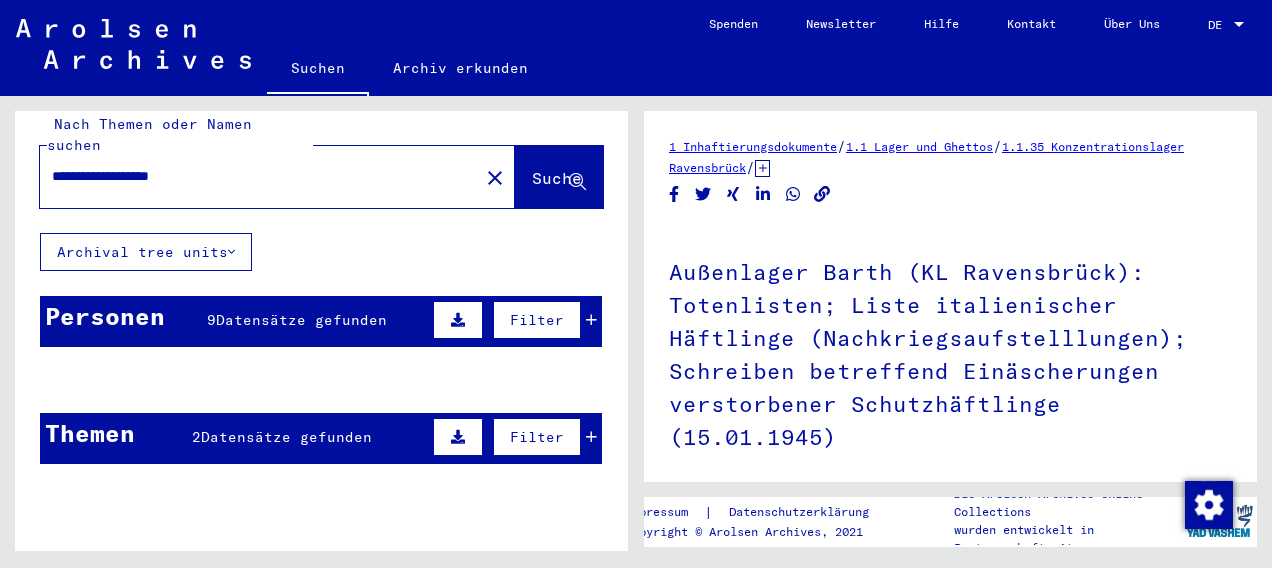 click on "ROSTOCK" 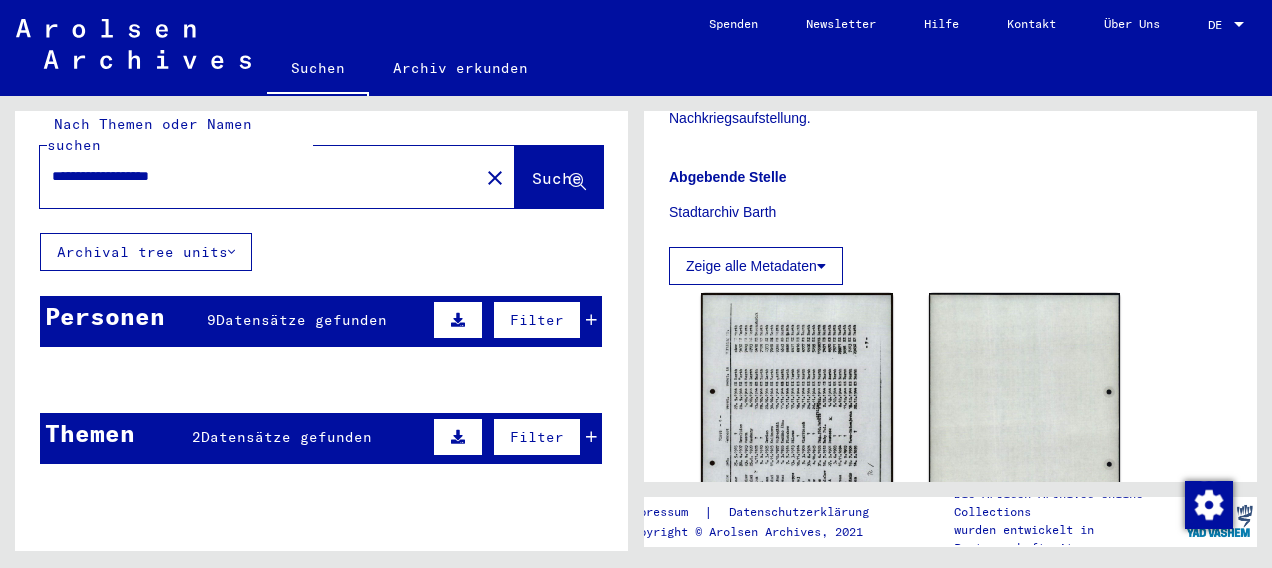 scroll, scrollTop: 693, scrollLeft: 0, axis: vertical 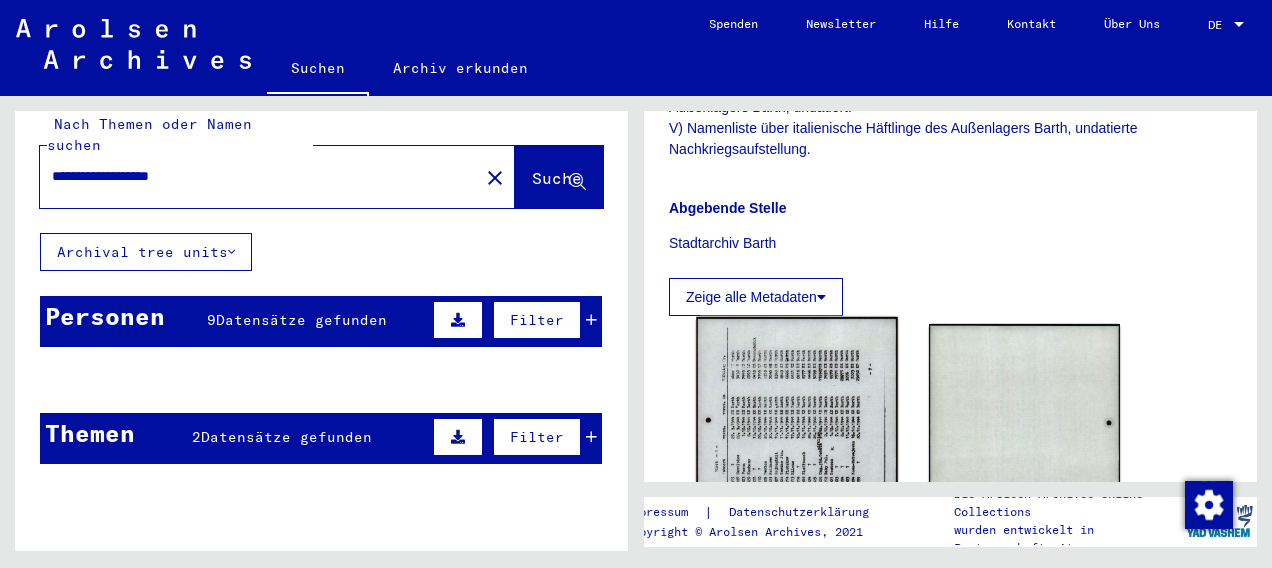 click 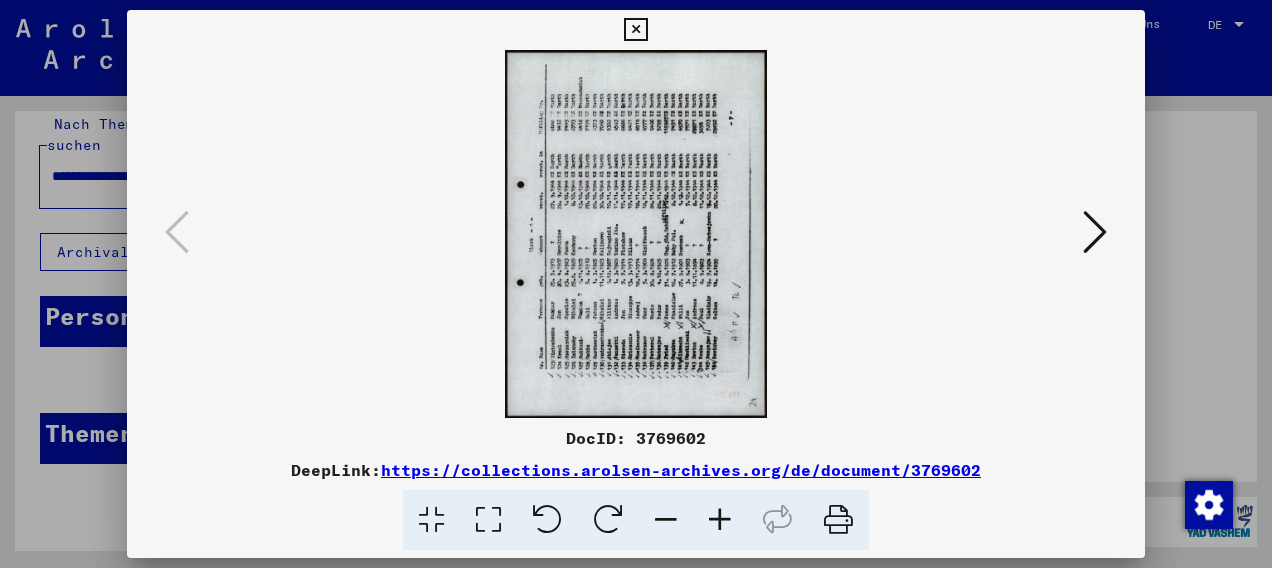 click at bounding box center [608, 520] 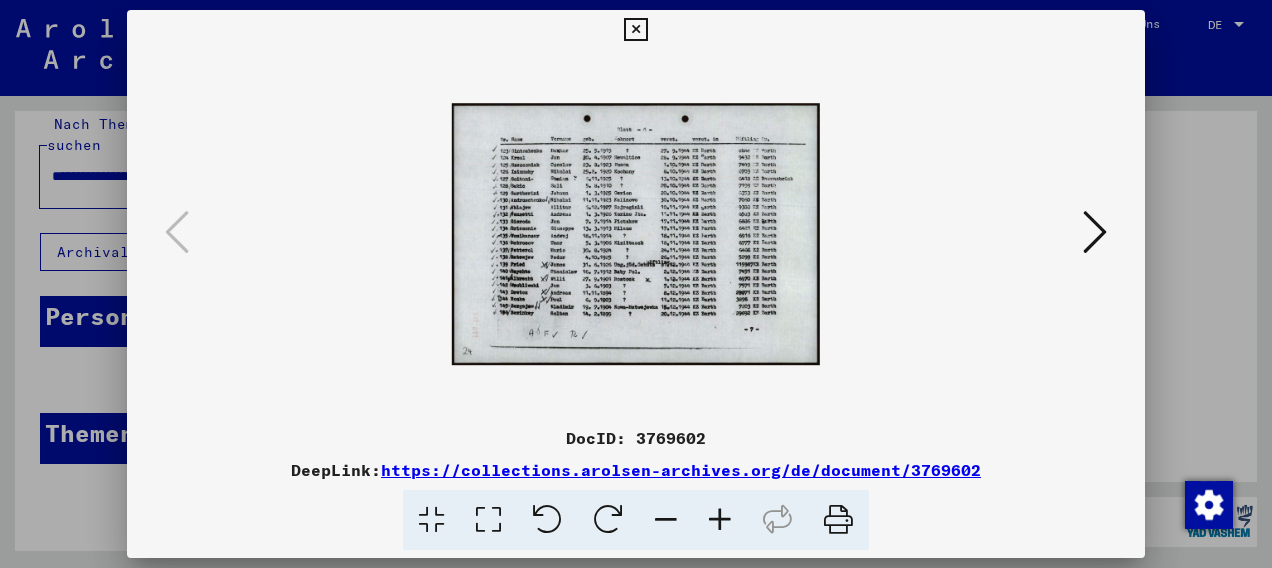 click at bounding box center (720, 520) 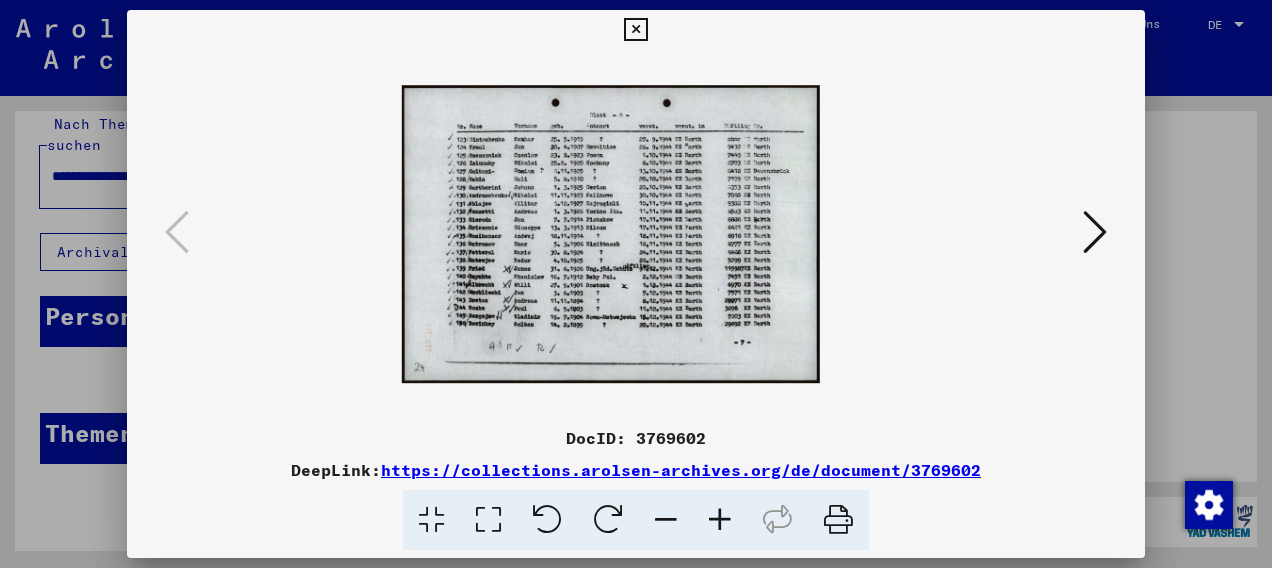click at bounding box center [720, 520] 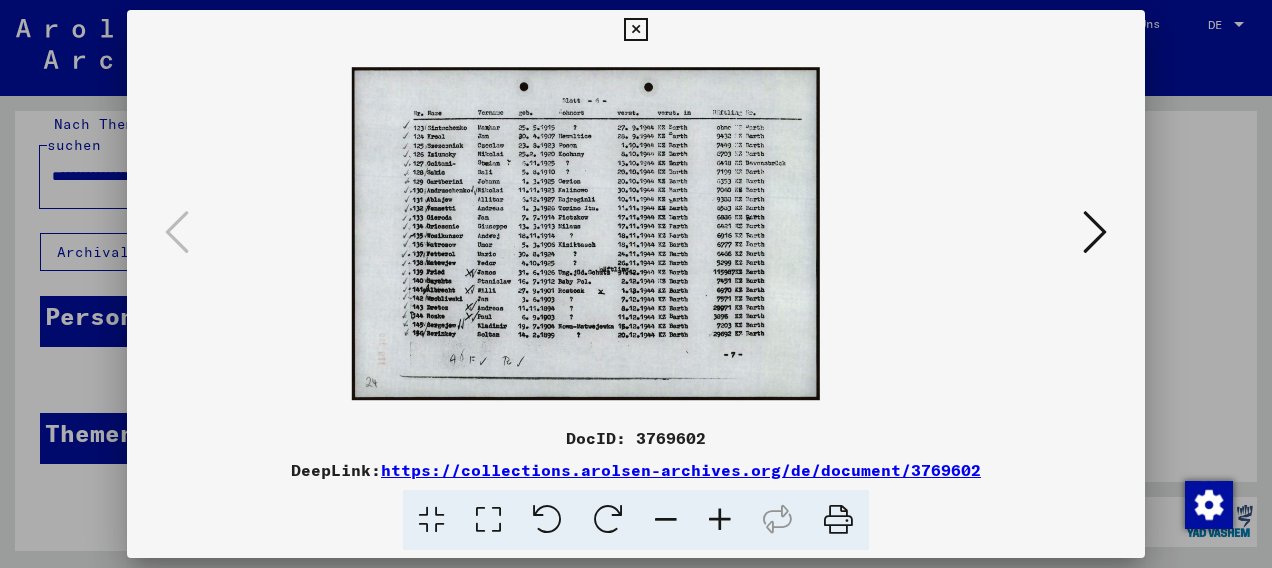 click at bounding box center [720, 520] 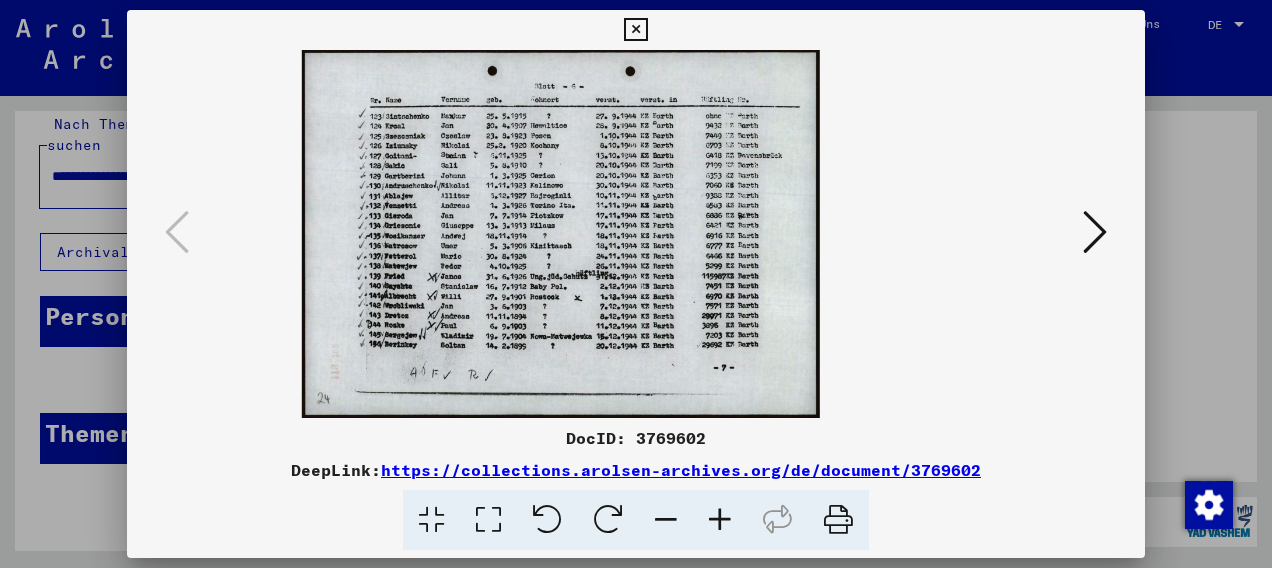 click at bounding box center [720, 520] 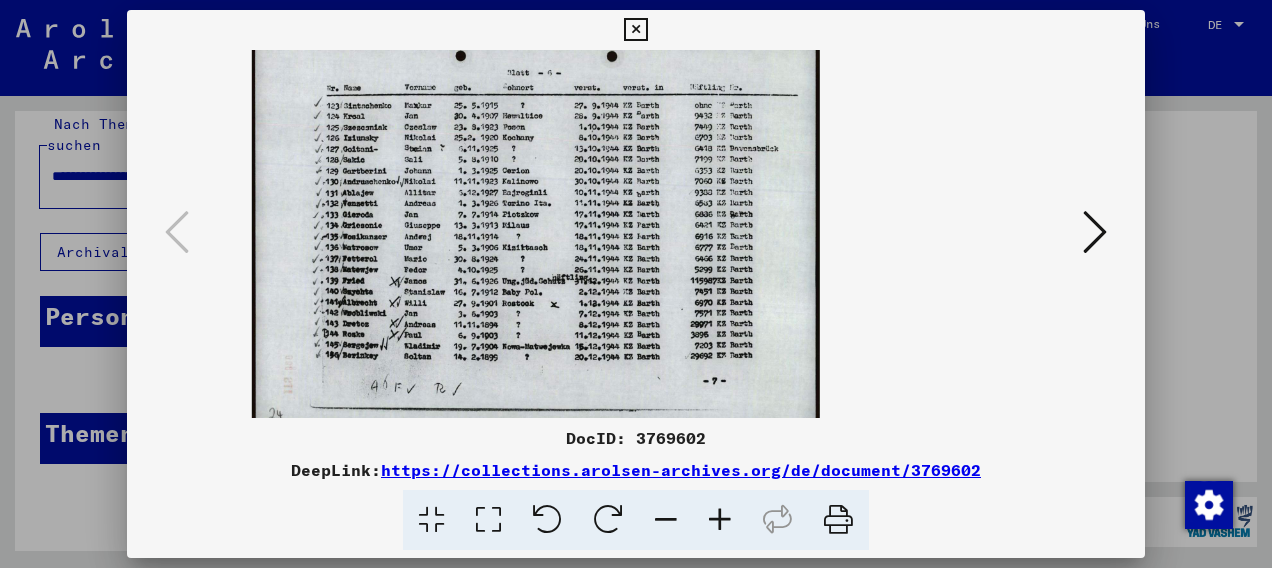 click at bounding box center (720, 520) 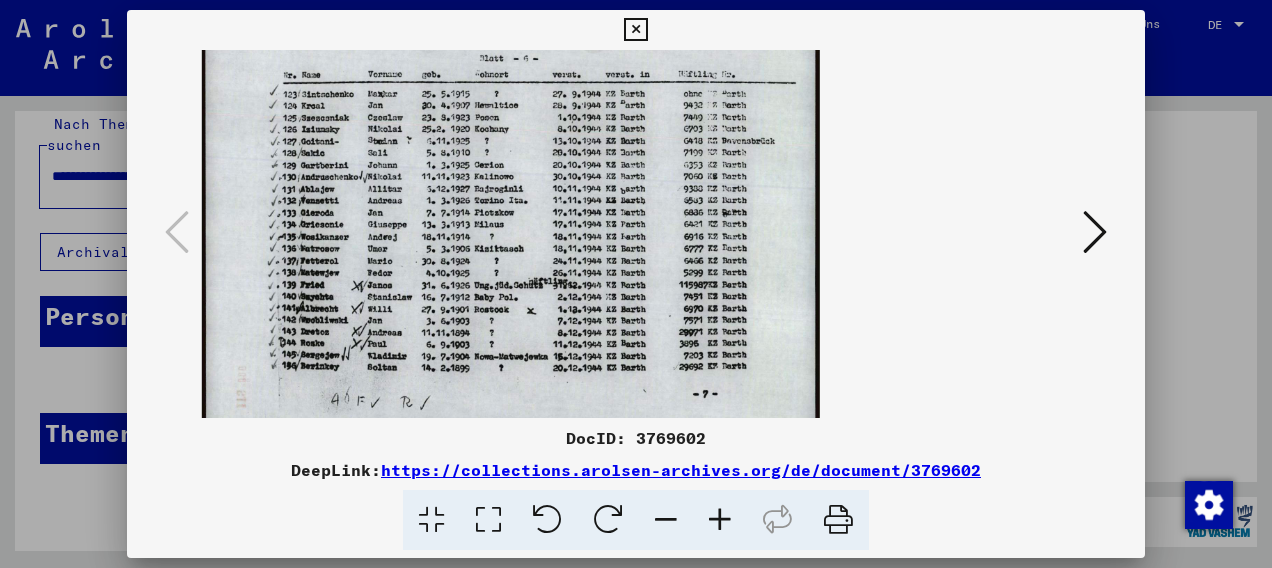 click at bounding box center [1095, 232] 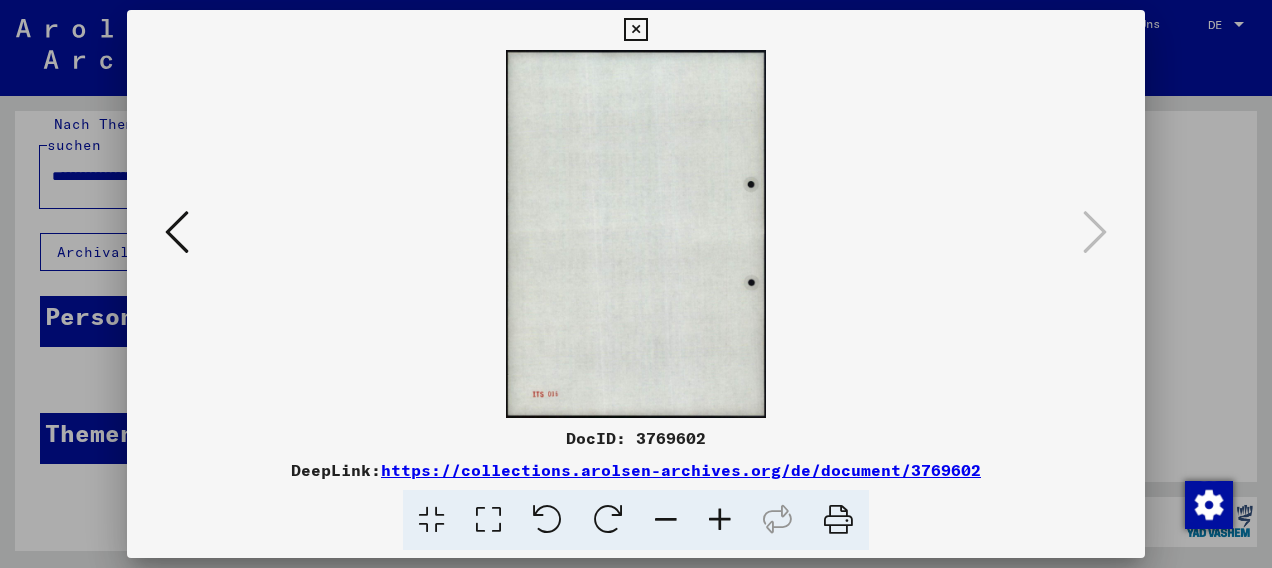 click at bounding box center (635, 30) 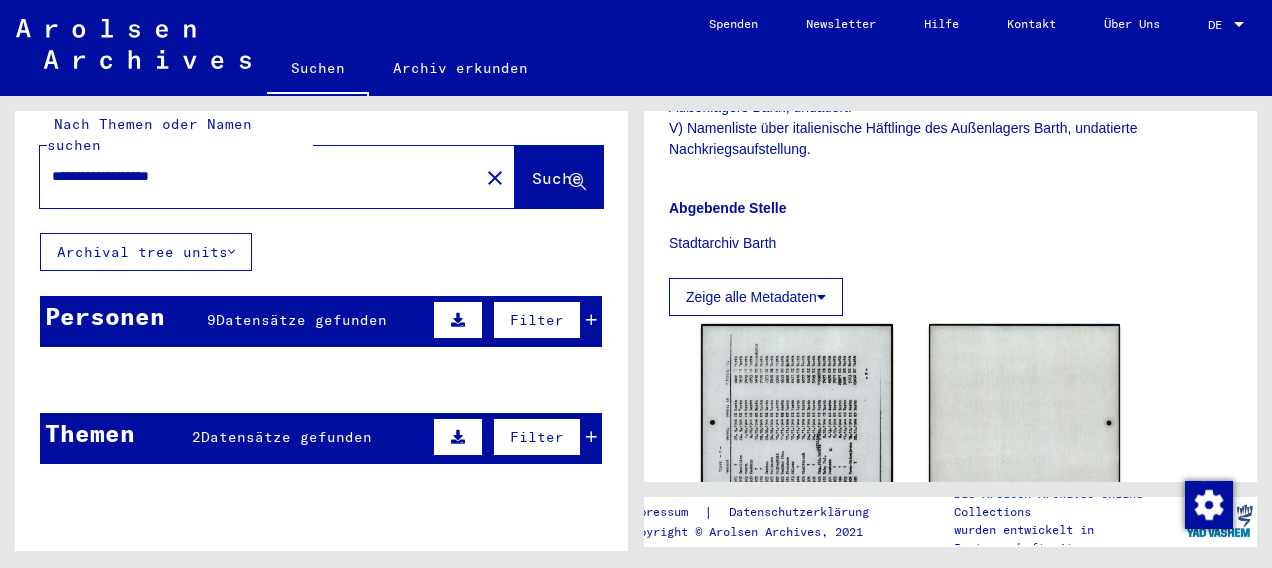 click on "Datensätze gefunden" at bounding box center (301, 320) 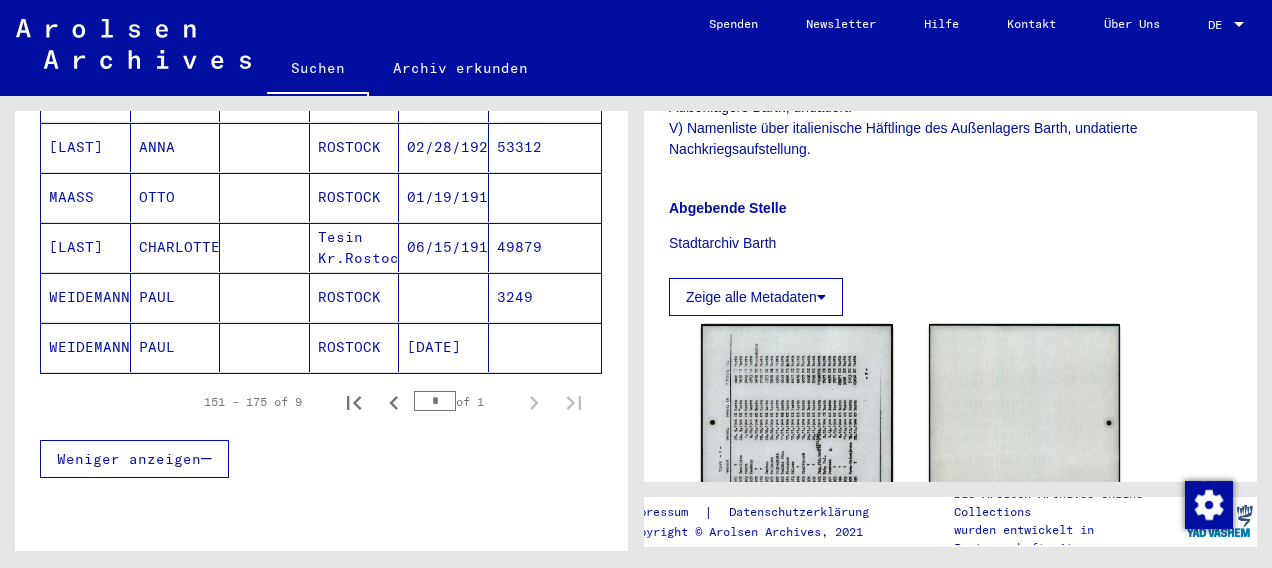 scroll, scrollTop: 507, scrollLeft: 0, axis: vertical 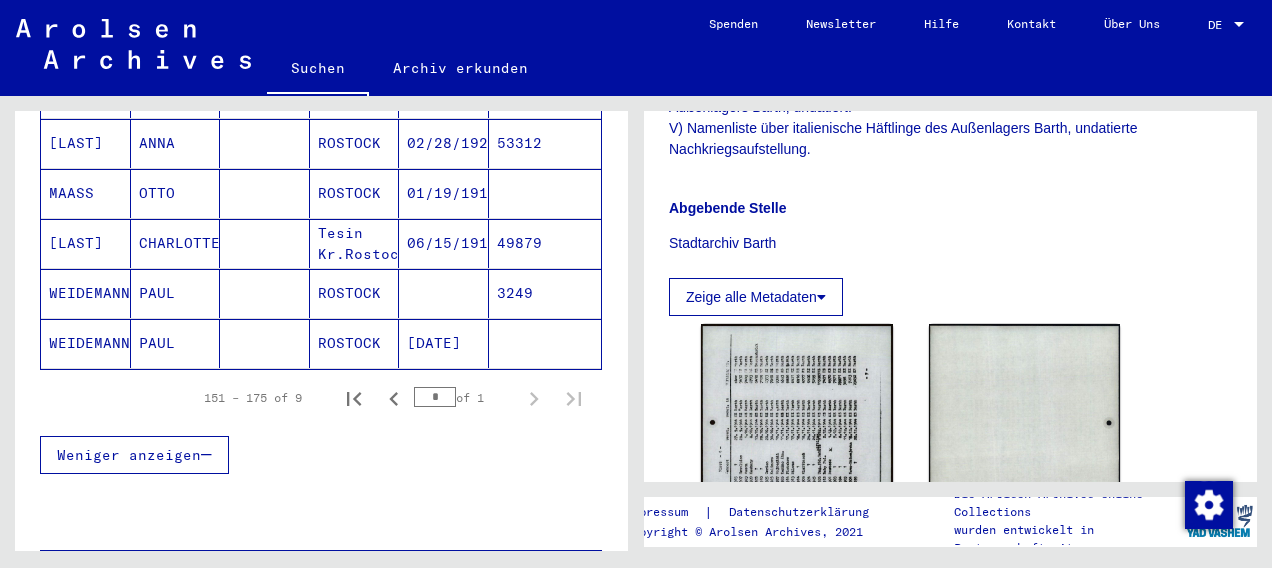 click on "WEIDEMANN" at bounding box center (86, 343) 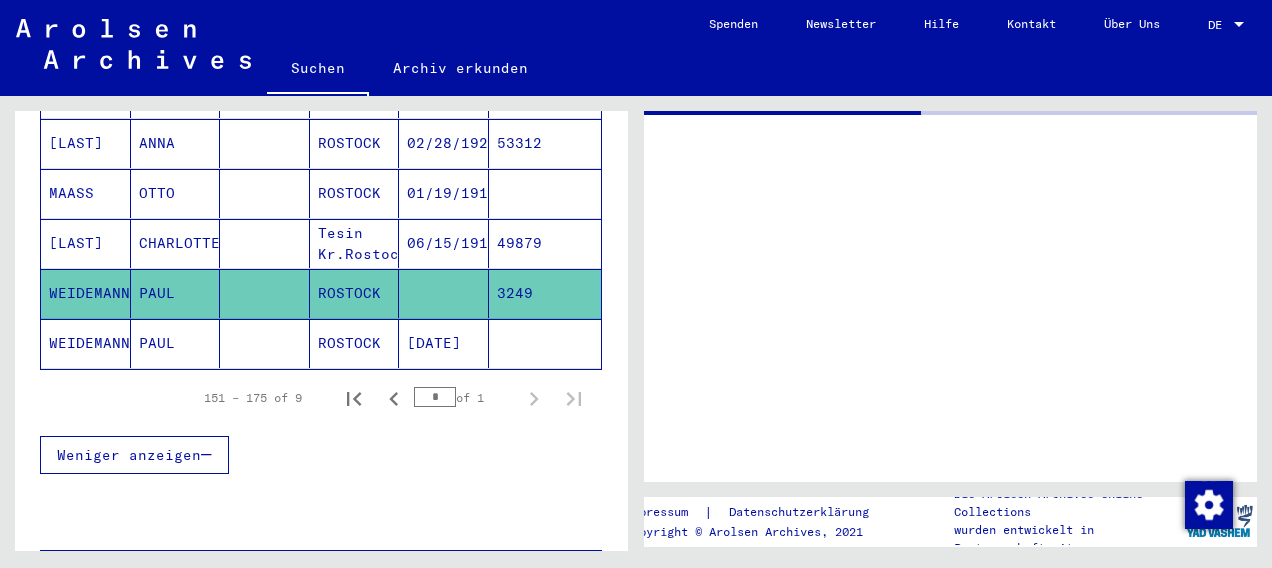 scroll, scrollTop: 0, scrollLeft: 0, axis: both 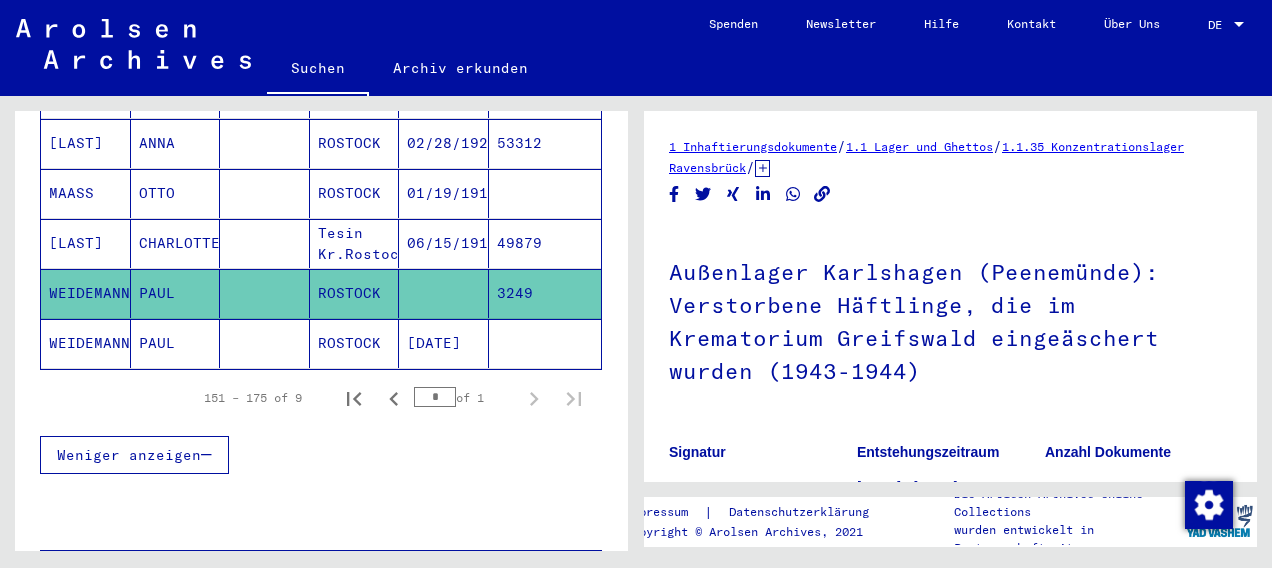 click on "ROSTOCK" 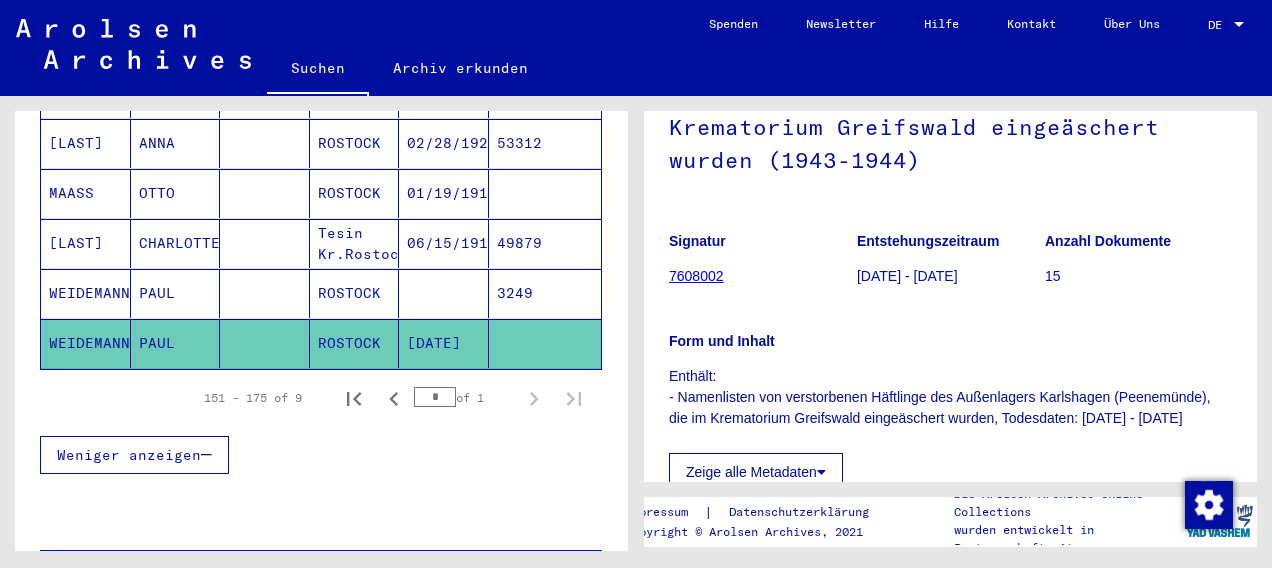 scroll, scrollTop: 87, scrollLeft: 0, axis: vertical 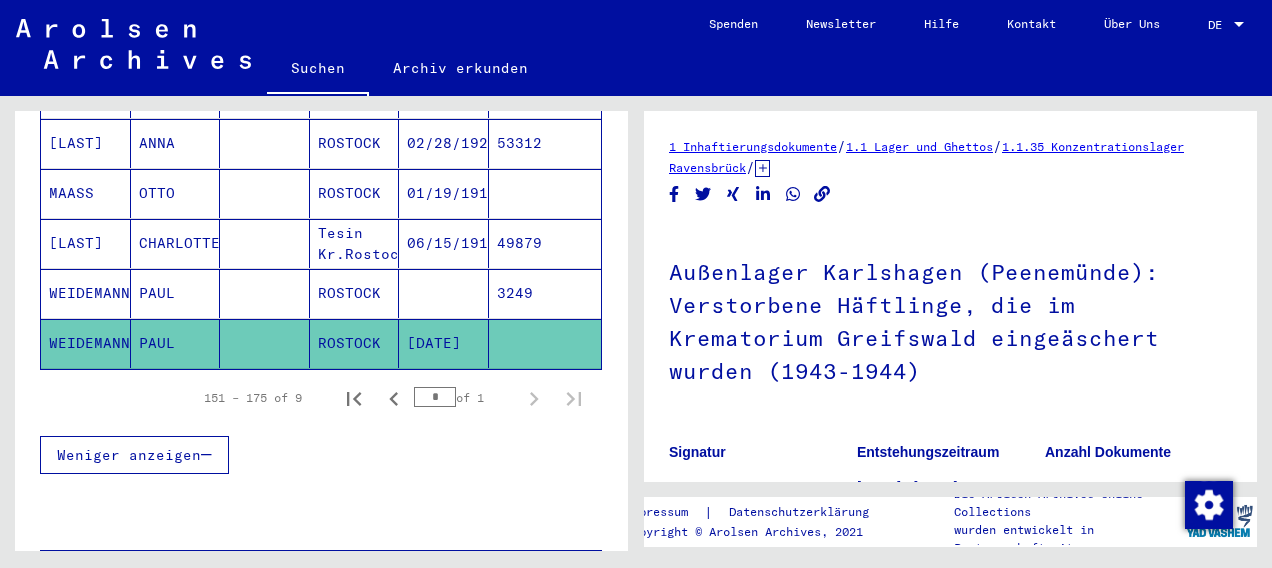 click on "[LAST]" at bounding box center [86, 293] 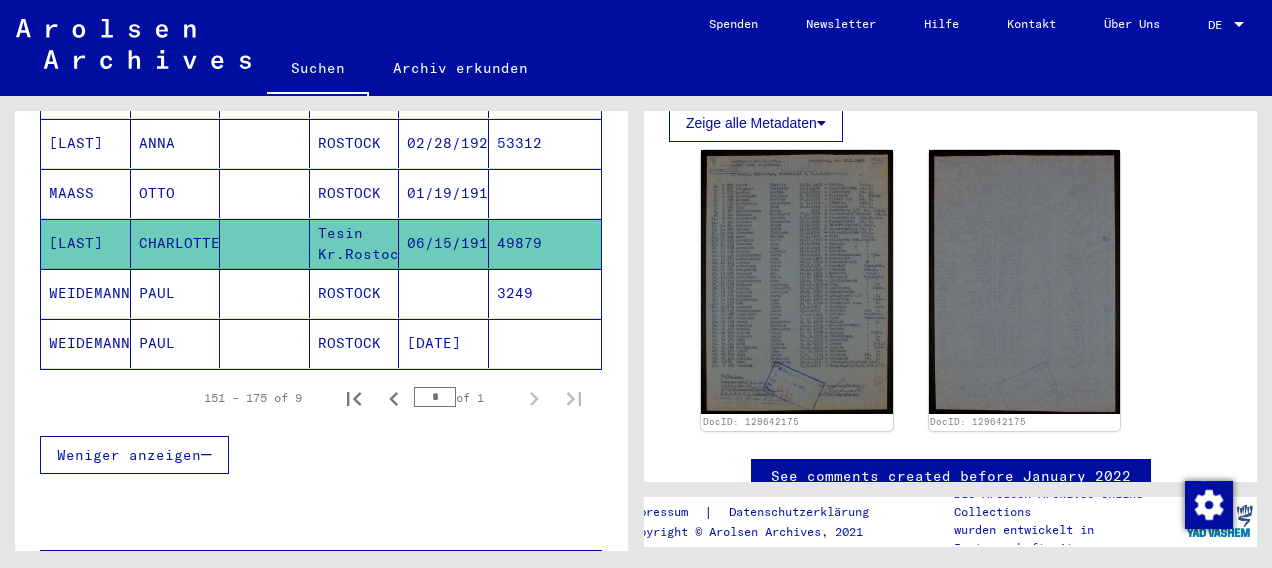 scroll, scrollTop: 428, scrollLeft: 0, axis: vertical 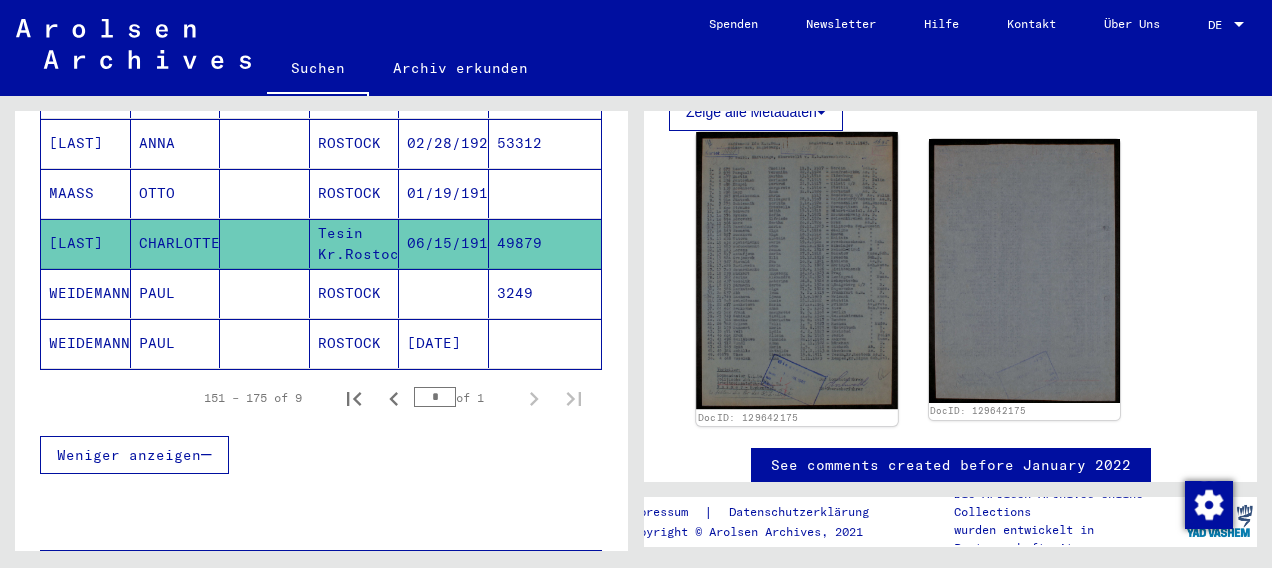 click 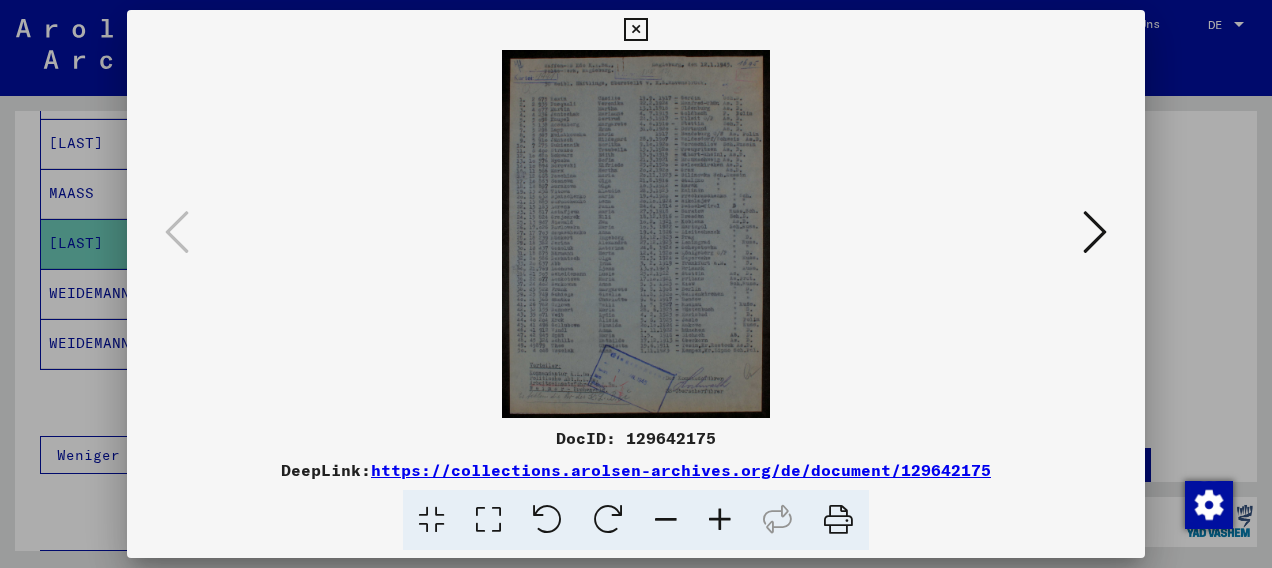 click at bounding box center [720, 520] 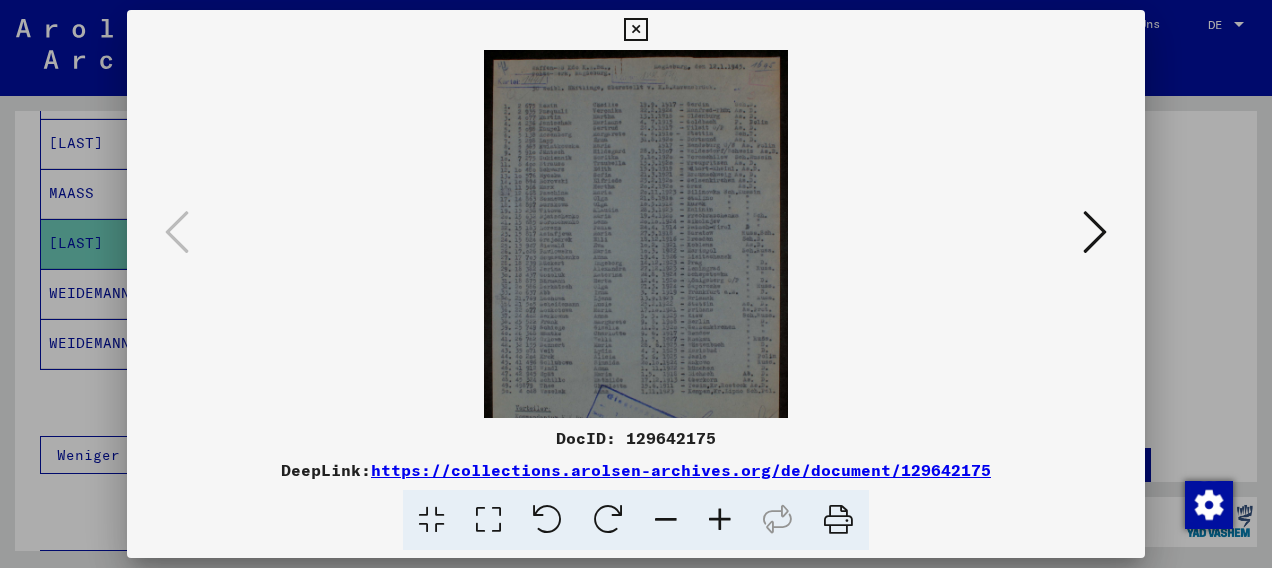 click at bounding box center (720, 520) 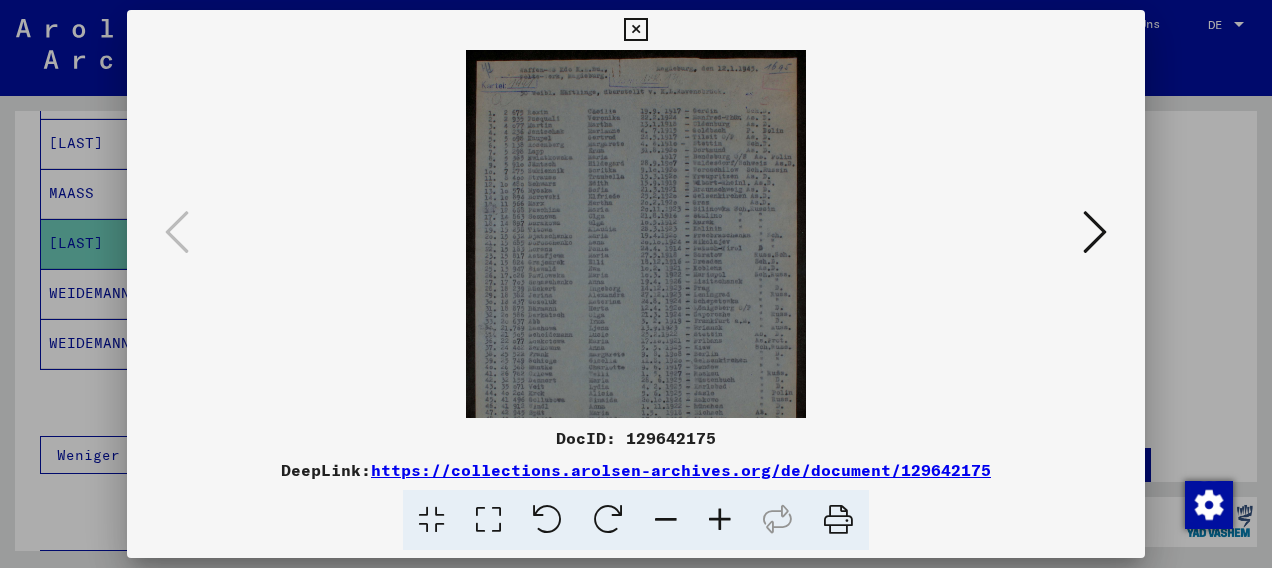 click at bounding box center [720, 520] 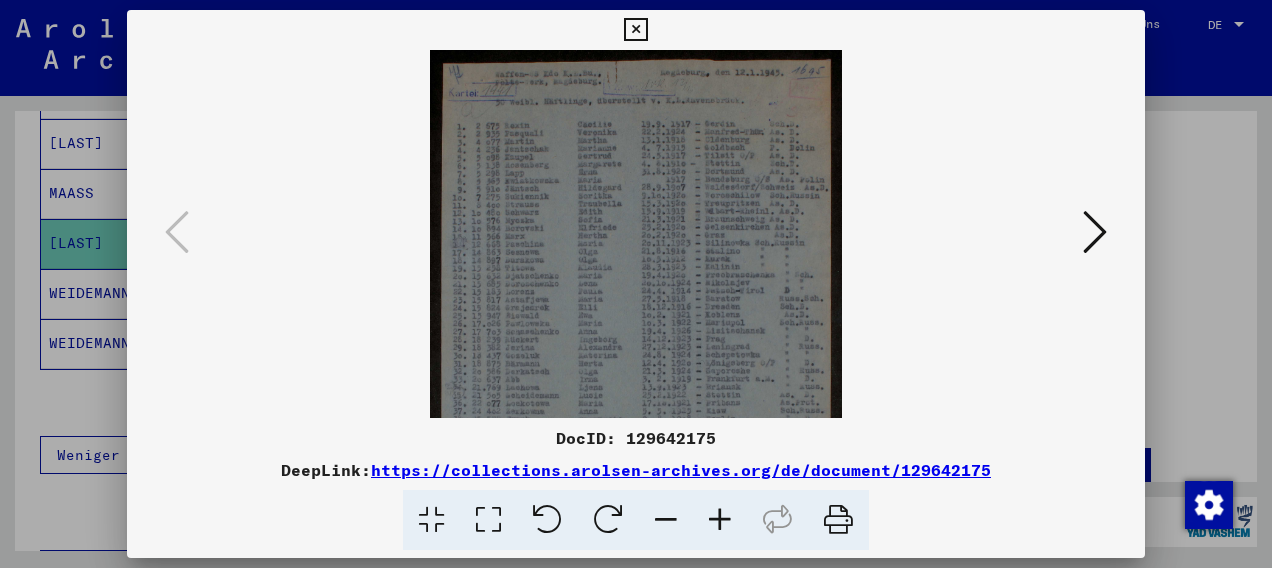 click at bounding box center (720, 520) 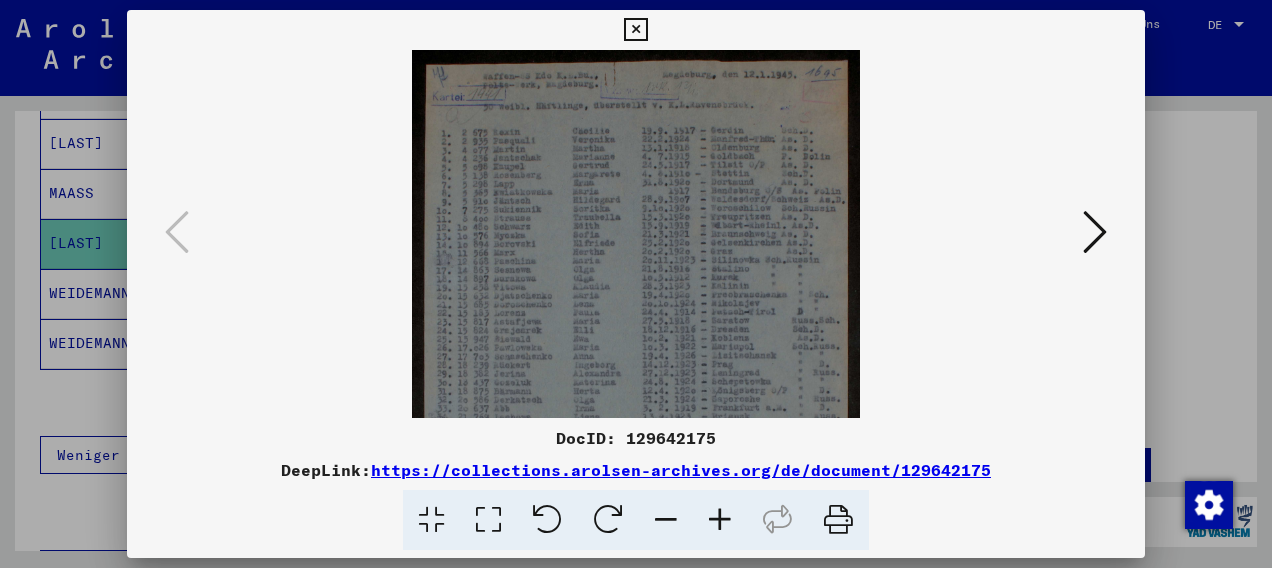 click at bounding box center [720, 520] 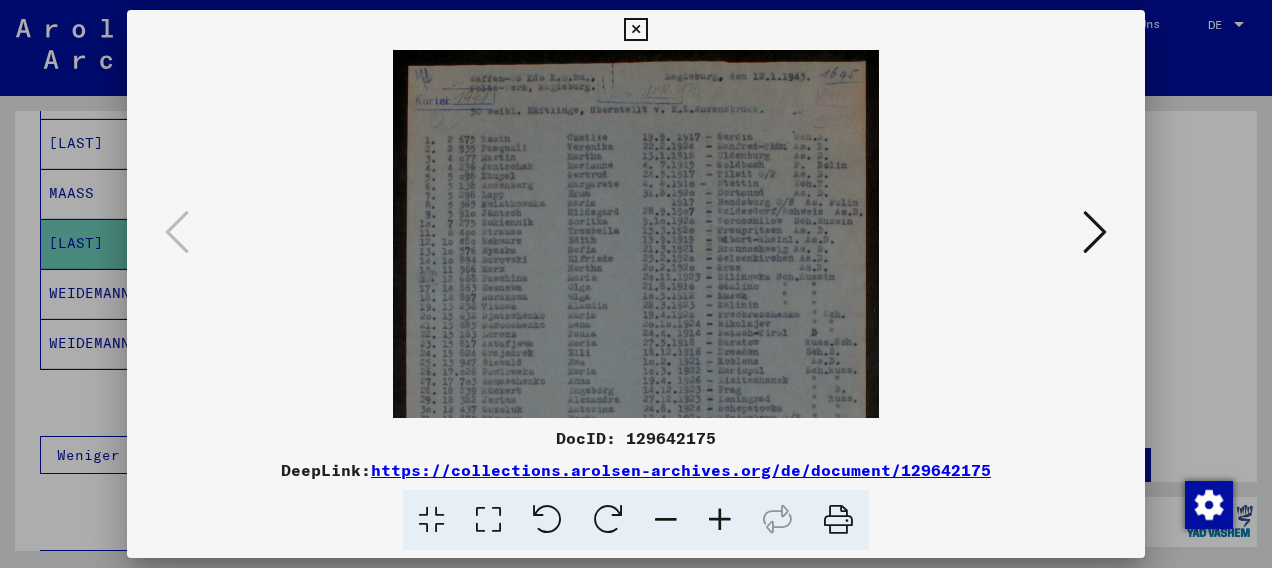 click at bounding box center (720, 520) 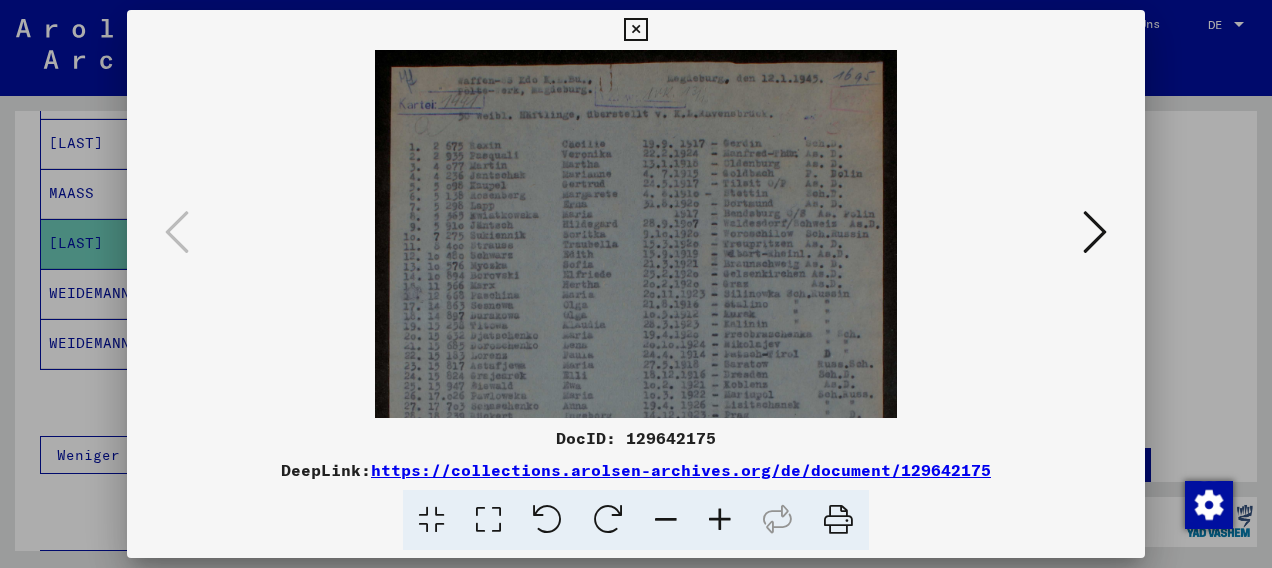 click at bounding box center (720, 520) 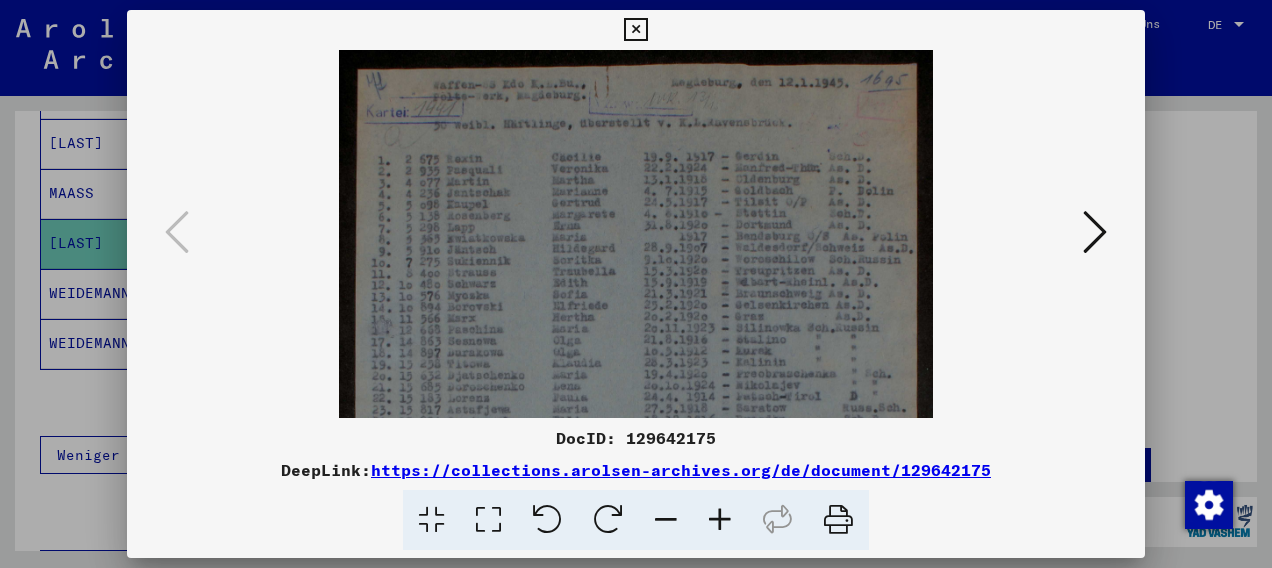 click at bounding box center (720, 520) 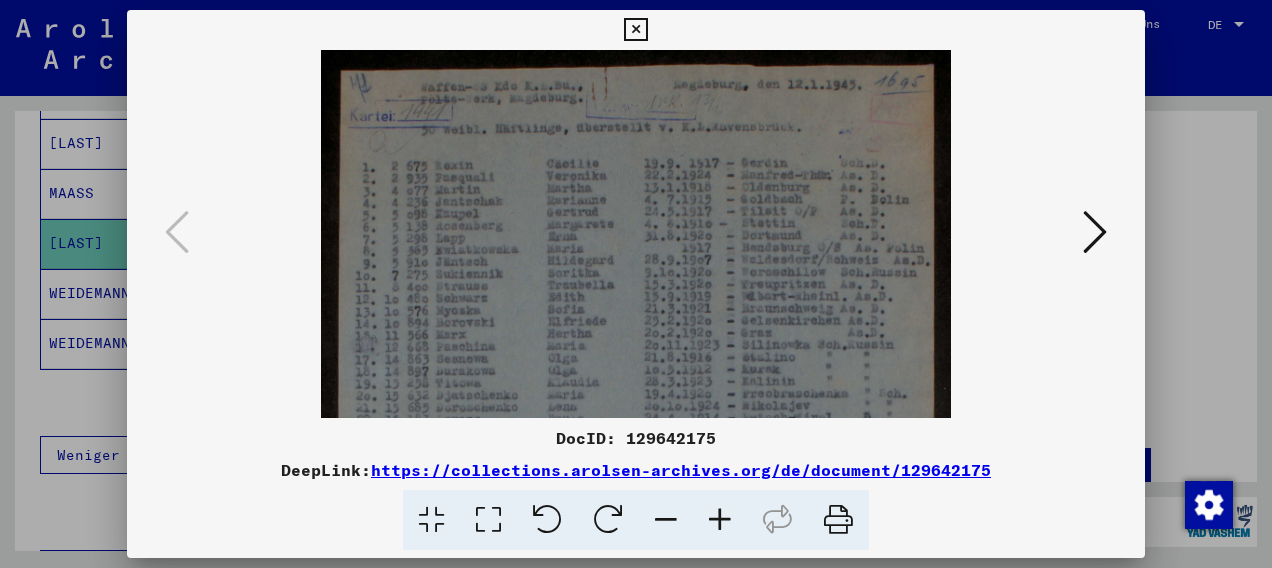 click at bounding box center [720, 520] 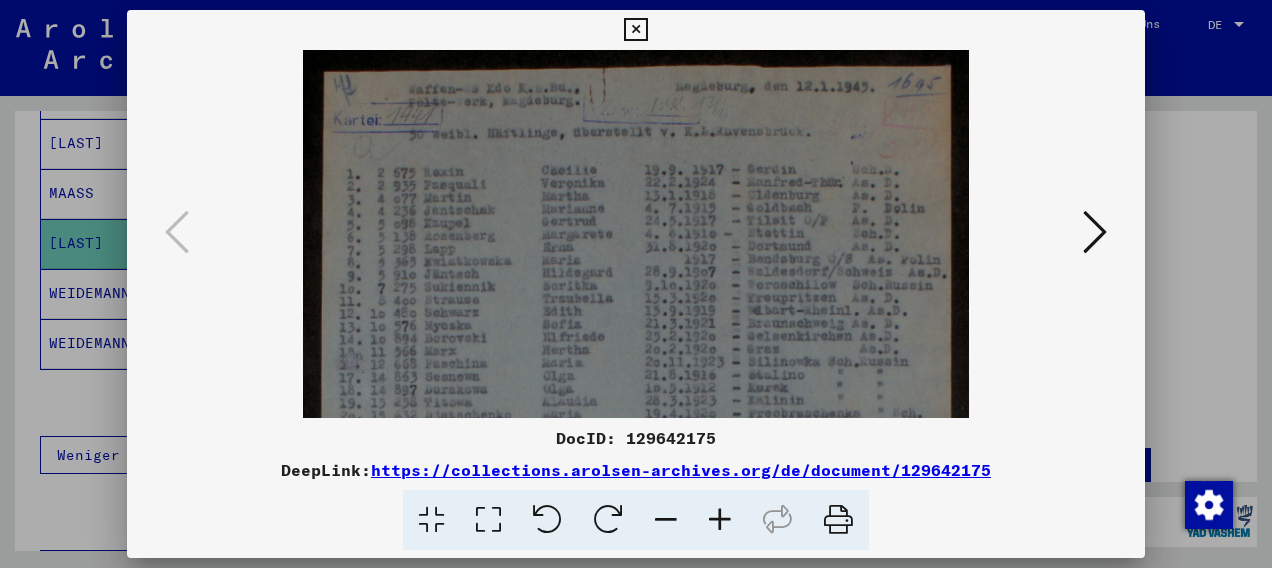 click at bounding box center (720, 520) 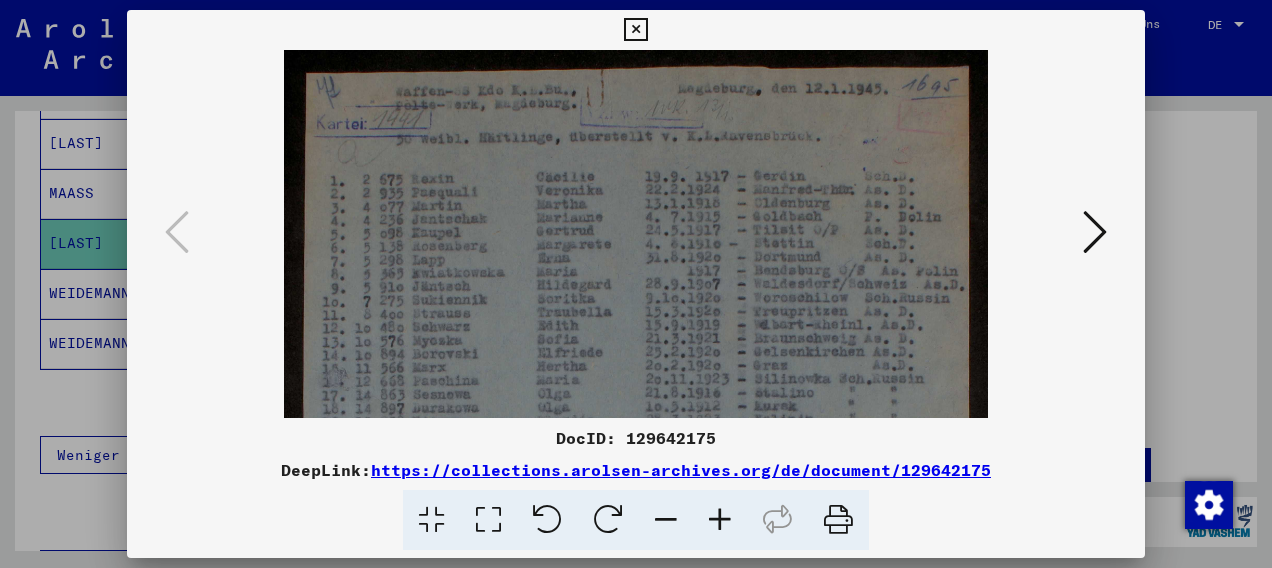 click at bounding box center (720, 520) 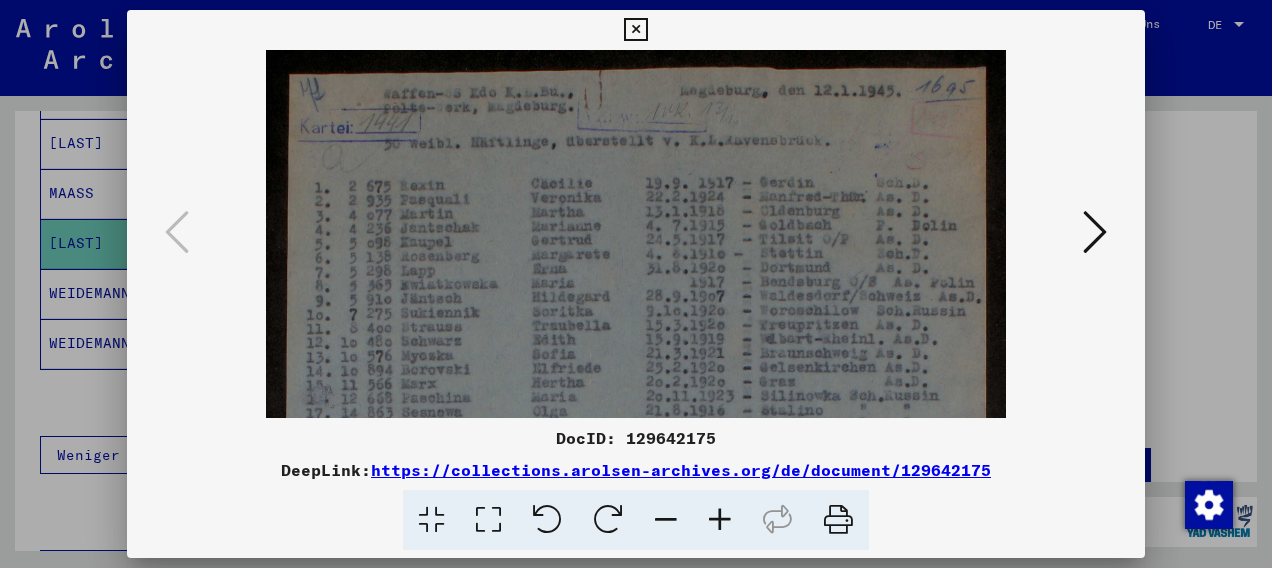 click at bounding box center [720, 520] 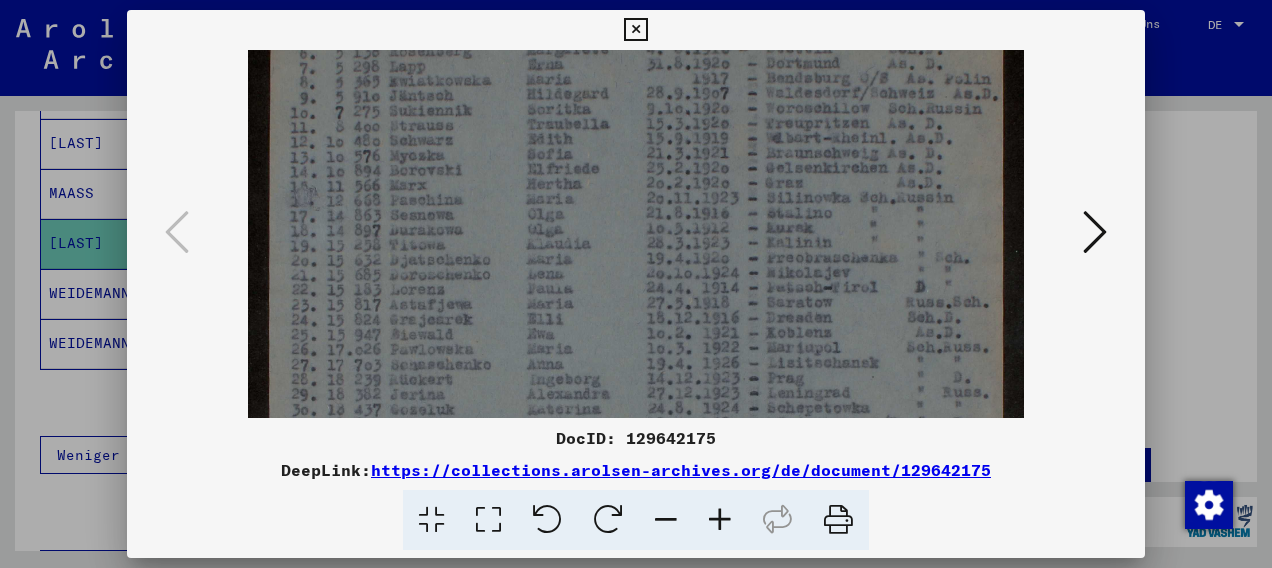 drag, startPoint x: 632, startPoint y: 374, endPoint x: 638, endPoint y: 181, distance: 193.09325 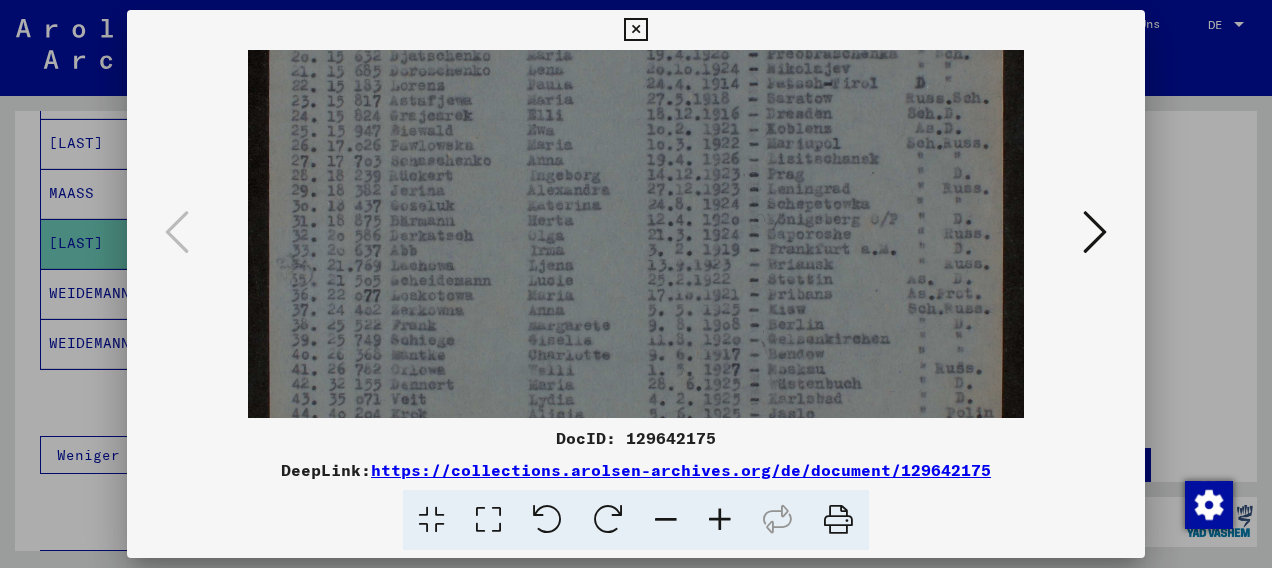 drag, startPoint x: 643, startPoint y: 332, endPoint x: 646, endPoint y: 147, distance: 185.02432 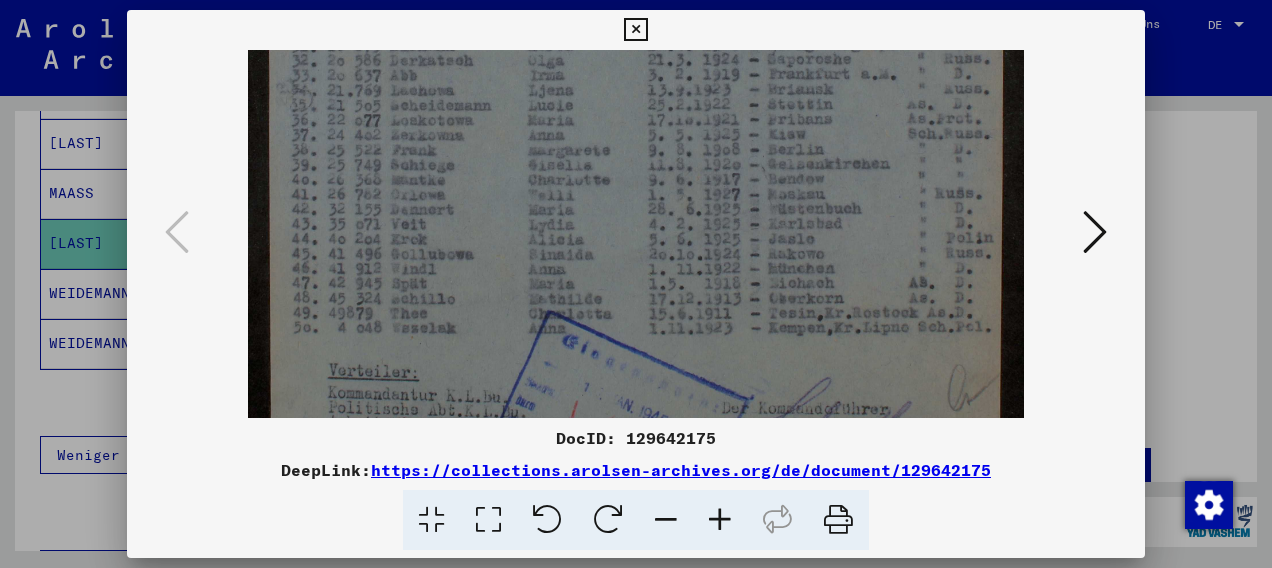 scroll, scrollTop: 600, scrollLeft: 0, axis: vertical 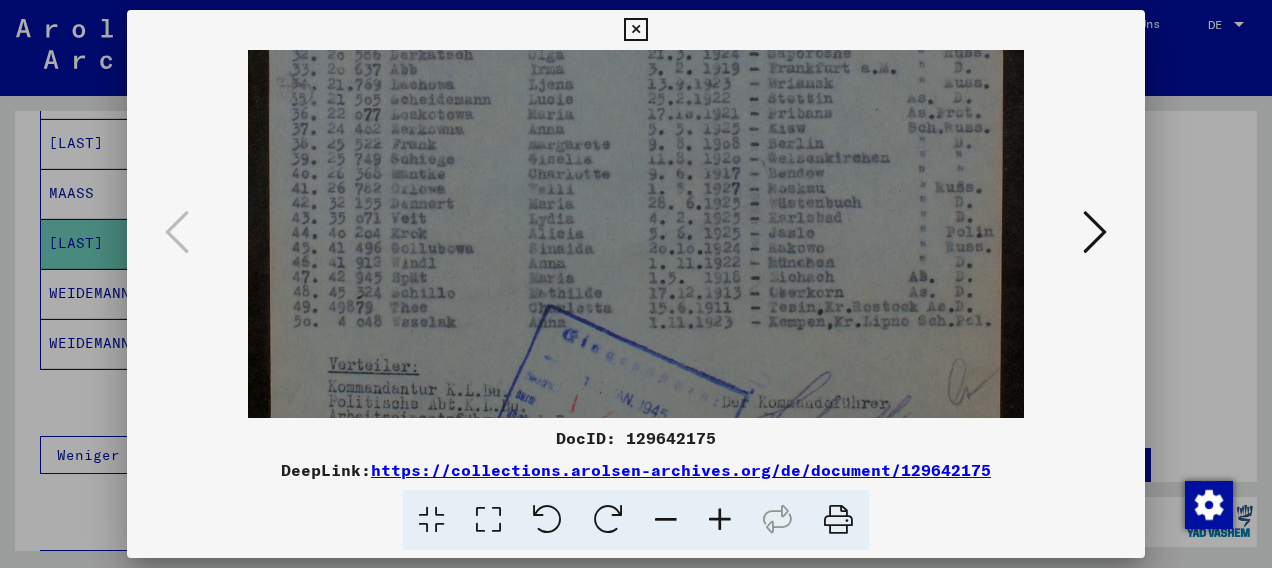 drag, startPoint x: 650, startPoint y: 307, endPoint x: 642, endPoint y: 166, distance: 141.22676 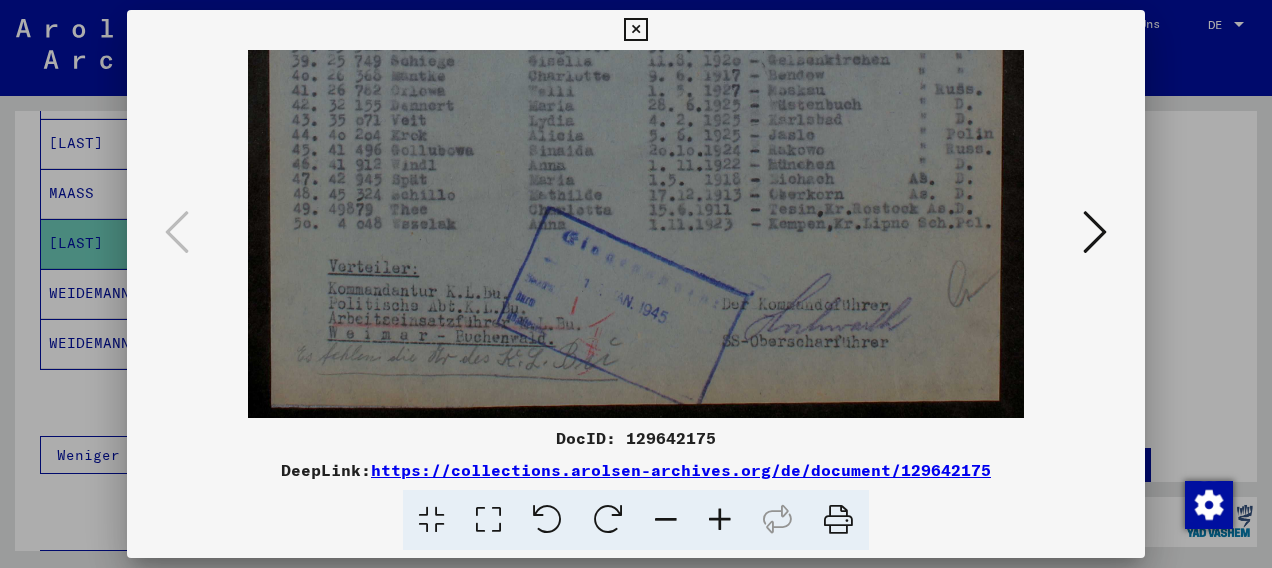 drag, startPoint x: 674, startPoint y: 276, endPoint x: 680, endPoint y: 191, distance: 85.2115 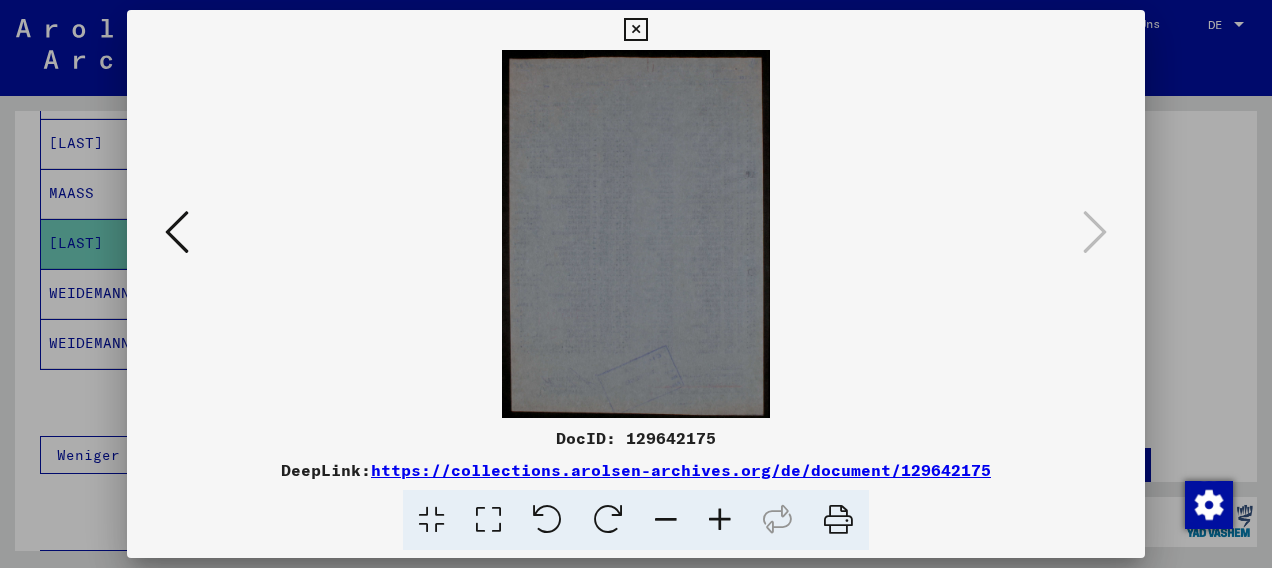 scroll, scrollTop: 0, scrollLeft: 0, axis: both 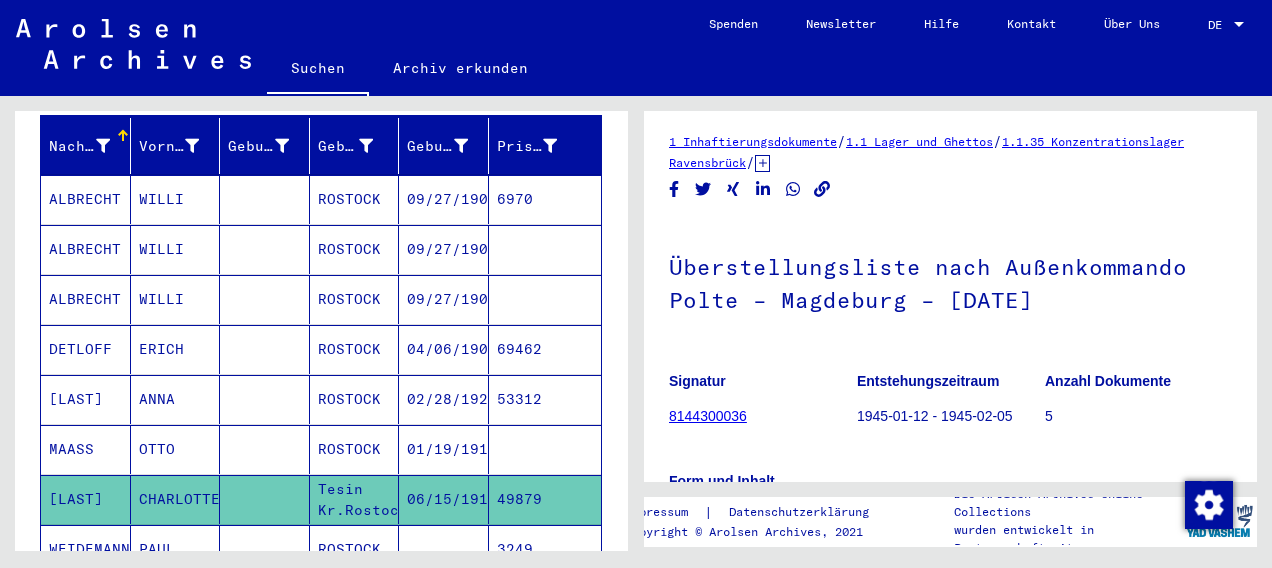 click on "ALBRECHT" at bounding box center (86, 249) 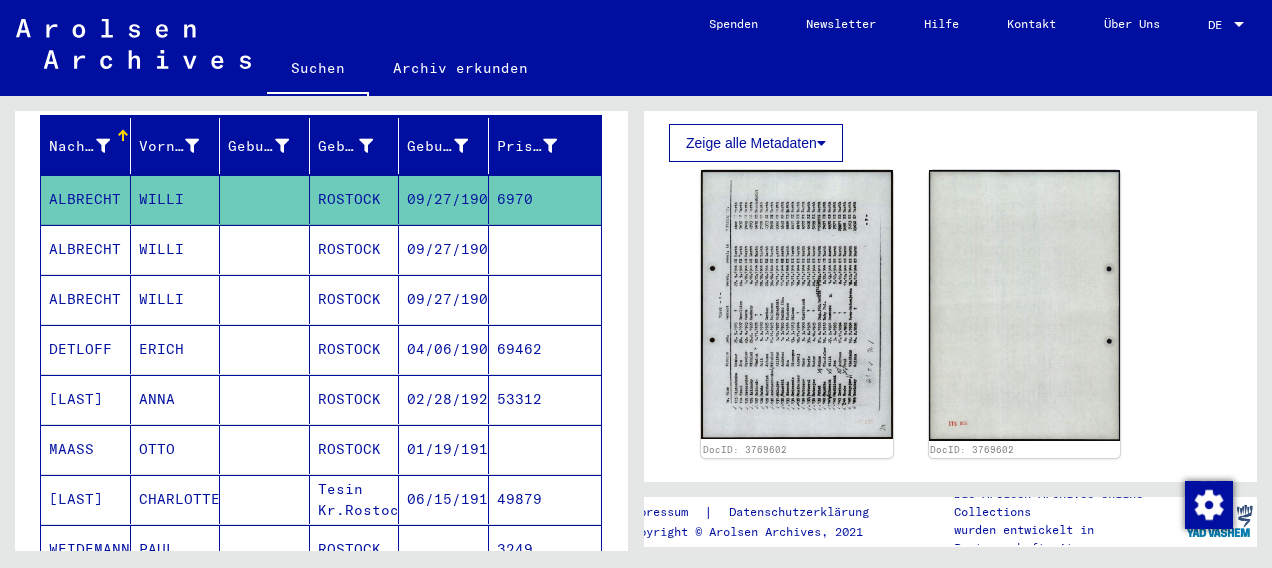 scroll, scrollTop: 0, scrollLeft: 0, axis: both 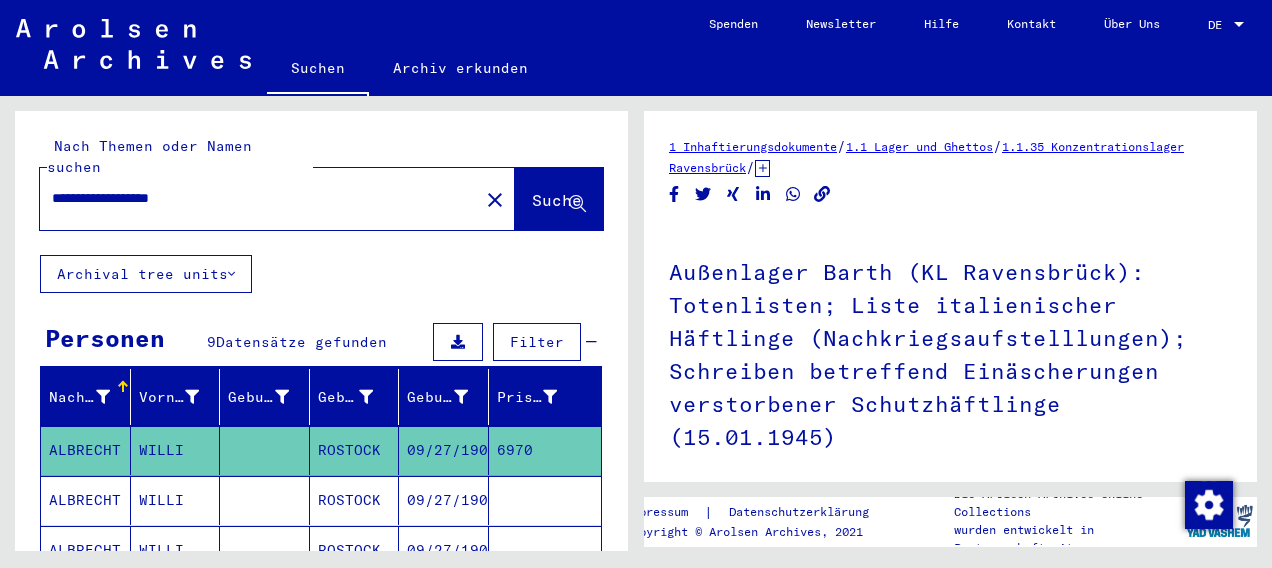 click on "**********" at bounding box center [259, 198] 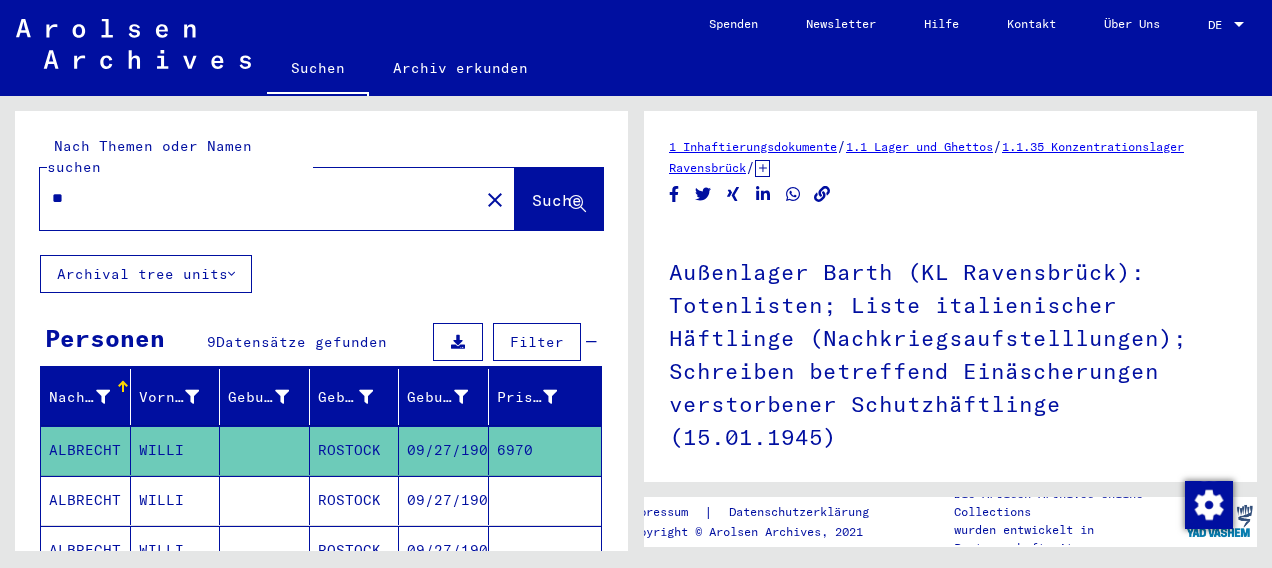 type on "*" 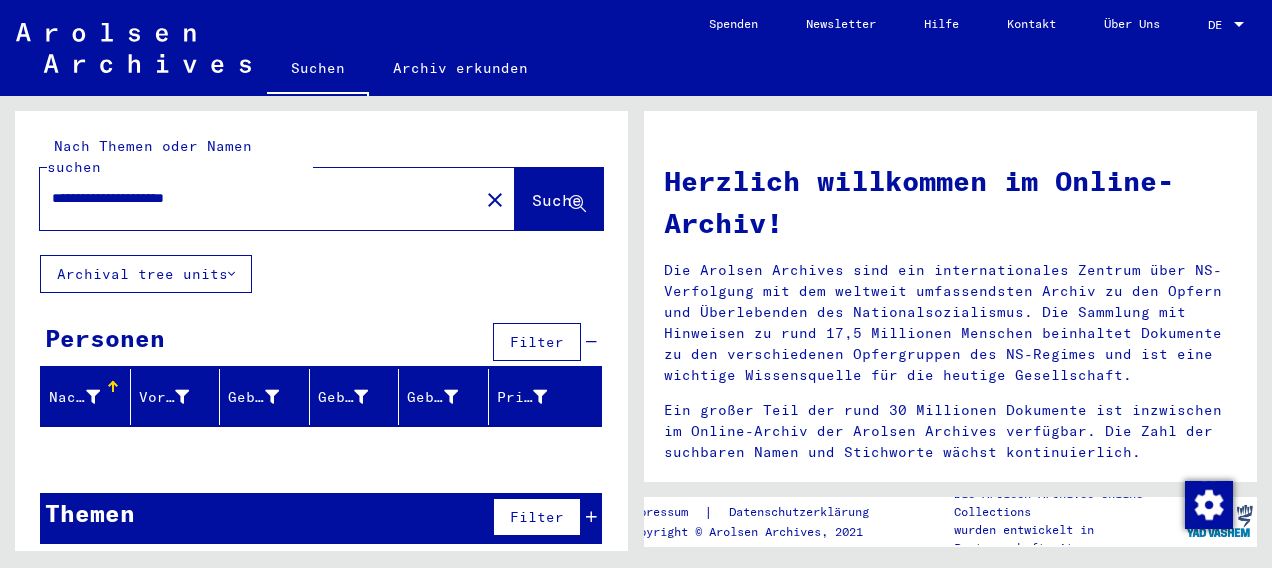 click on "**********" at bounding box center (253, 198) 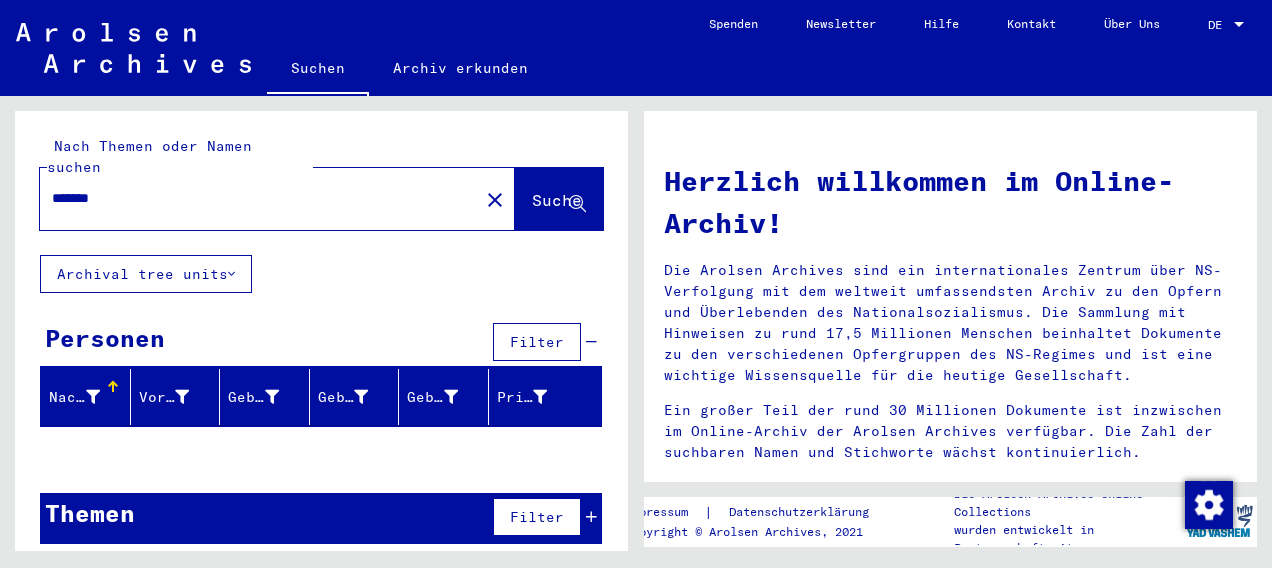 type on "*******" 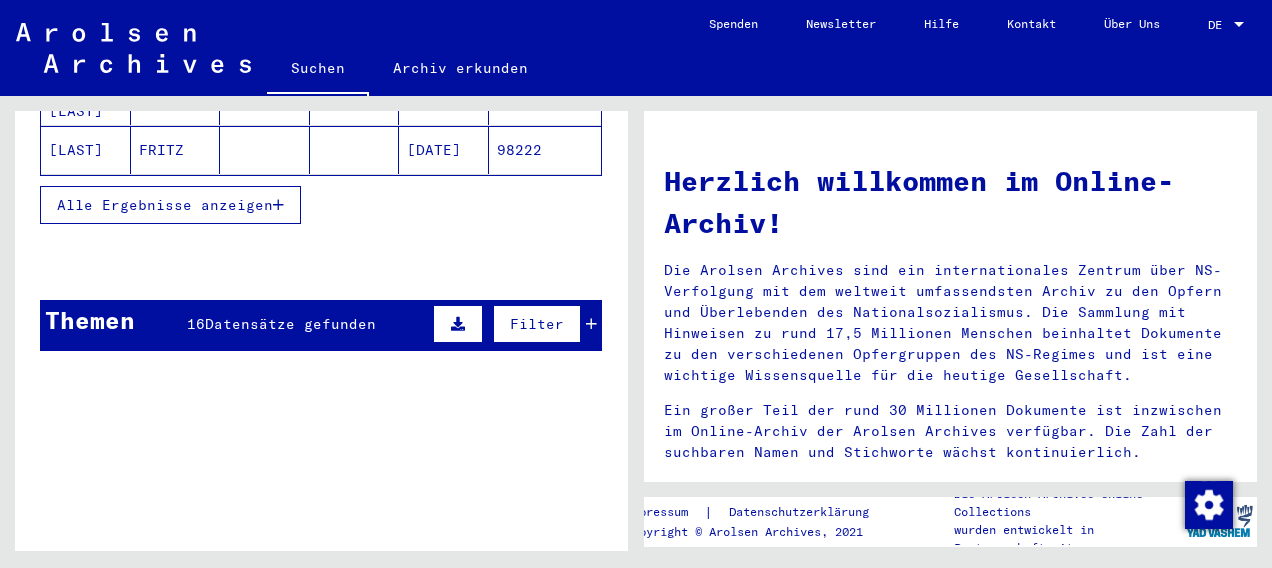 scroll, scrollTop: 502, scrollLeft: 0, axis: vertical 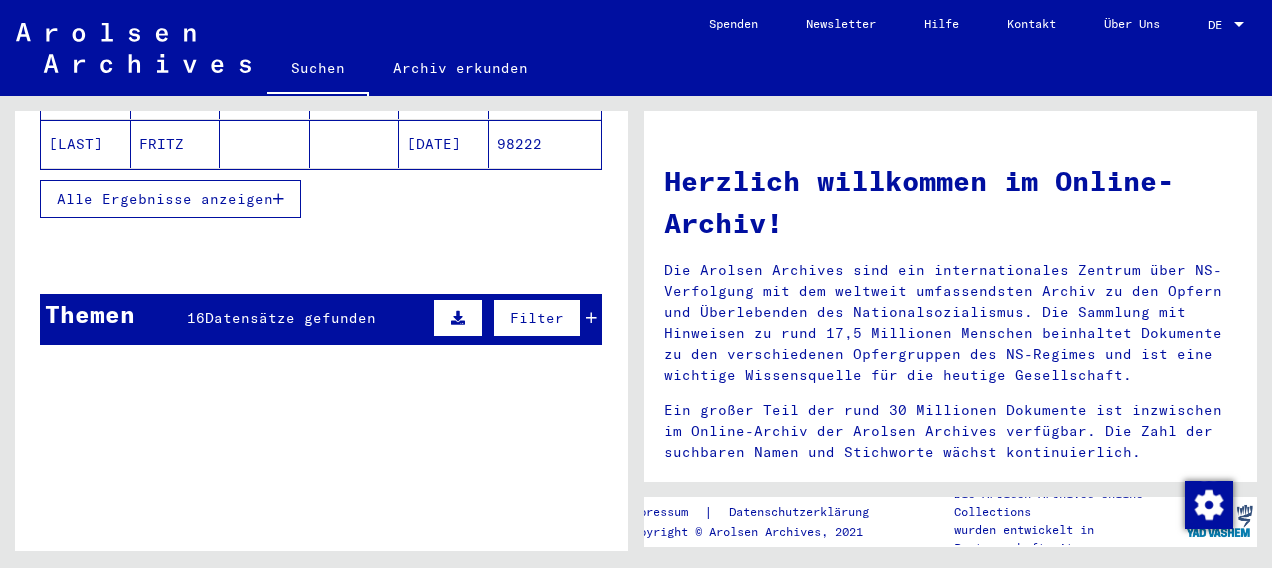 click on "Datensätze gefunden" at bounding box center (290, 318) 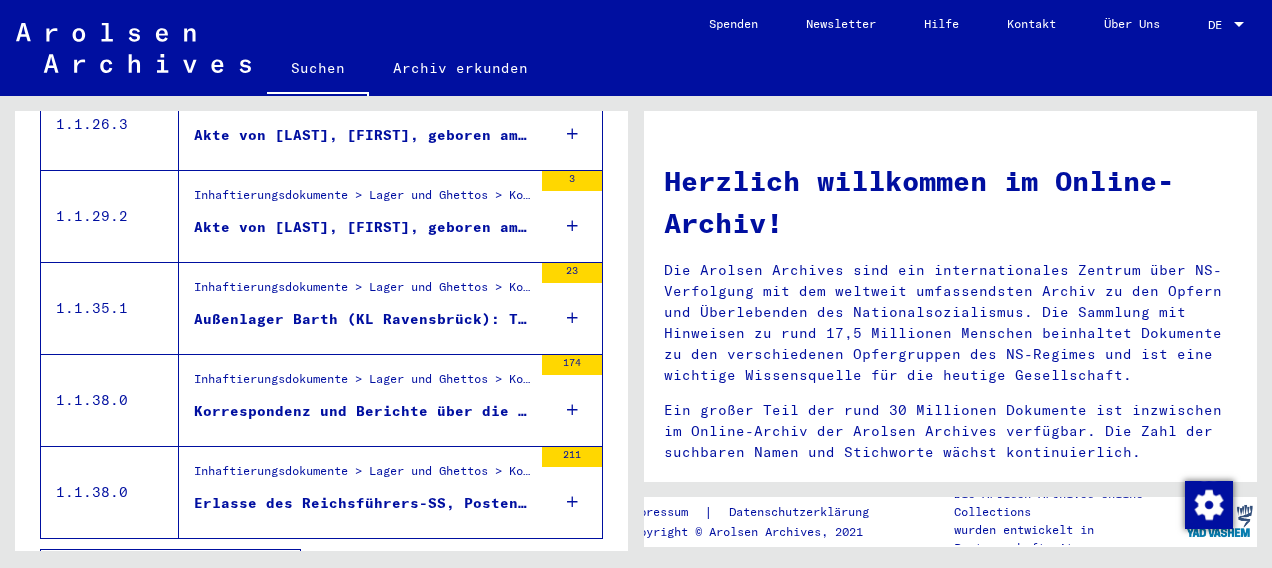 scroll, scrollTop: 821, scrollLeft: 0, axis: vertical 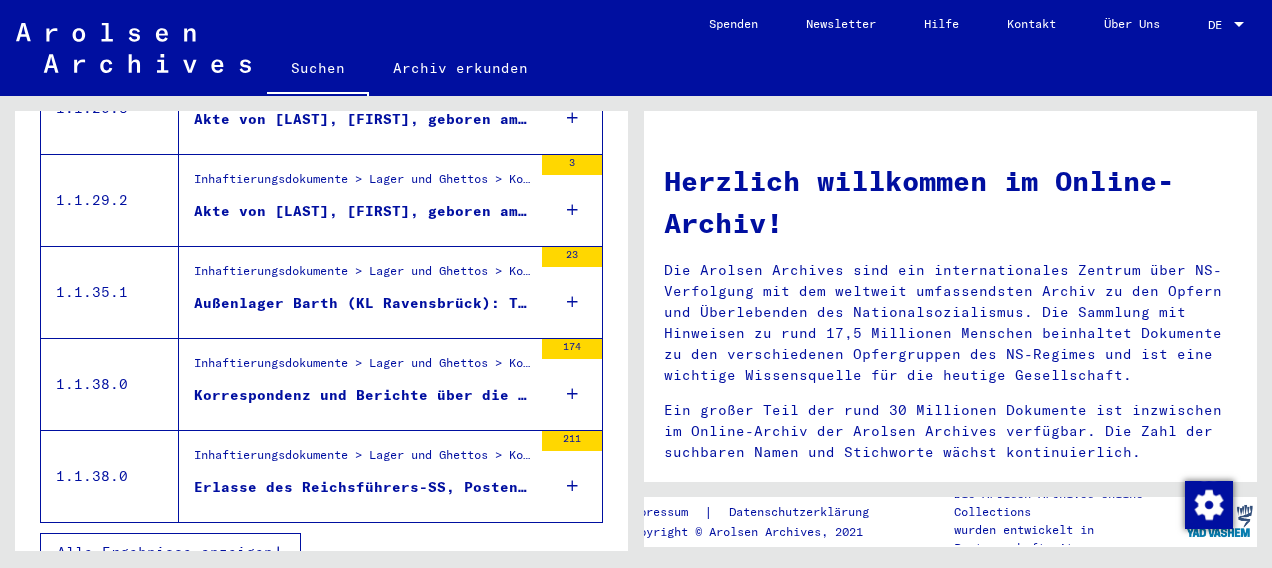 click on "Alle Ergebnisse anzeigen" at bounding box center (165, 552) 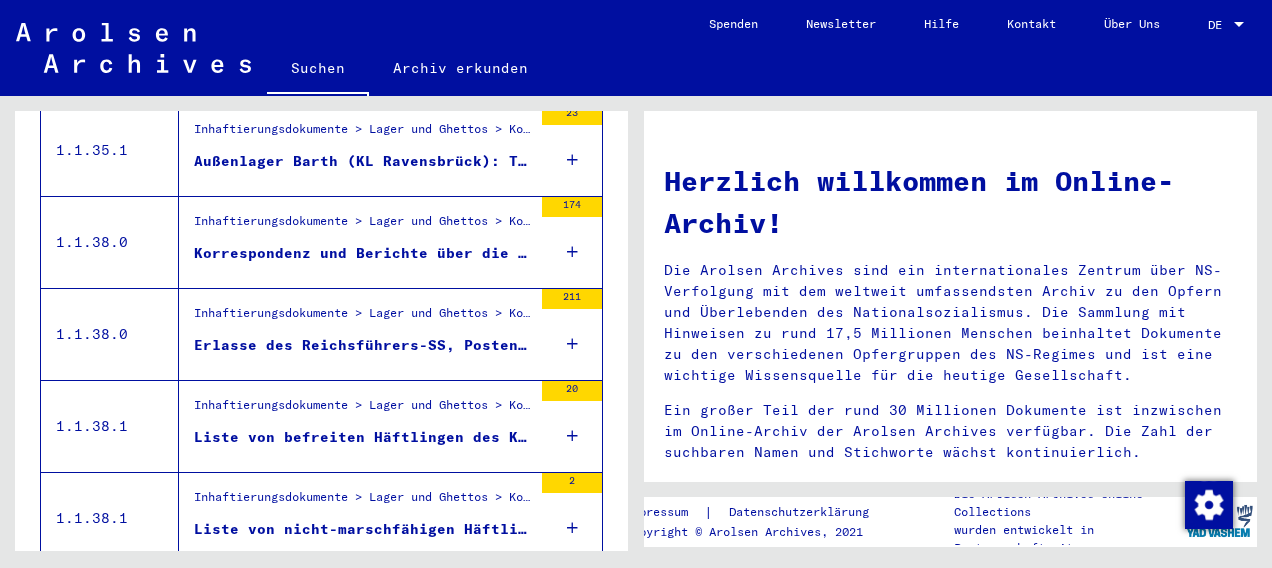 scroll, scrollTop: 463, scrollLeft: 0, axis: vertical 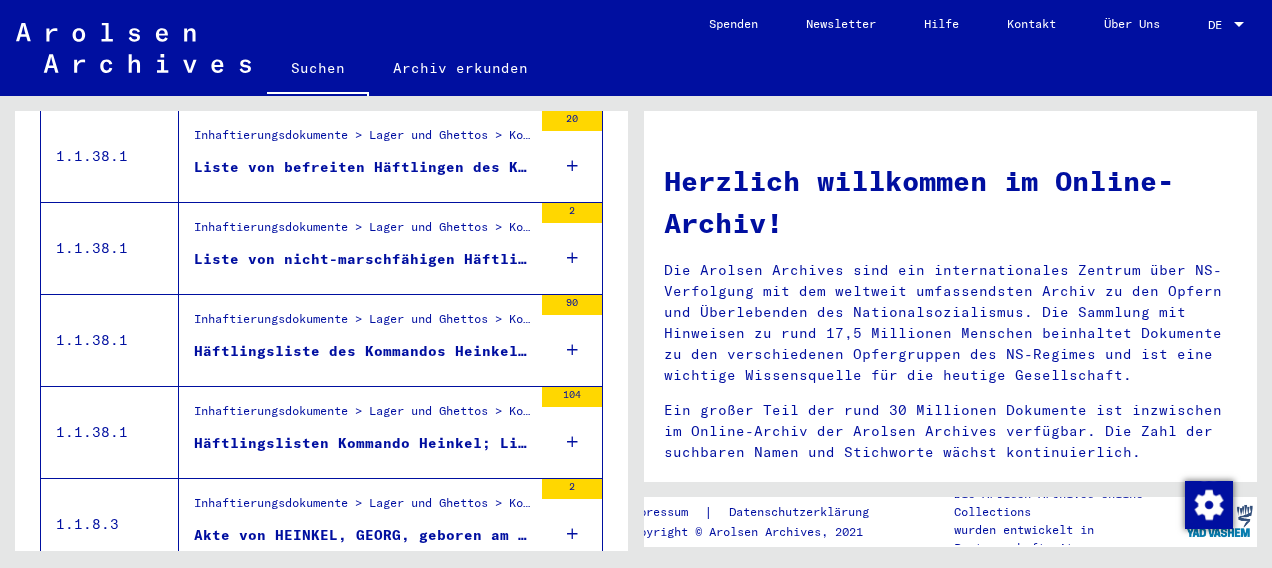 click on "Häftlingslisten Kommando Heinkel; Listen von Häftlingen des Außenlagers      Schwarzheide, die auf dem Todesmarsch nach Theresienstadt umgekommen sind" at bounding box center [363, 443] 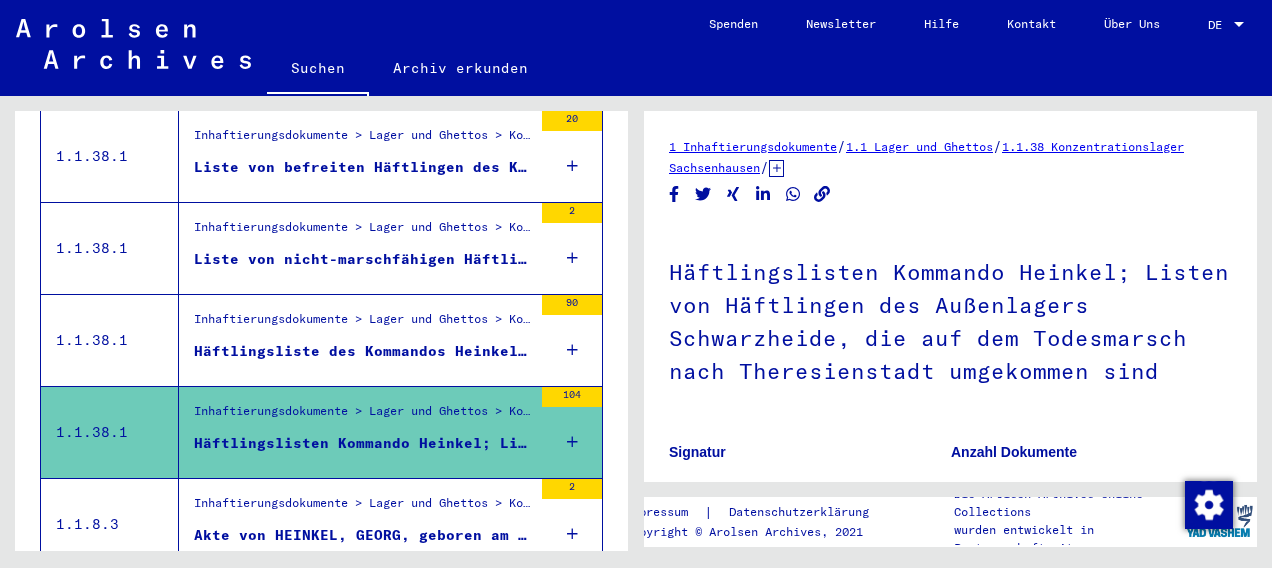 click on "Inhaftierungsdokumente > Lager und Ghettos > Konzentrationslager Sachsenhausen > Listenmaterial Sachsenhausen > Häftlingslisten Kommando Heinkel; Listen von Häftlingen des Außenlagers      Schwarzheide, die auf dem Todesmarsch nach Theresienstadt umgekommen sind" at bounding box center [363, 324] 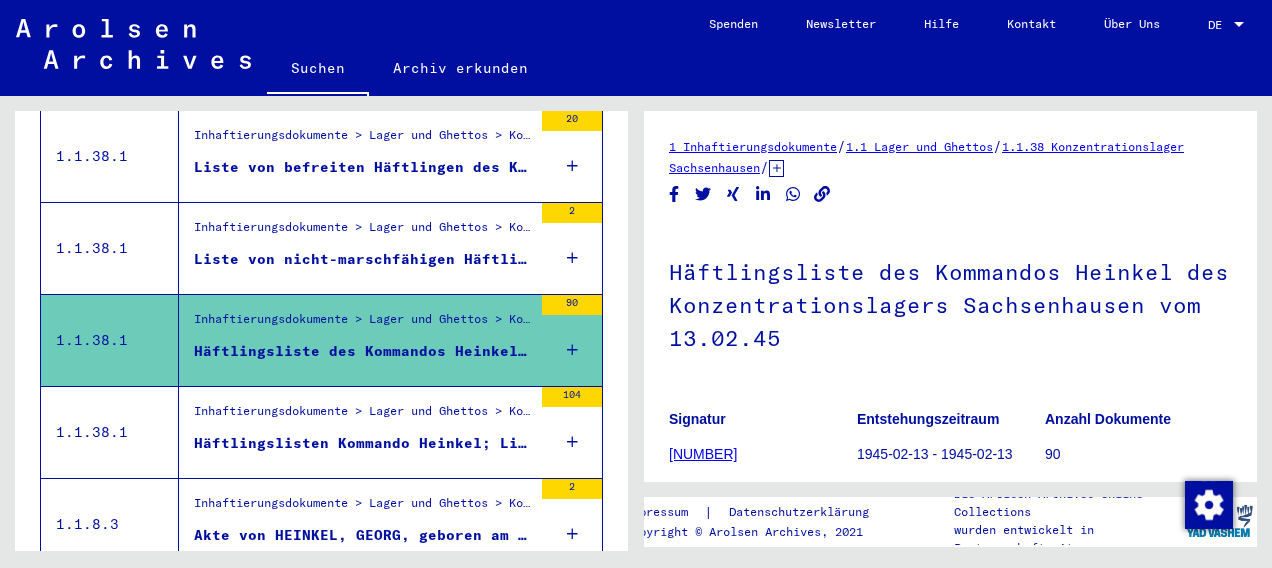 click on "Liste von nicht-marschfähigen Häftlingen des Arbeitslagers Heinkel" at bounding box center (363, 259) 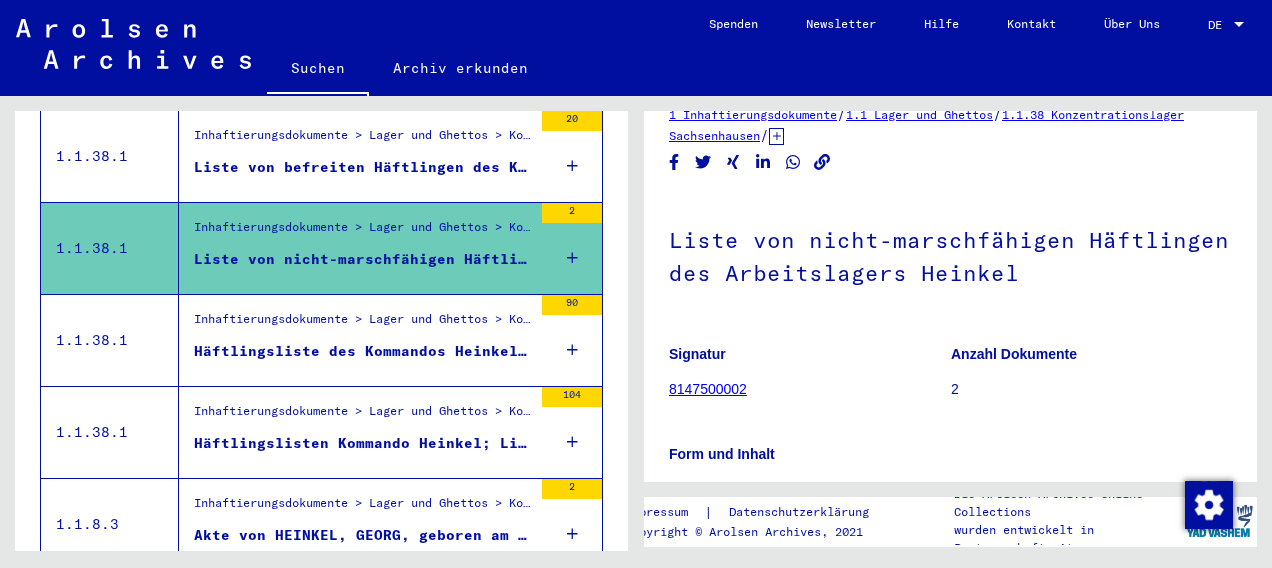 scroll, scrollTop: 0, scrollLeft: 0, axis: both 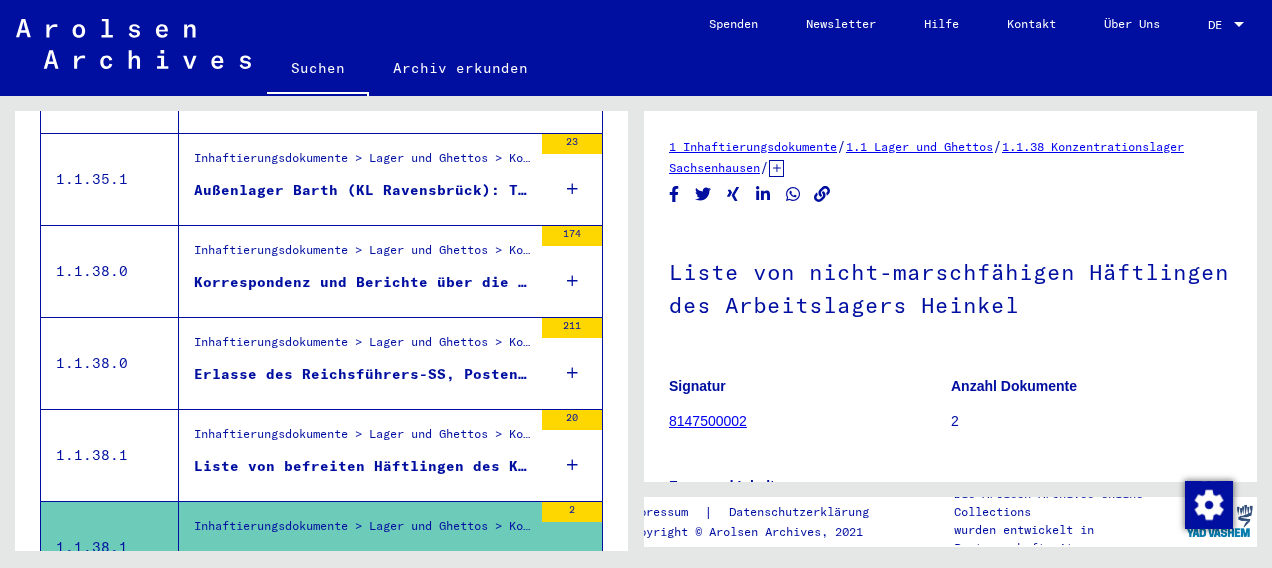 click on "Inhaftierungsdokumente > Lager und Ghettos > Konzentrationslager Sachsenhausen > Listenmaterial Sachsenhausen" at bounding box center (363, 439) 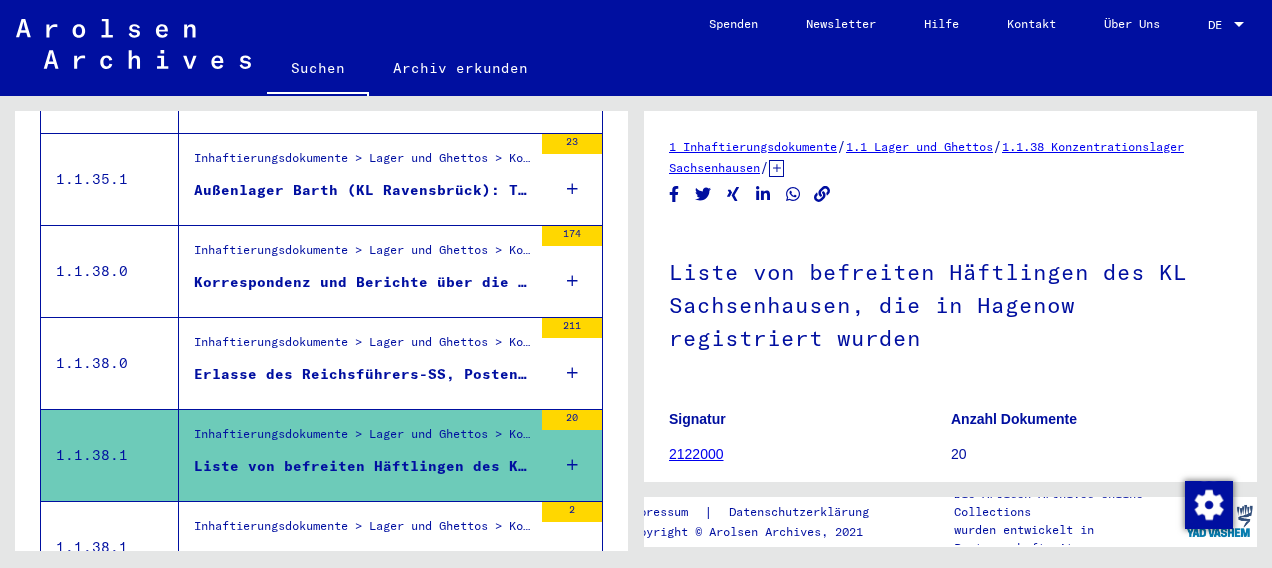 click on "Inhaftierungsdokumente > Lager und Ghettos > Konzentrationslager Sachsenhausen > Allgemeine Informationen Konzentrationslager Sachsenhausen Erlasse des Reichsführers-SS, Postenbelehrung, Kommando-Verzeichnis,      Zeugenaussagen, Häftlingseinsatz bei den Heinkel-Werken Oranienburg" at bounding box center [363, 363] 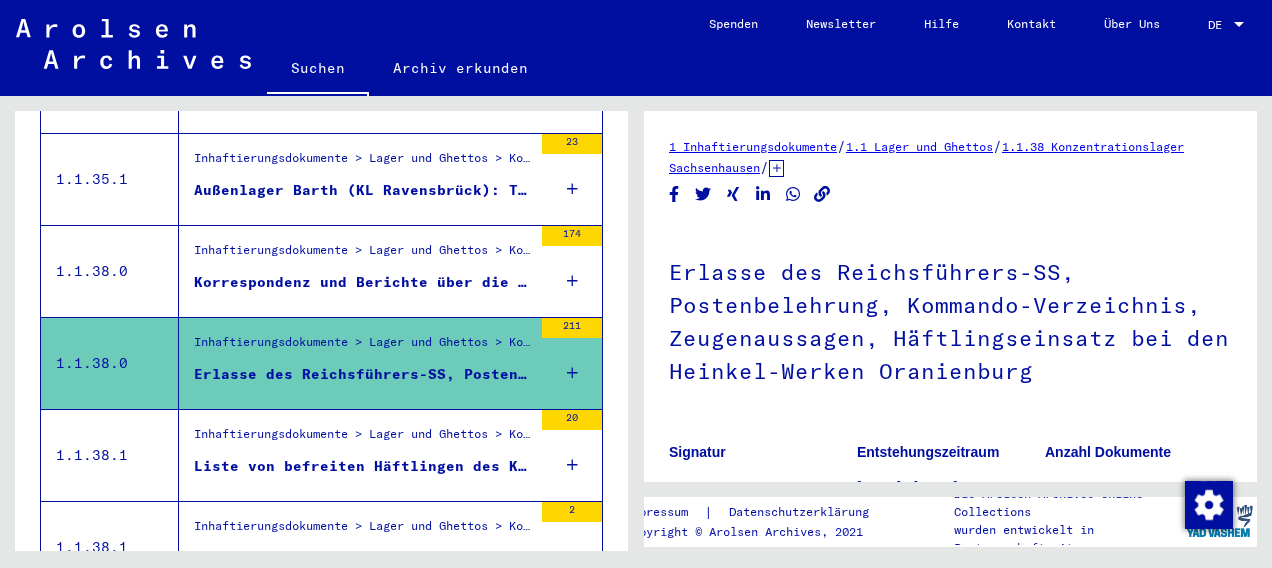 click on "Korrespondenz und Berichte über die Einrichtung einer wissenschaftlichen      Forschungsstätte im KL Sachsenhausen, Korrespondenz zum Besuch des      irakischen Ministerpräsidenten [LAST] und dem Großmufti im KL, Aussagen      und eidesstattliche Erklärungen zum ehemaligen Lagerkommandanten [LAST]" at bounding box center (363, 282) 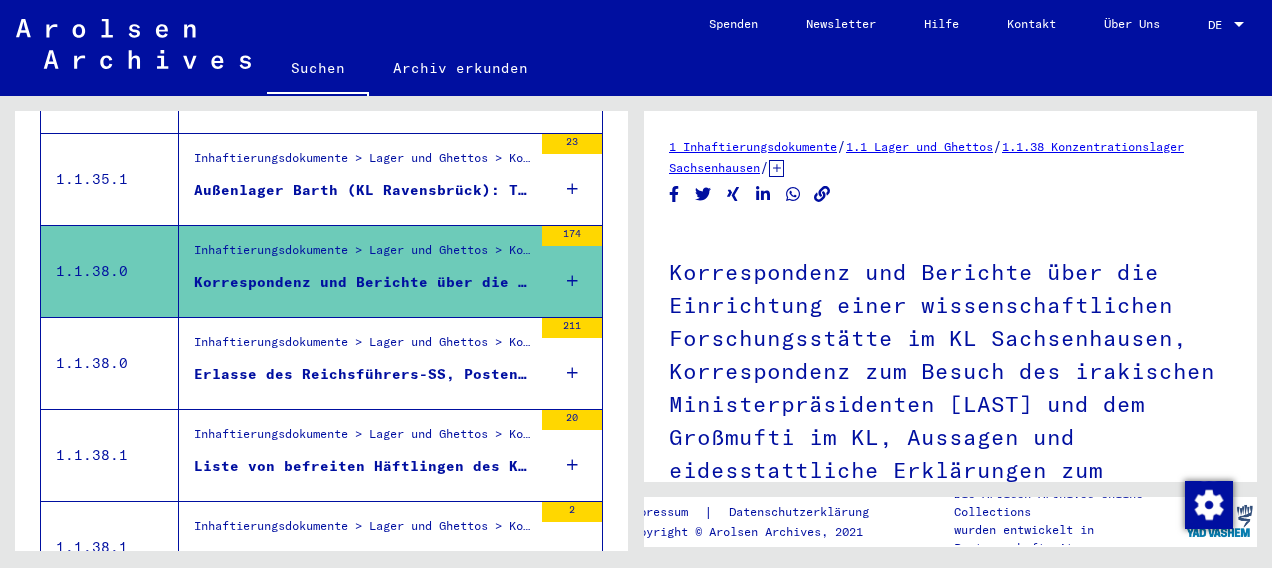 click on "Außenlager Barth (KL Ravensbrück): Totenlisten; Liste italienischer      Häftlinge (Nachkriegsaufstelllungen); Schreiben betreffend Einäscherungen      verstorbener Schutzhäftlinge (15.01.1945)" at bounding box center [363, 190] 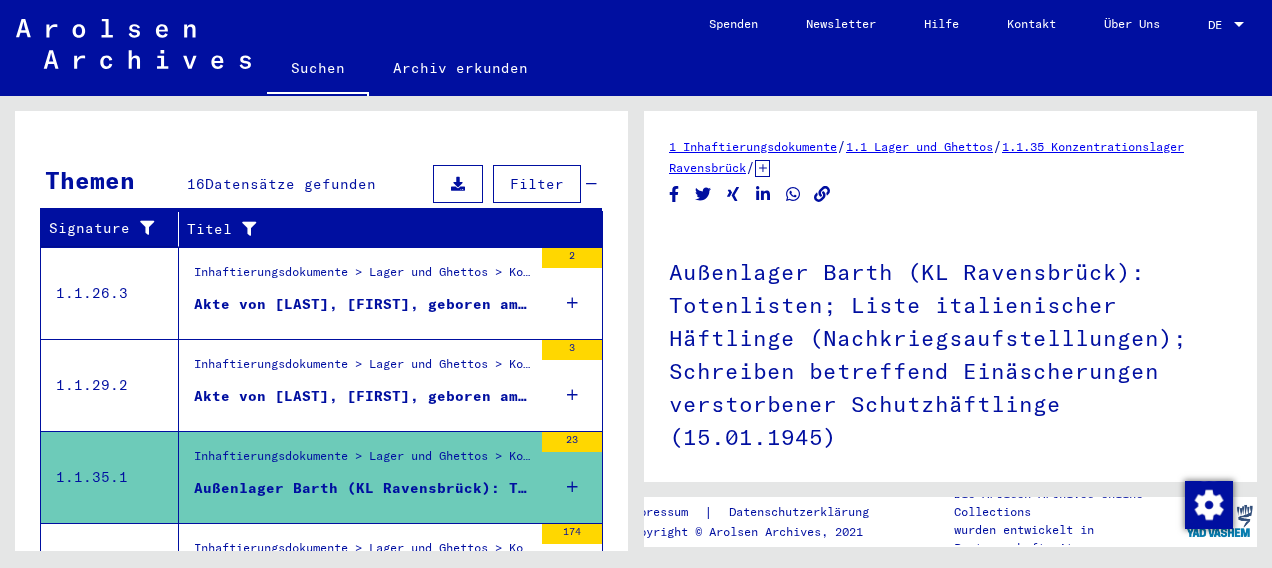 scroll, scrollTop: 272, scrollLeft: 0, axis: vertical 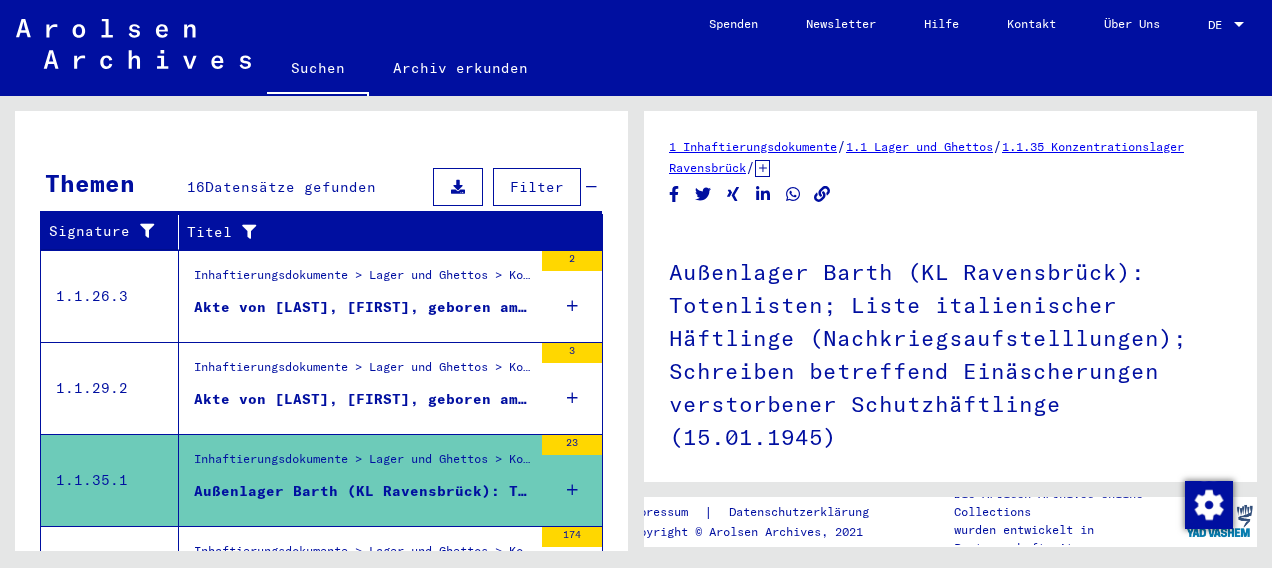 click on "Akte von [LAST], [FIRST], geboren am [DATE], geboren in SCHOPTHEIM" at bounding box center (363, 399) 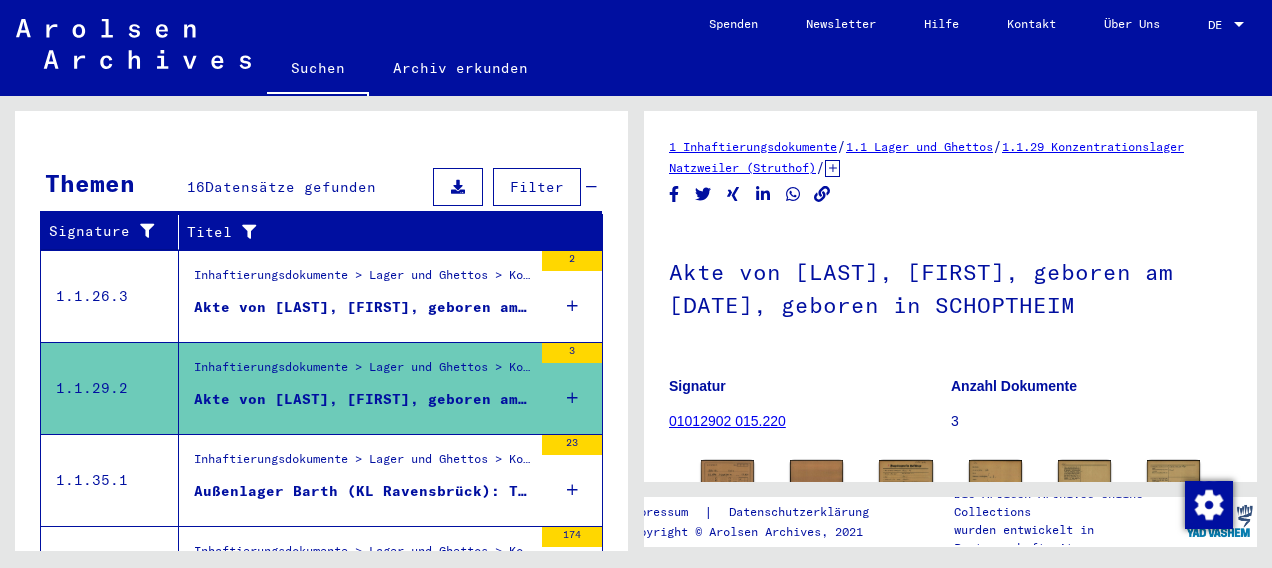 scroll, scrollTop: 0, scrollLeft: 0, axis: both 